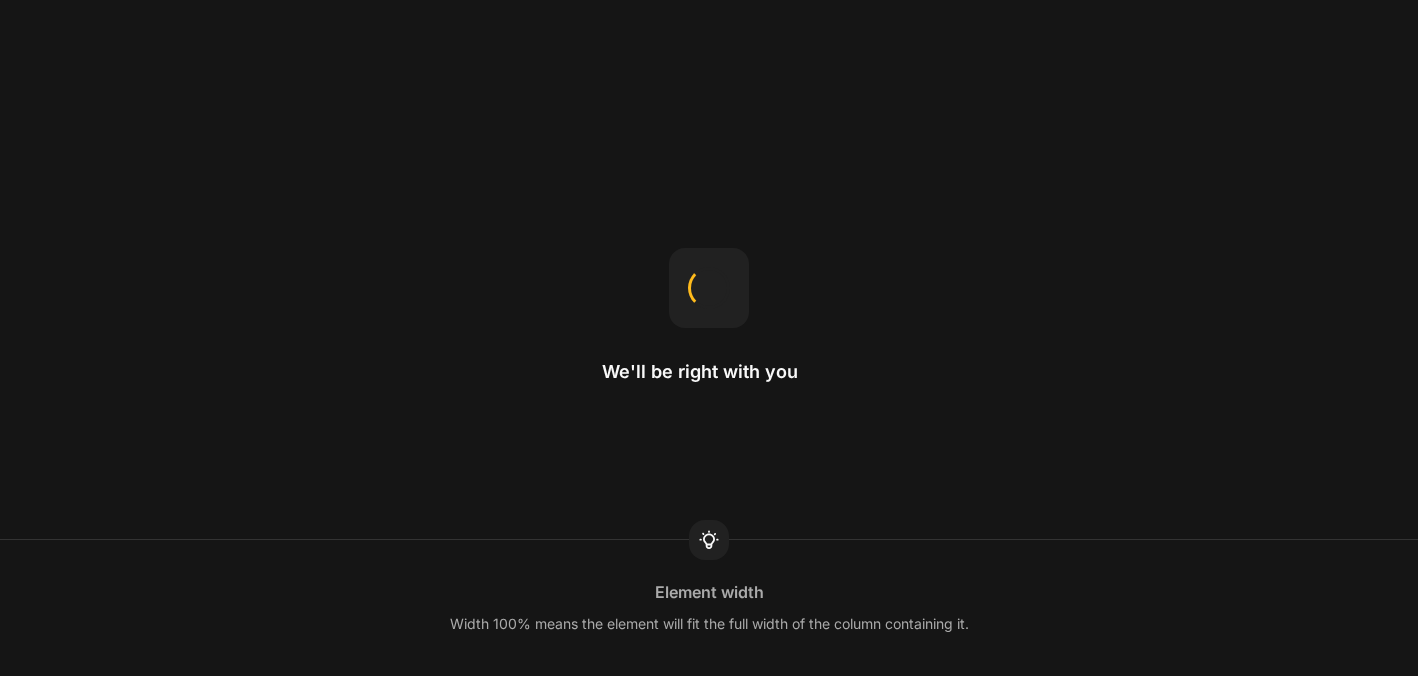 scroll, scrollTop: 0, scrollLeft: 0, axis: both 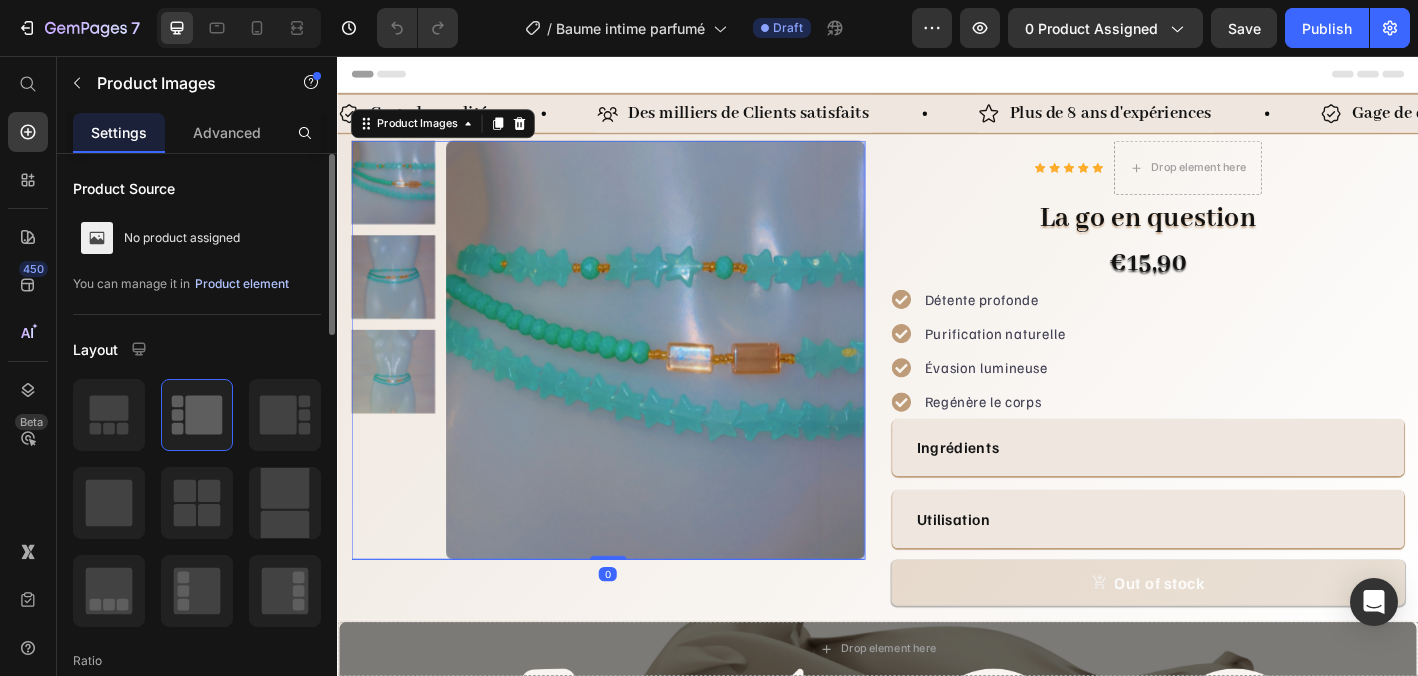 click on "Product element" at bounding box center [242, 284] 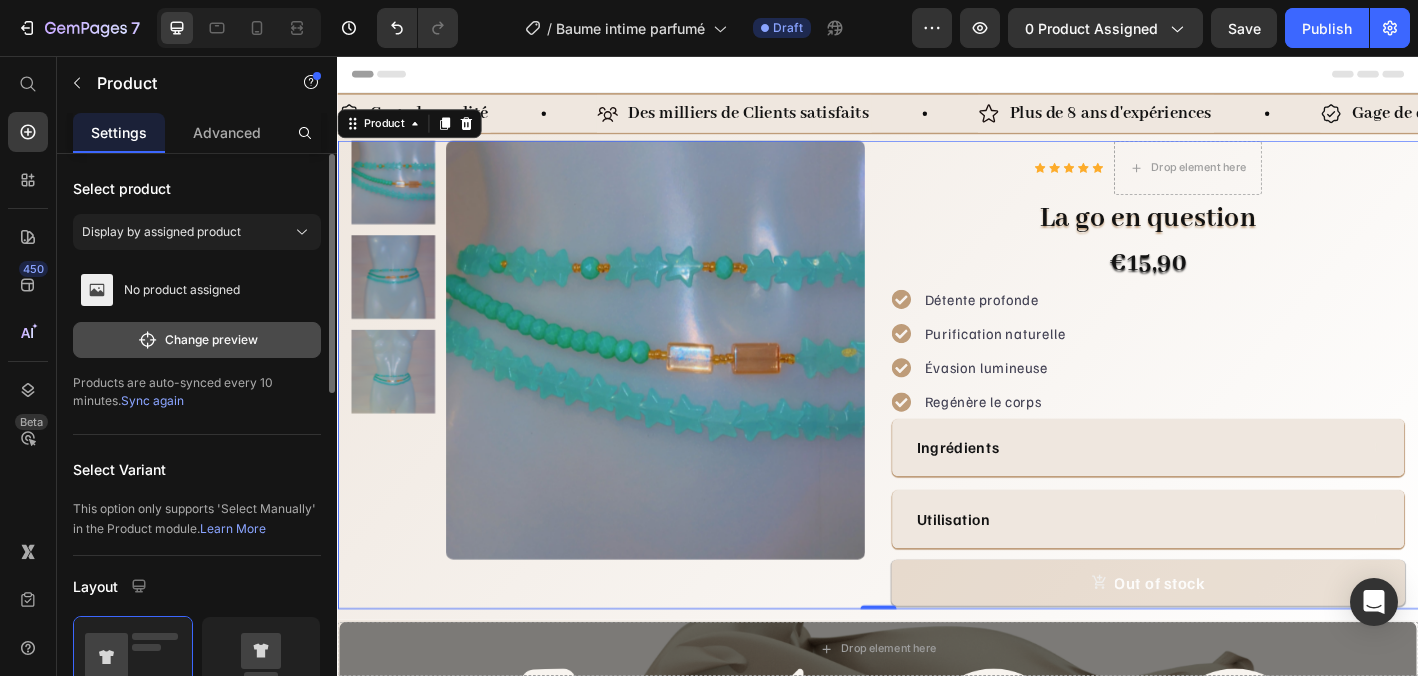 click on "Change preview" at bounding box center [197, 340] 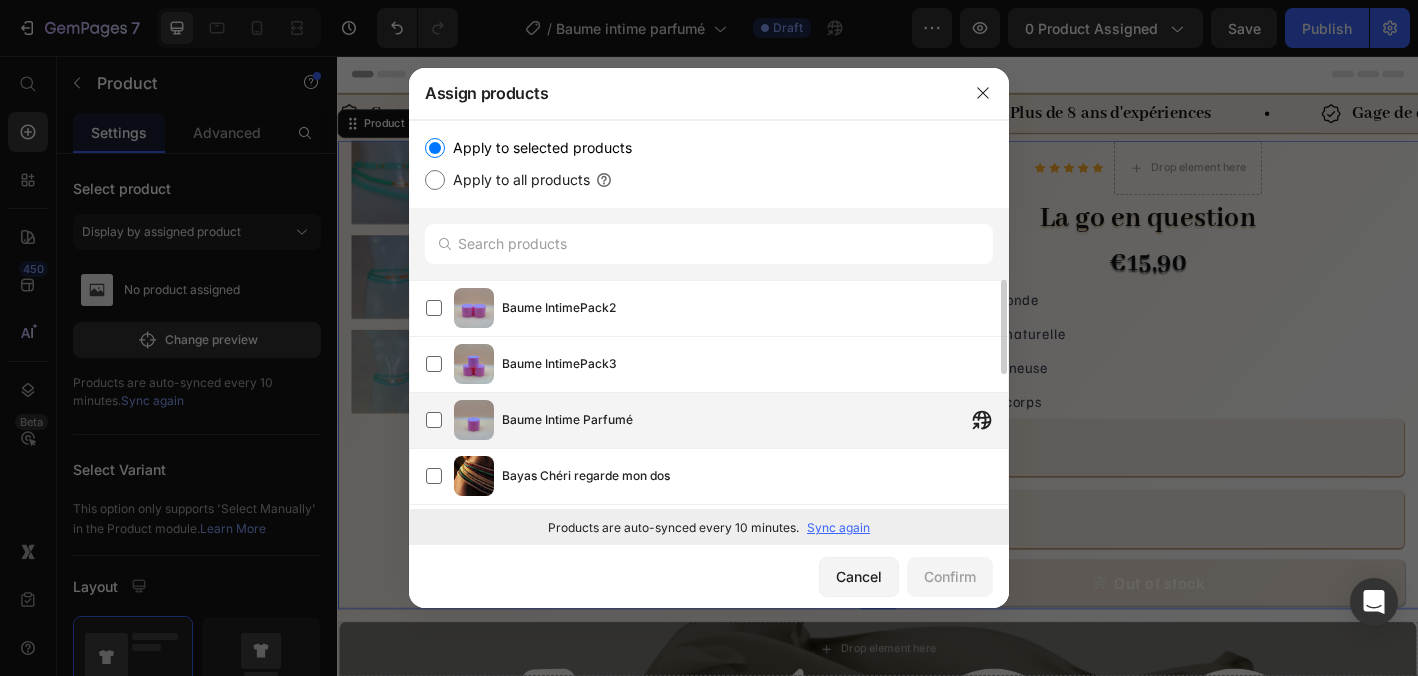 click on "Baume Intime Parfumé" at bounding box center (567, 420) 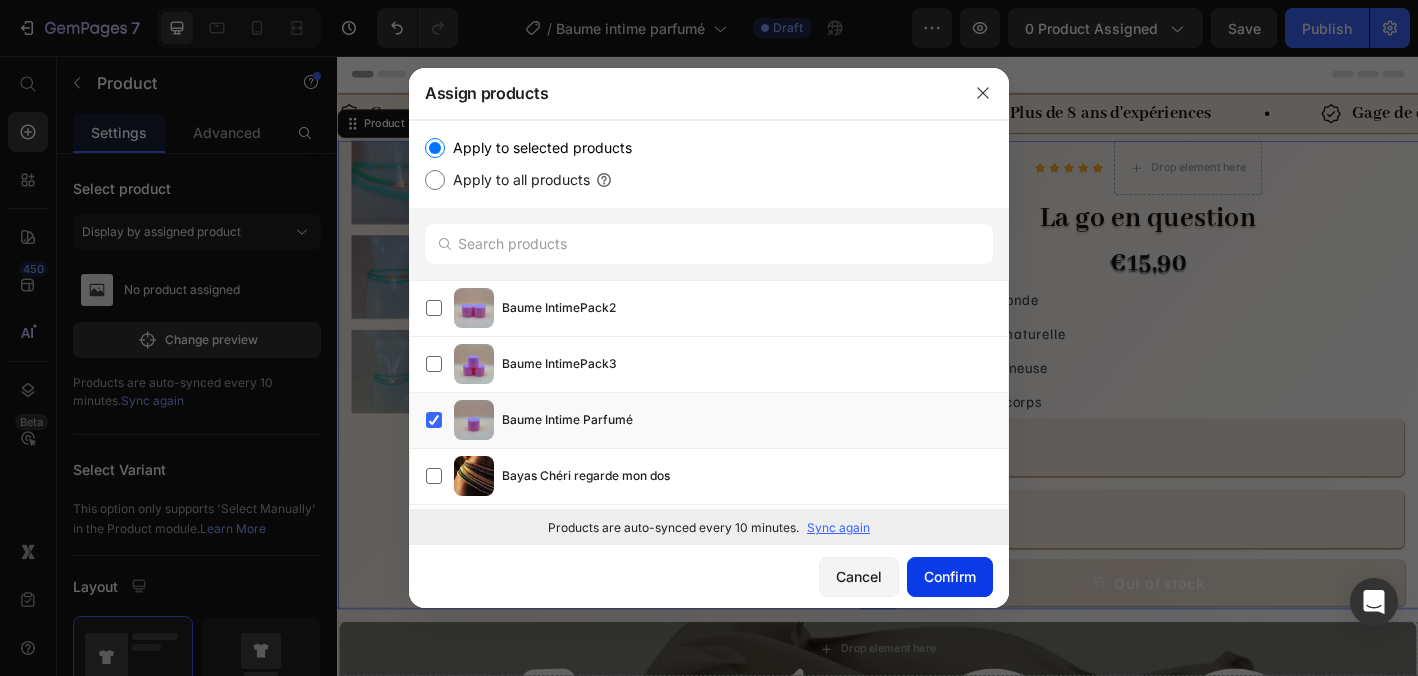 click on "Confirm" 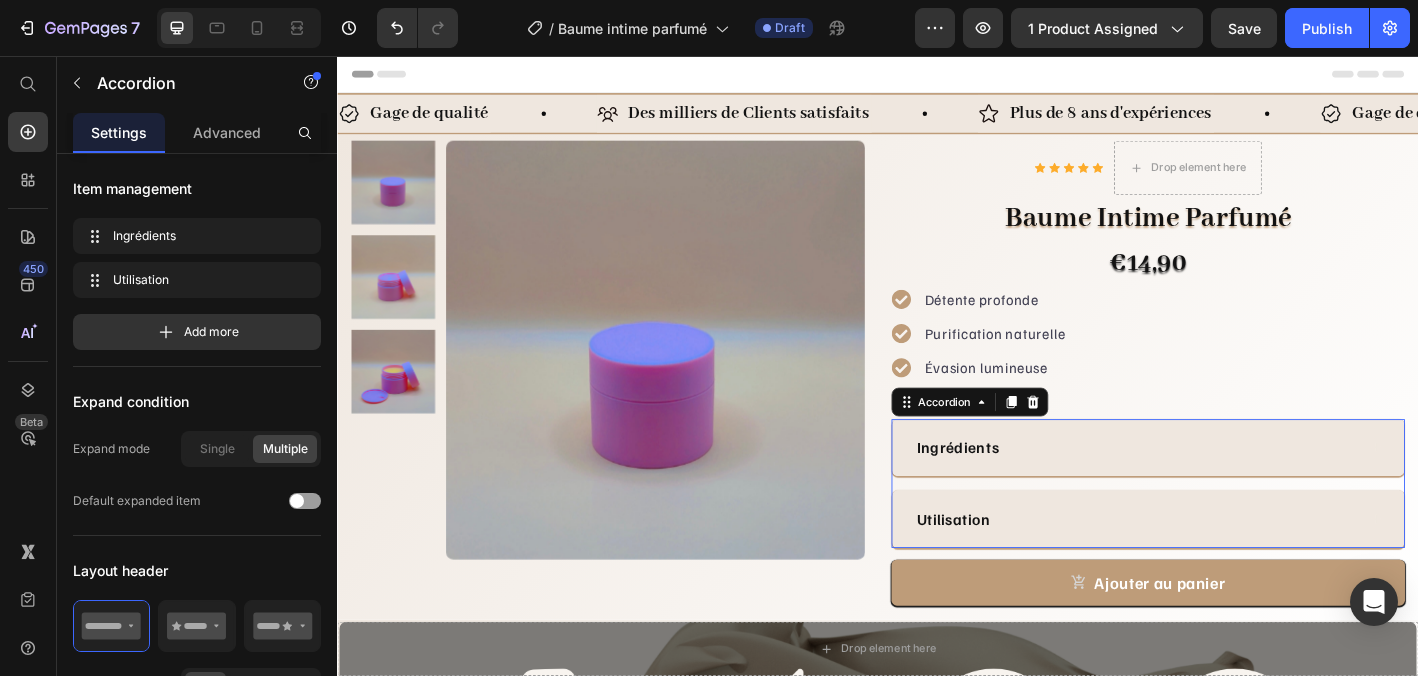 click on "Ingrédients" at bounding box center [1222, 491] 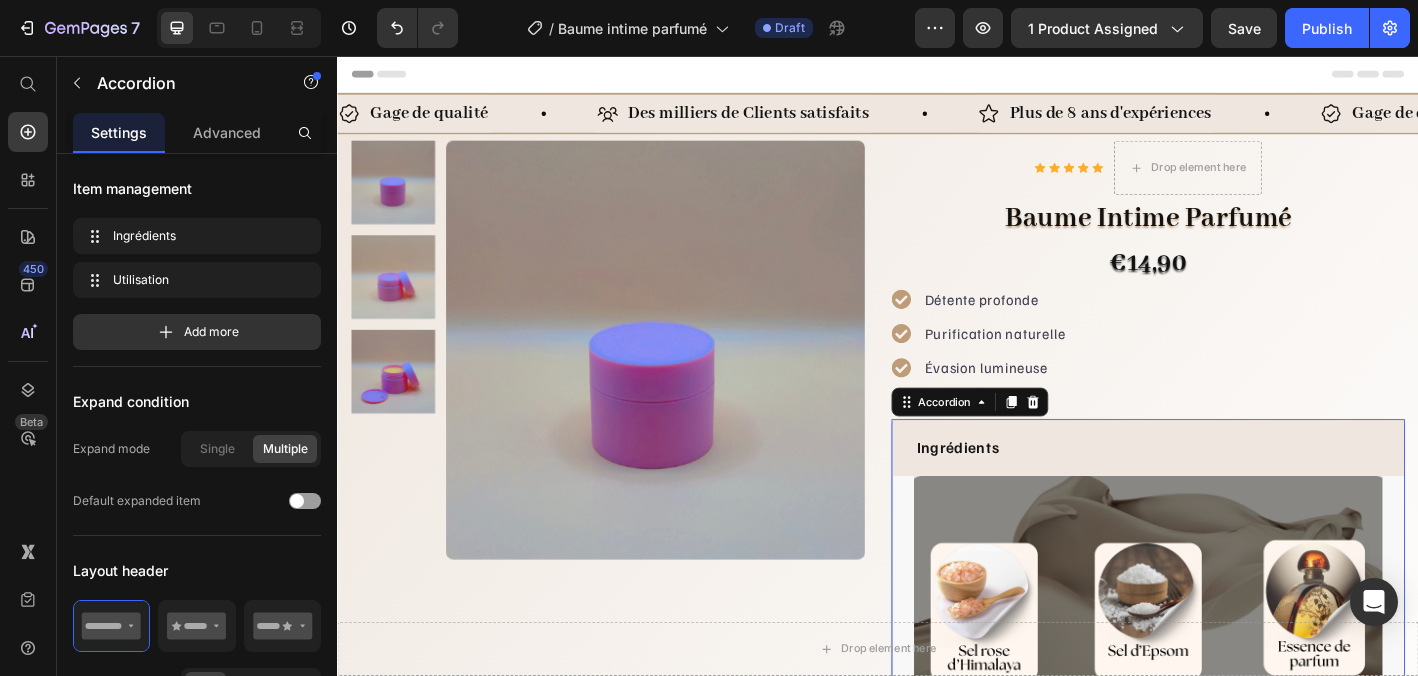 click on "Ingrédients" at bounding box center (1222, 491) 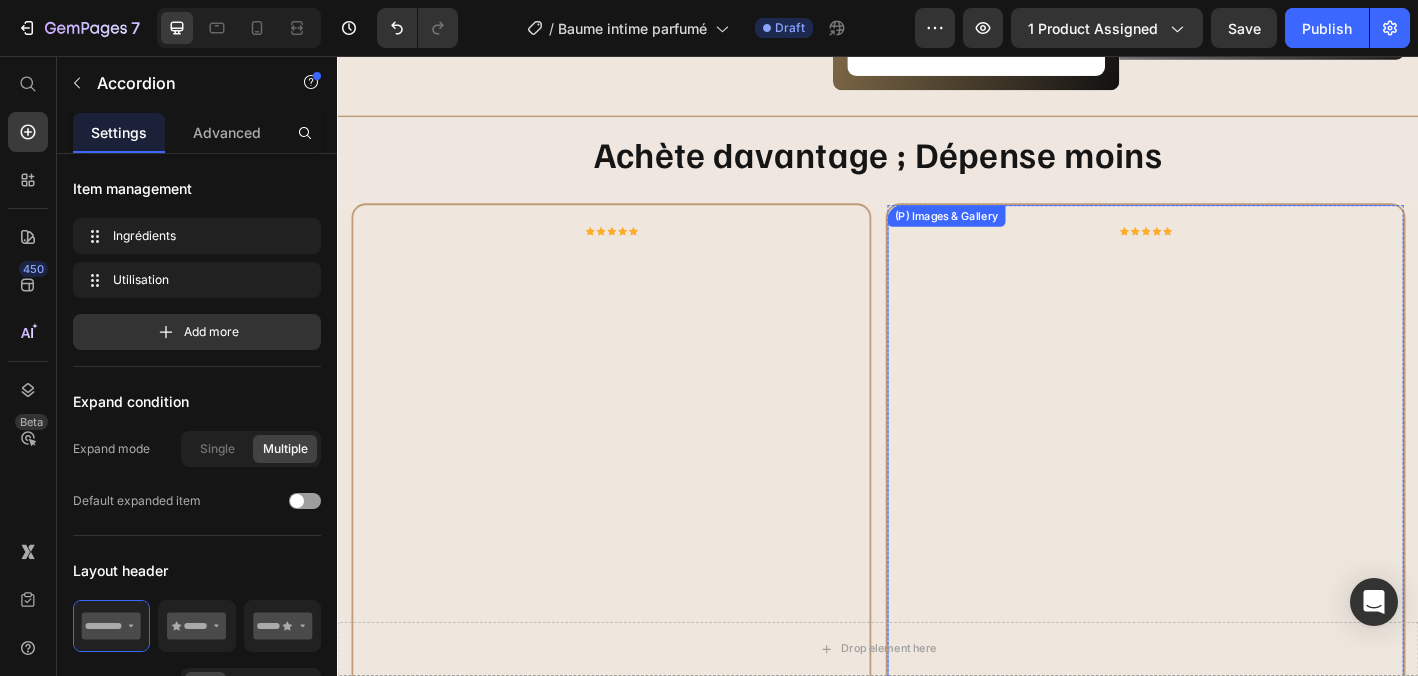 scroll, scrollTop: 2841, scrollLeft: 0, axis: vertical 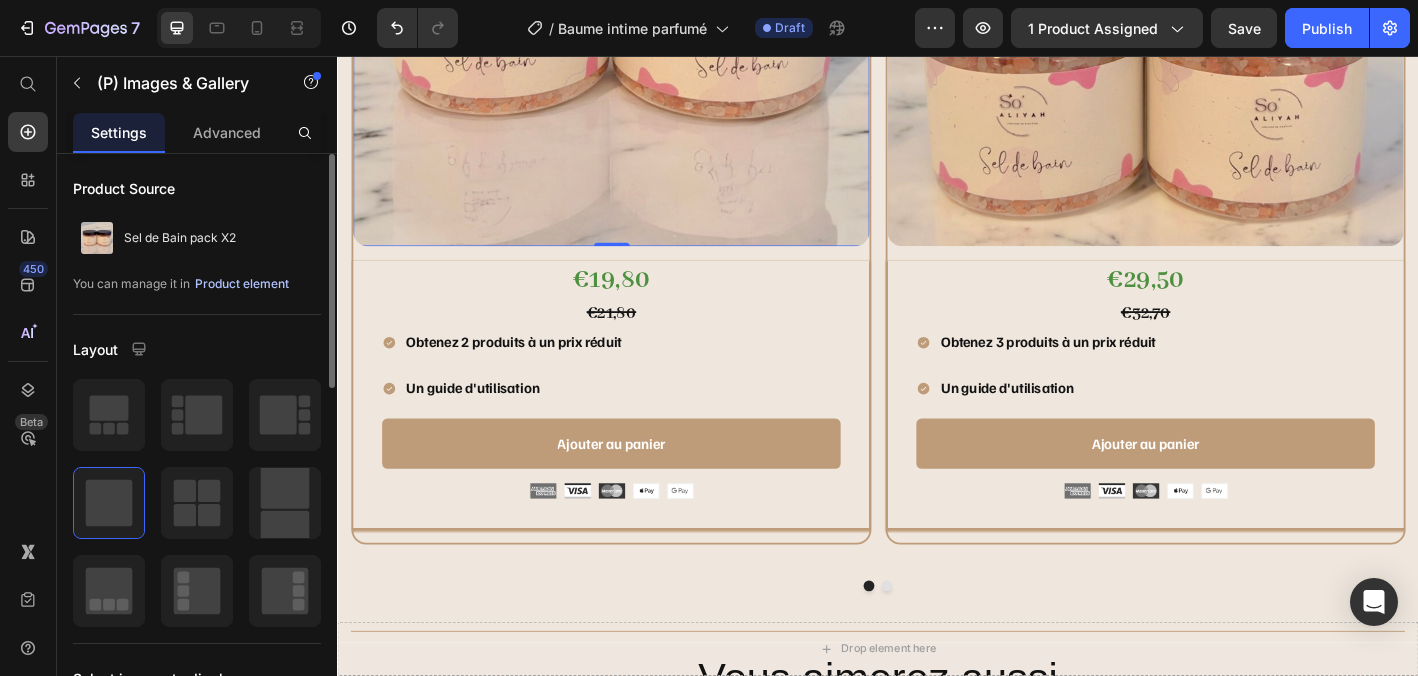 click on "Product element" at bounding box center (242, 284) 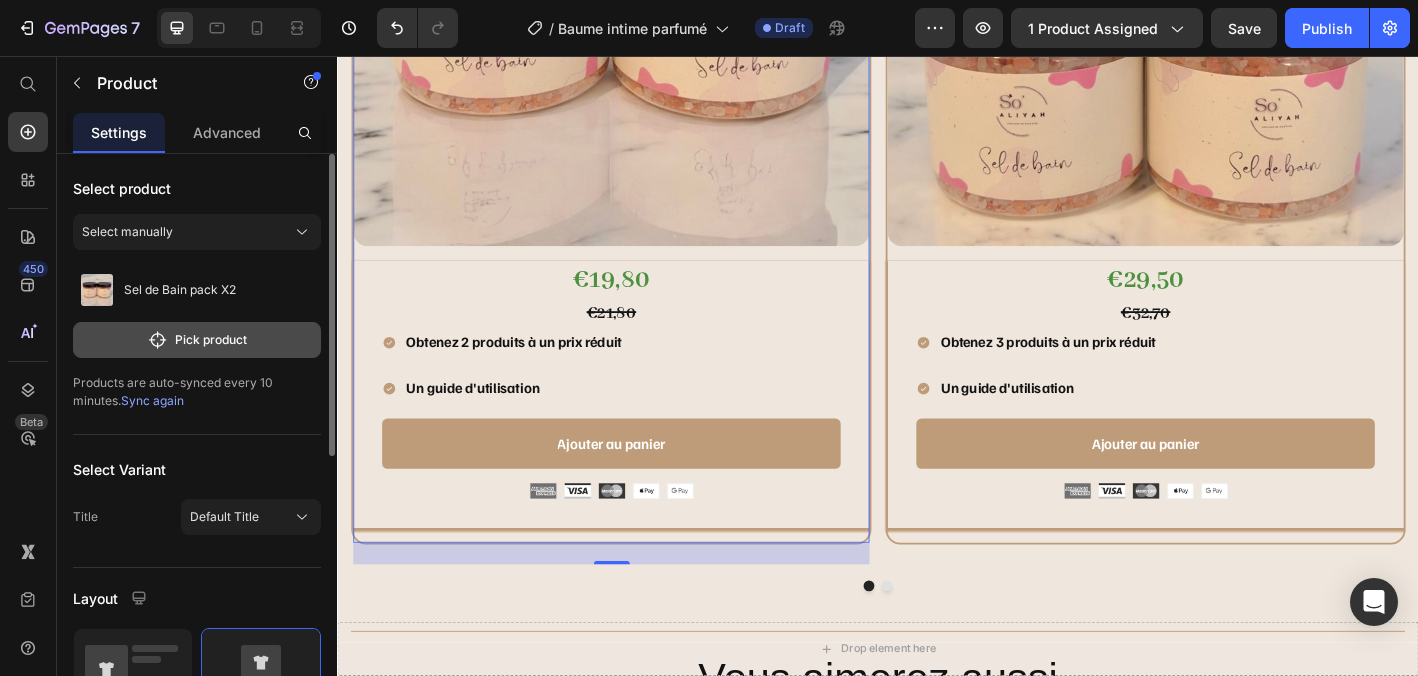 click on "Pick product" at bounding box center [197, 340] 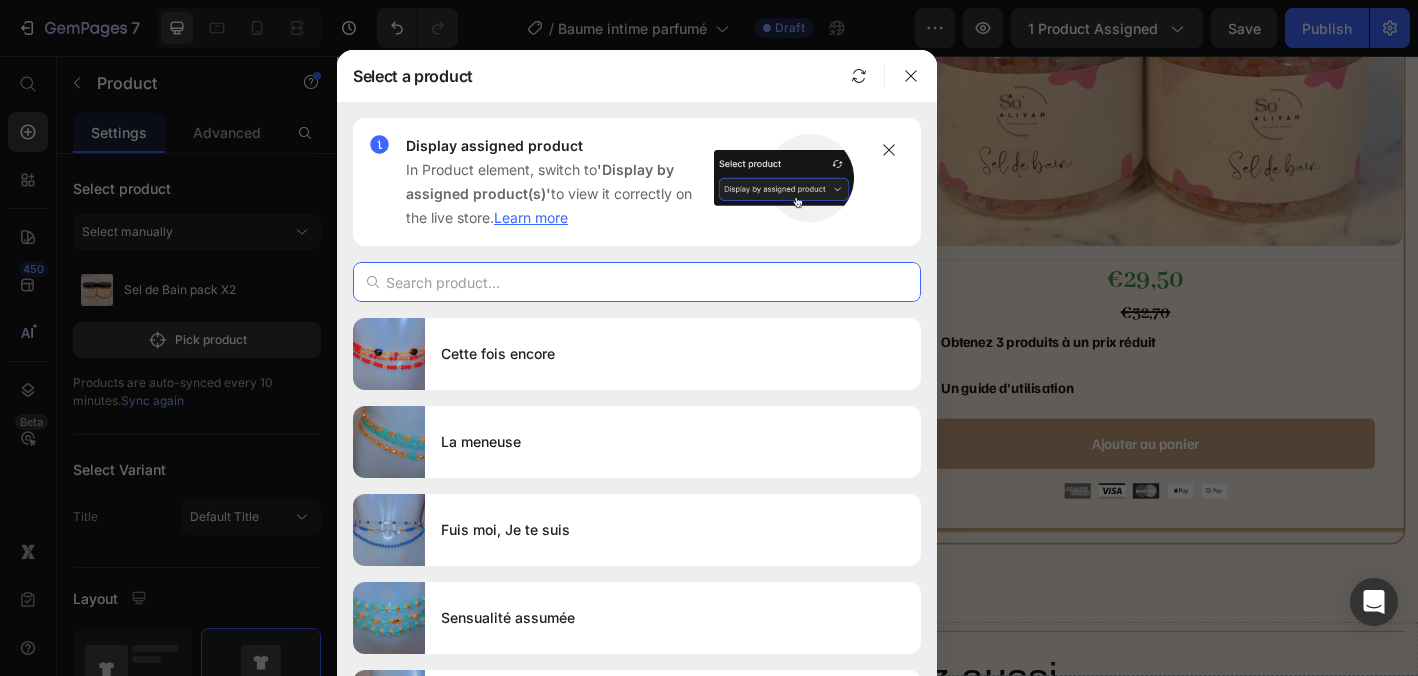 click at bounding box center (637, 282) 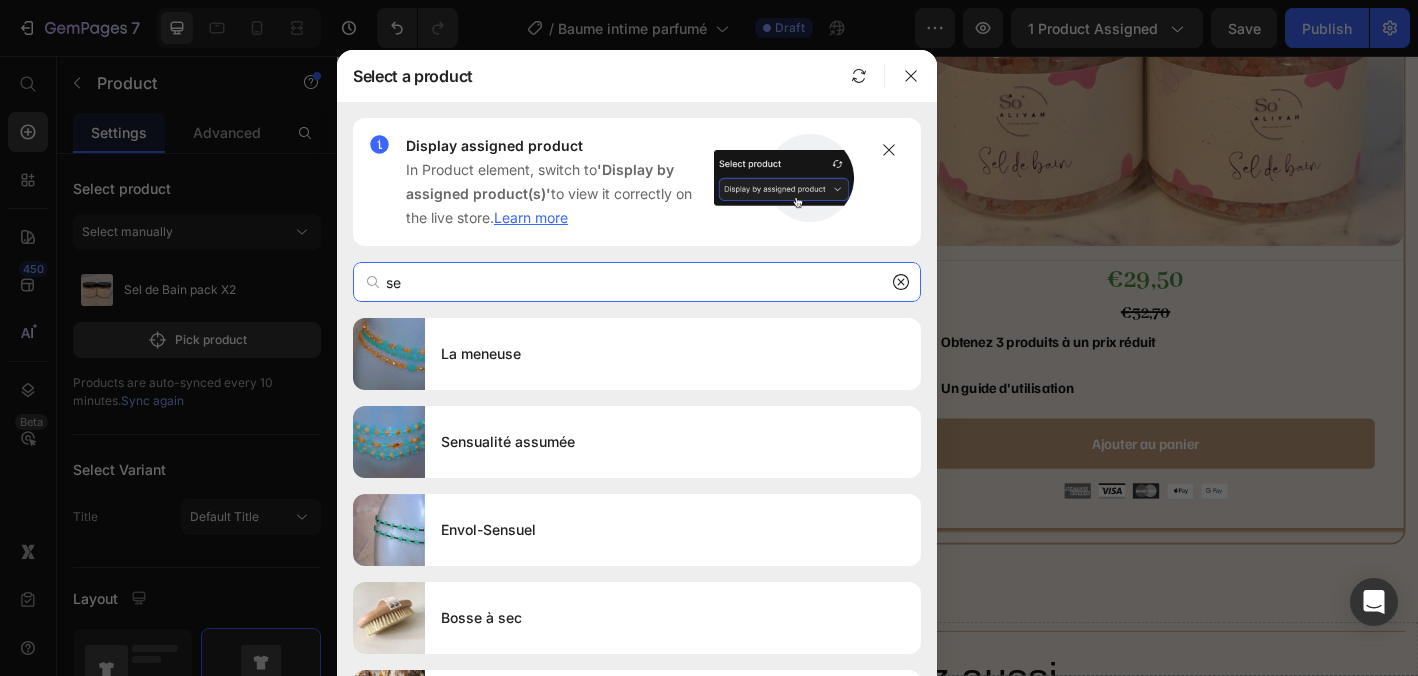 type on "s" 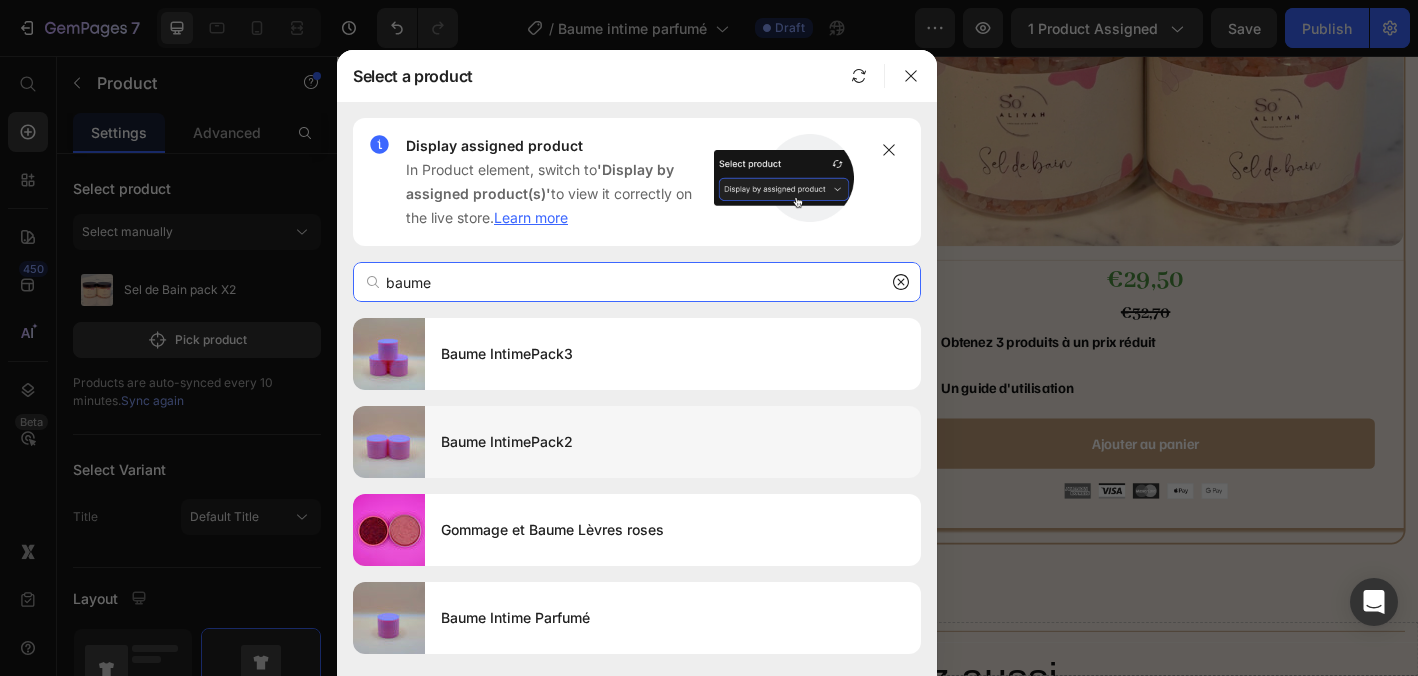 type on "baume" 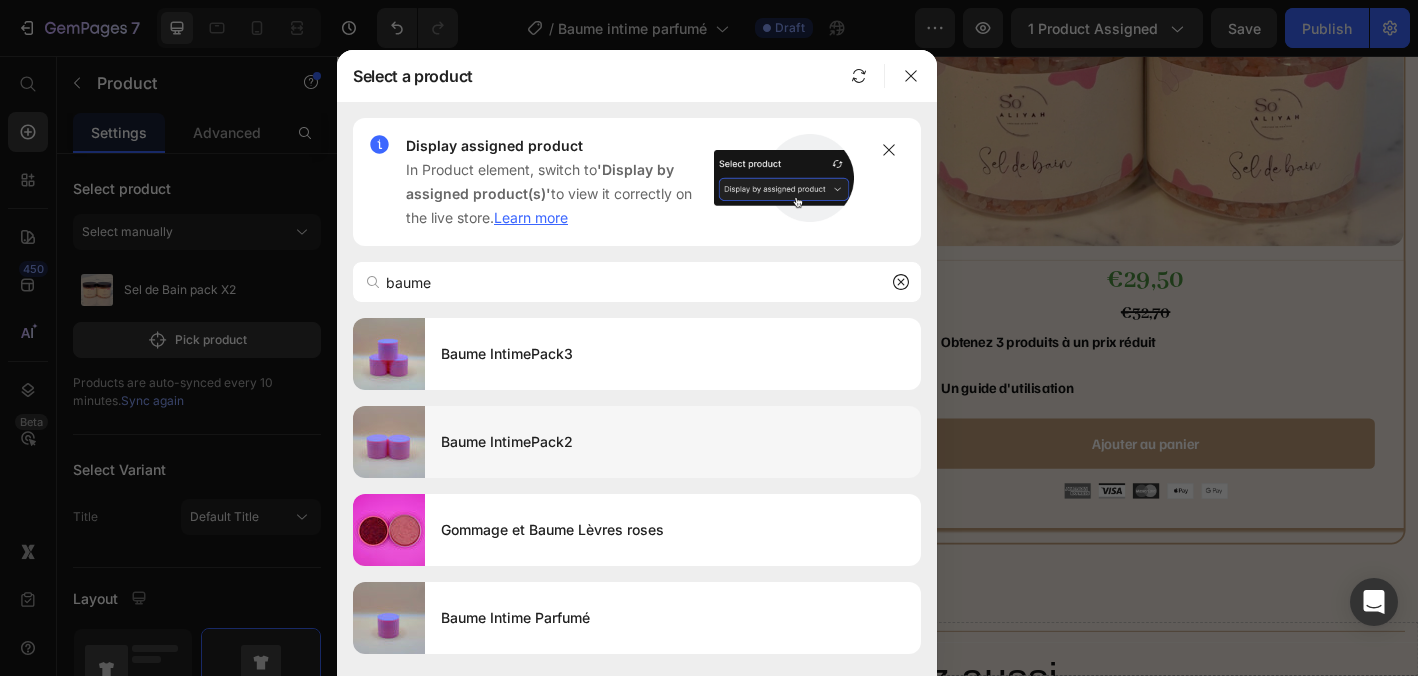 click on "Baume IntimePack2" at bounding box center [673, 442] 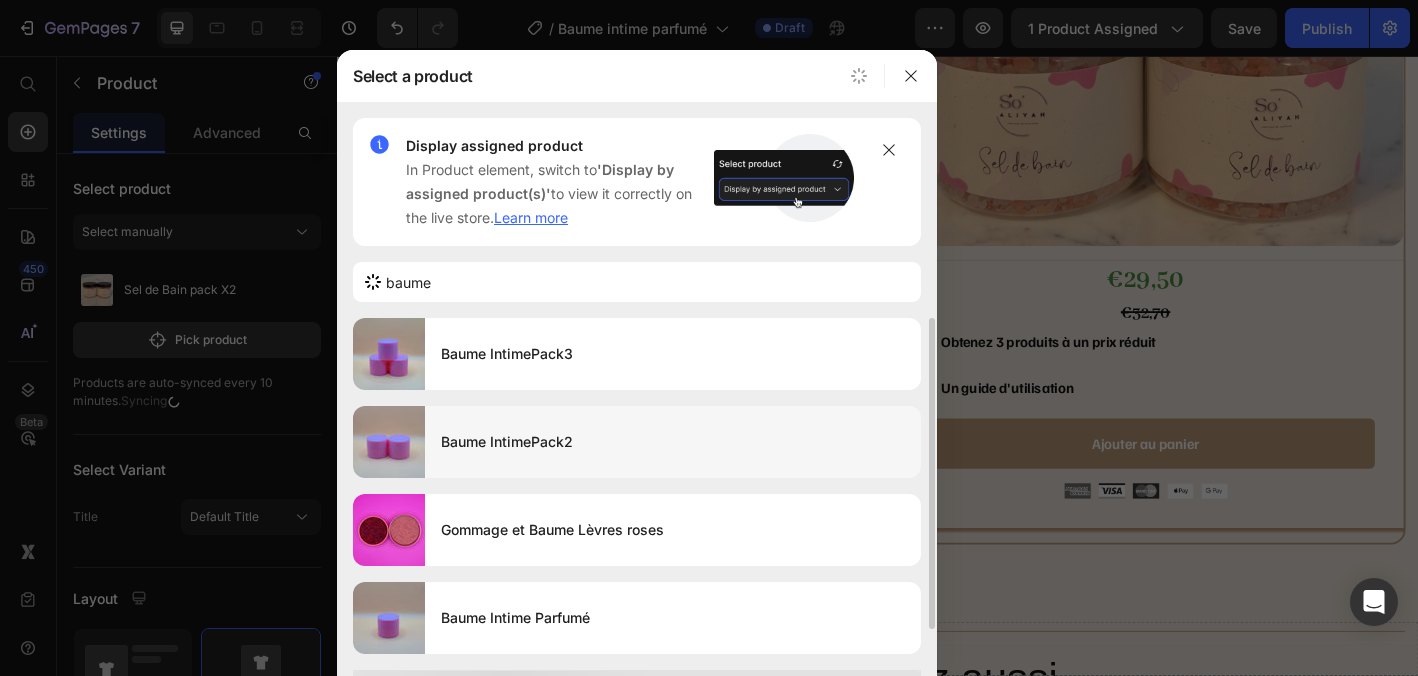 type 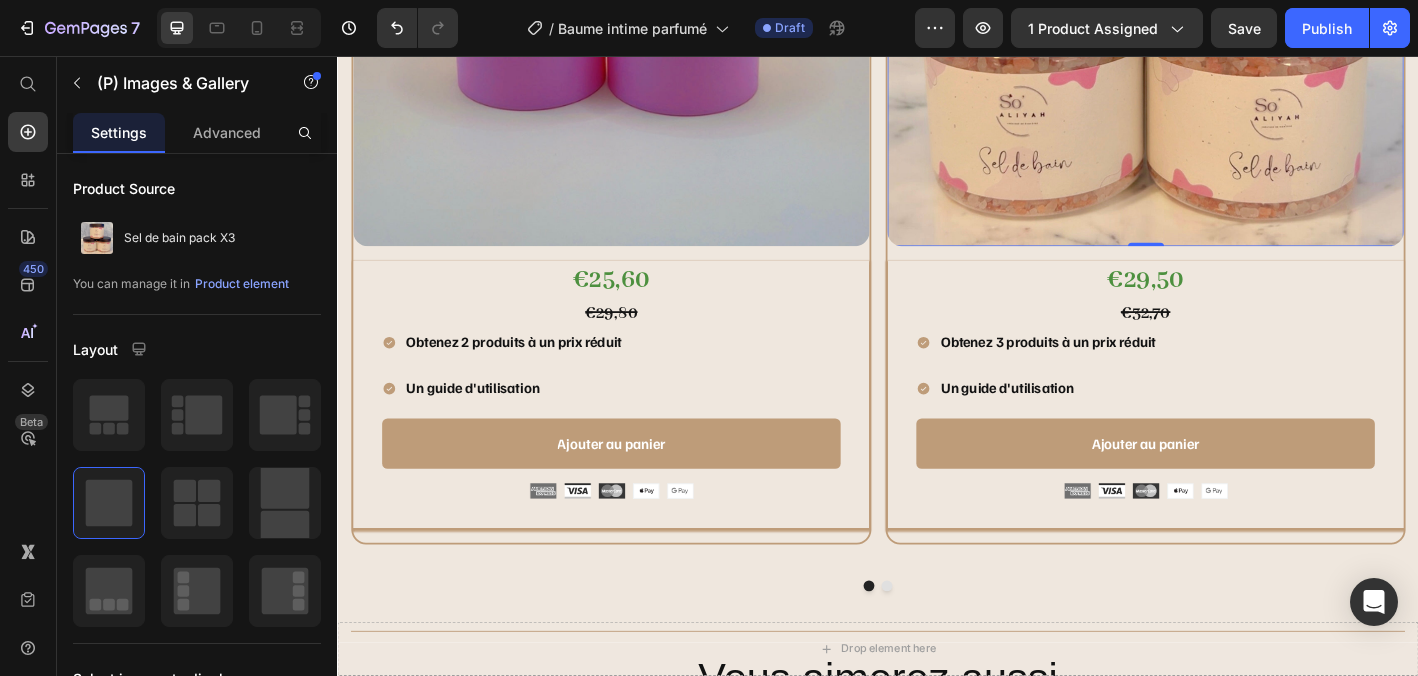 click at bounding box center [1233, -20] 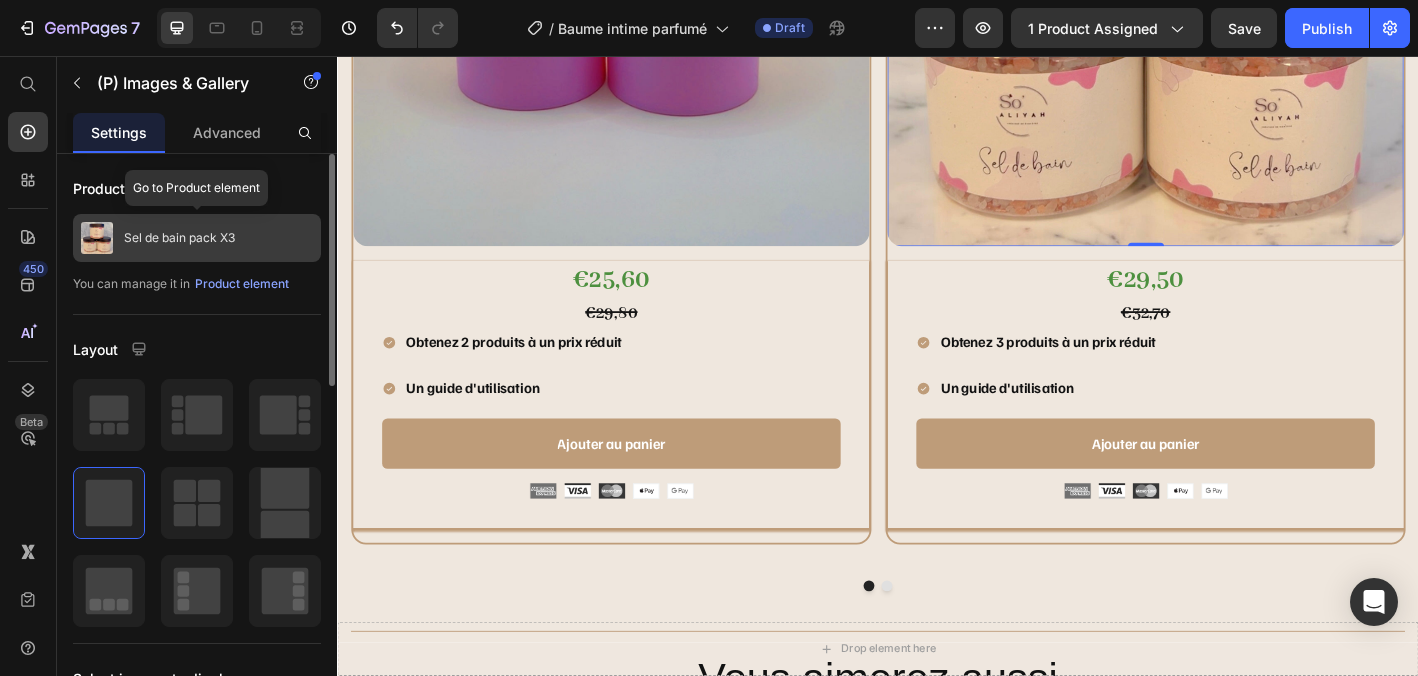 click on "Sel de bain pack X3" at bounding box center [179, 238] 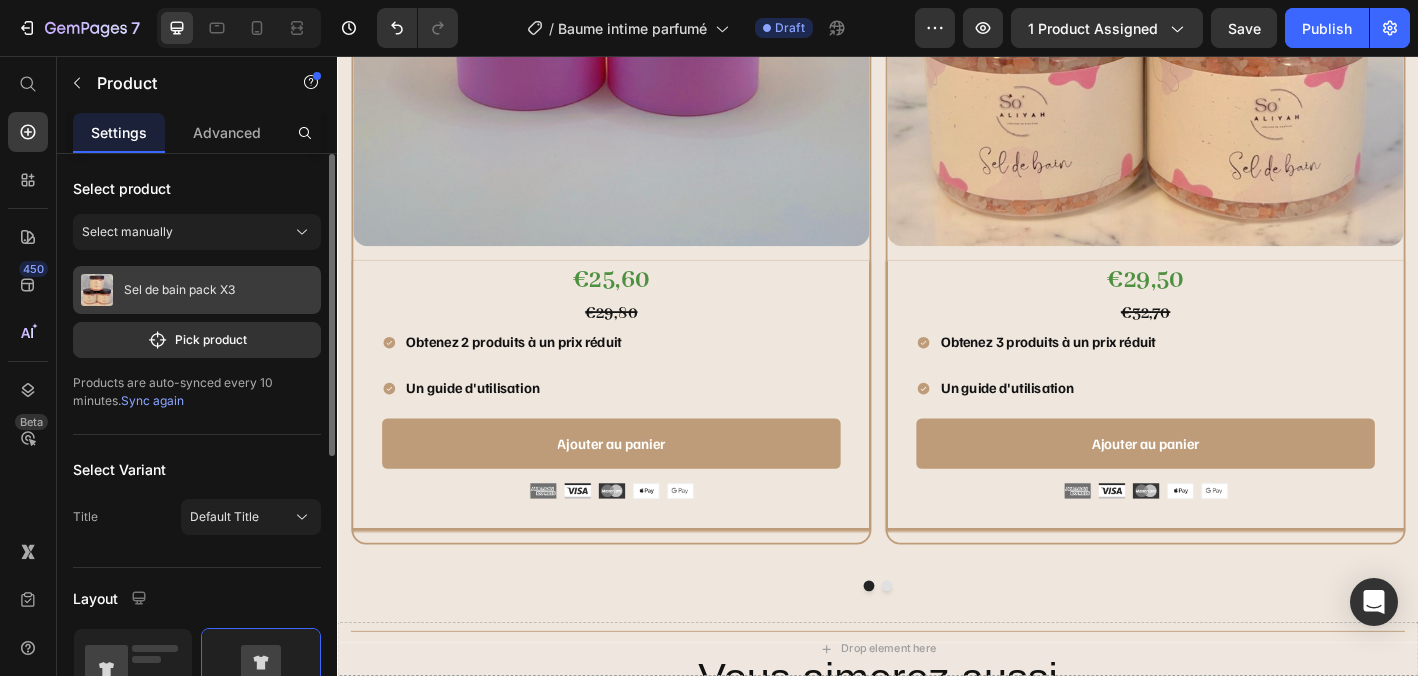 click on "Sel de bain pack X3" at bounding box center [197, 290] 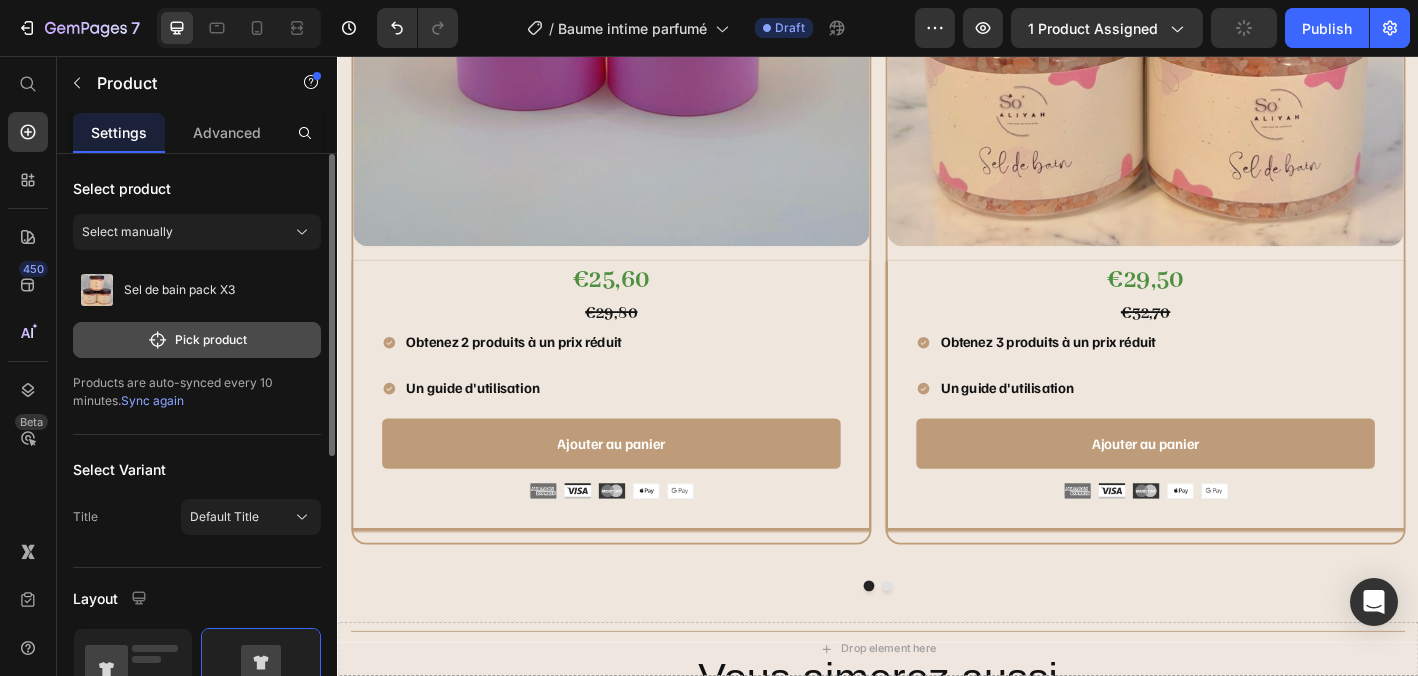 click on "Pick product" at bounding box center (197, 340) 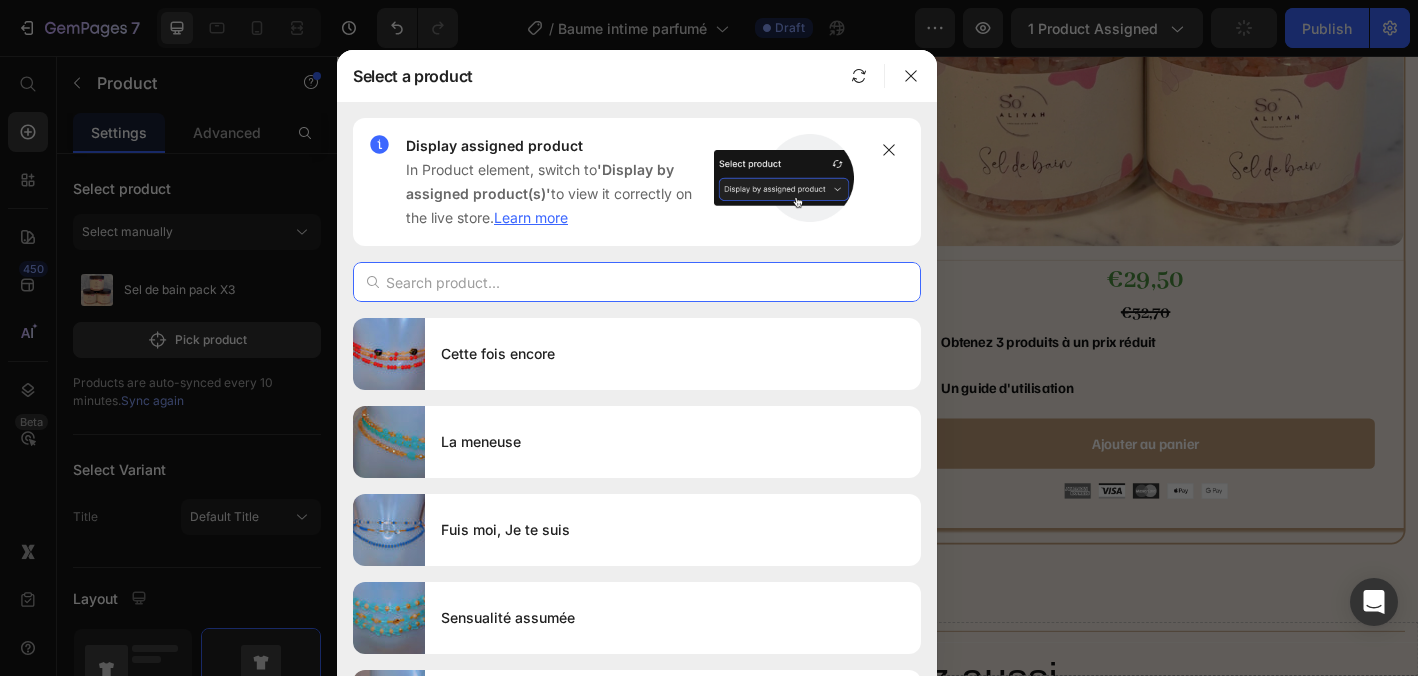 click at bounding box center (637, 282) 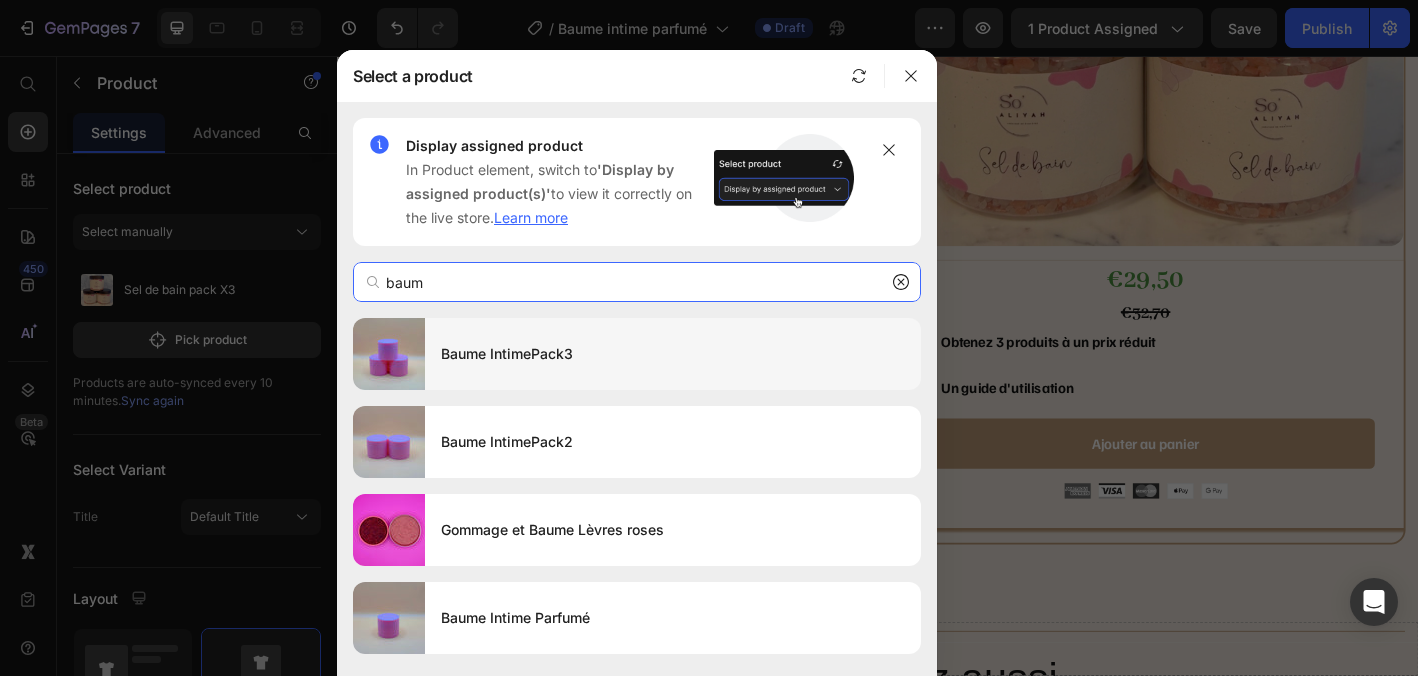 type on "baum" 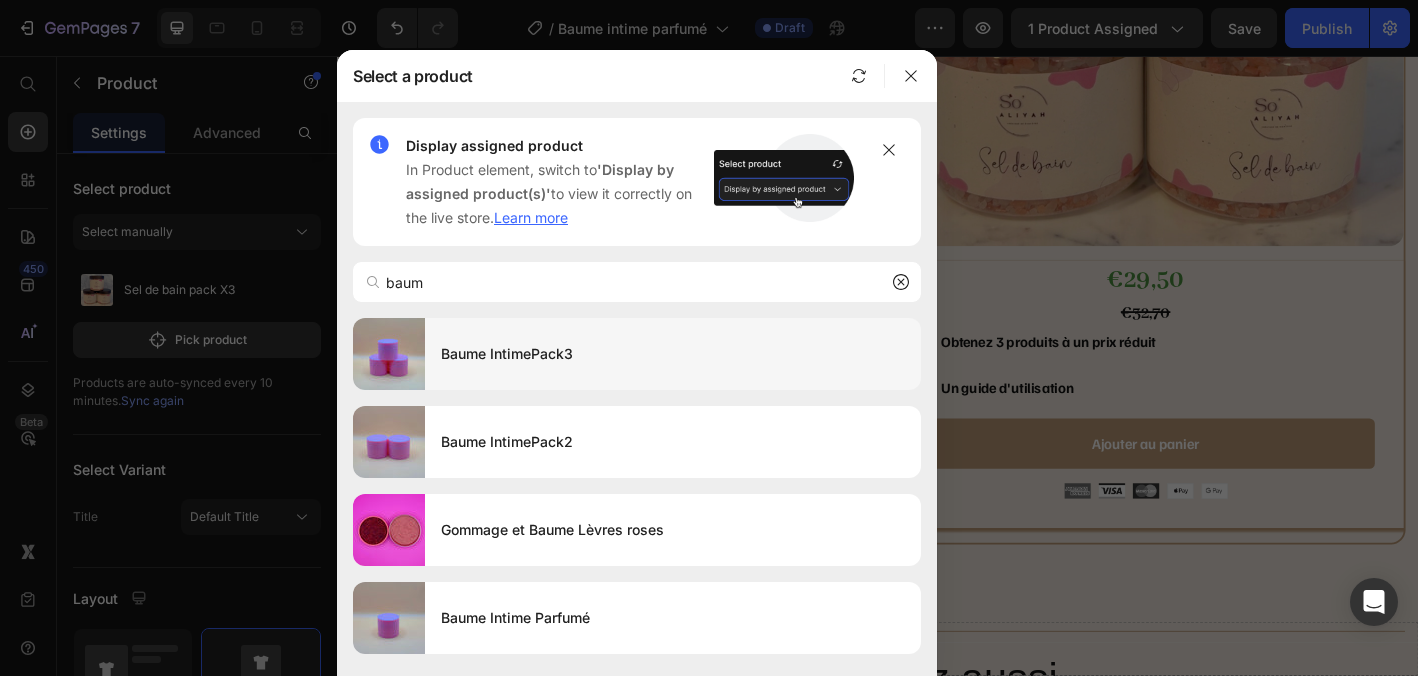 click on "Baume IntimePack3" at bounding box center (673, 354) 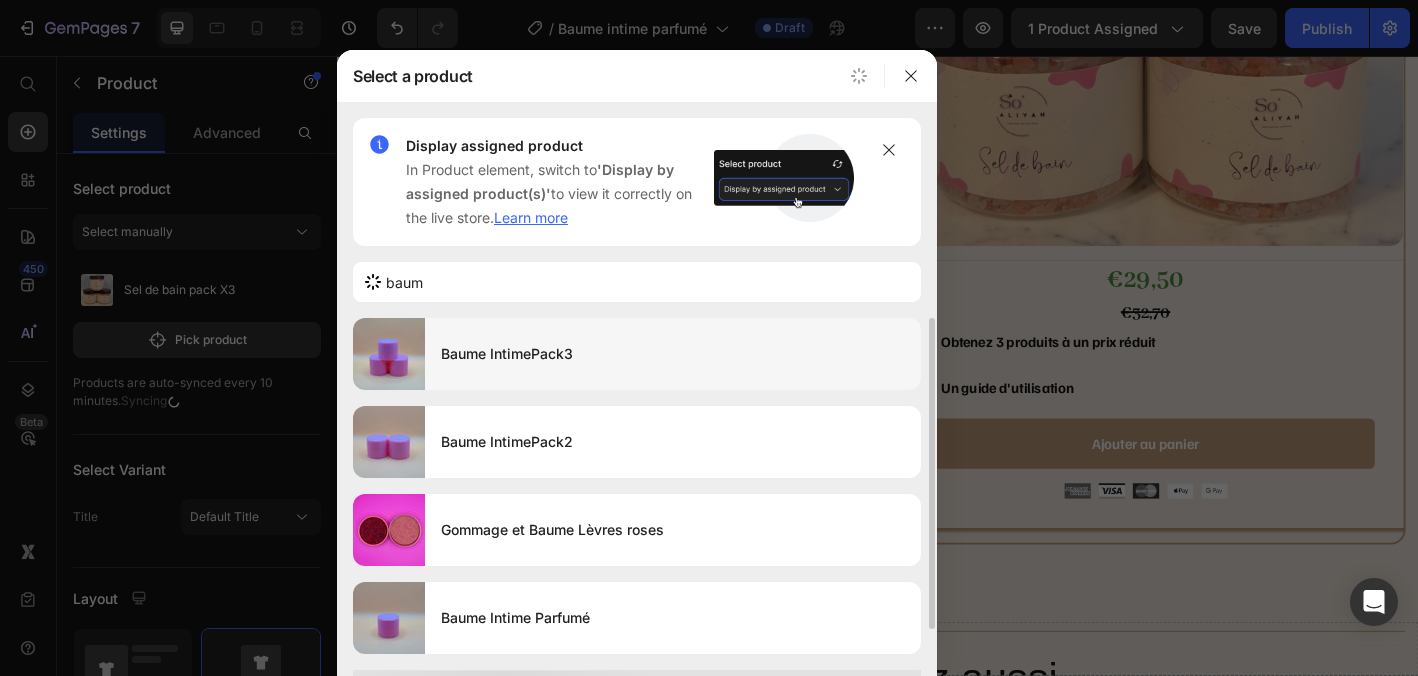 type 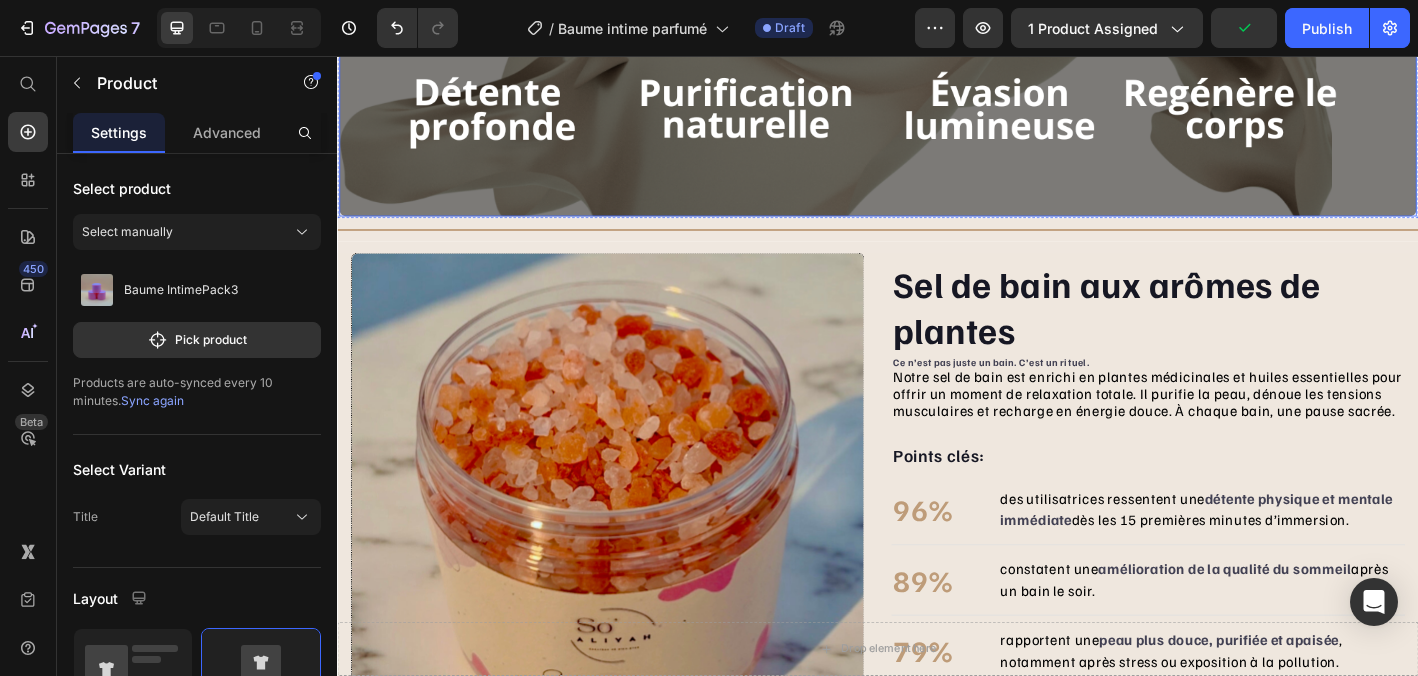 scroll, scrollTop: 852, scrollLeft: 0, axis: vertical 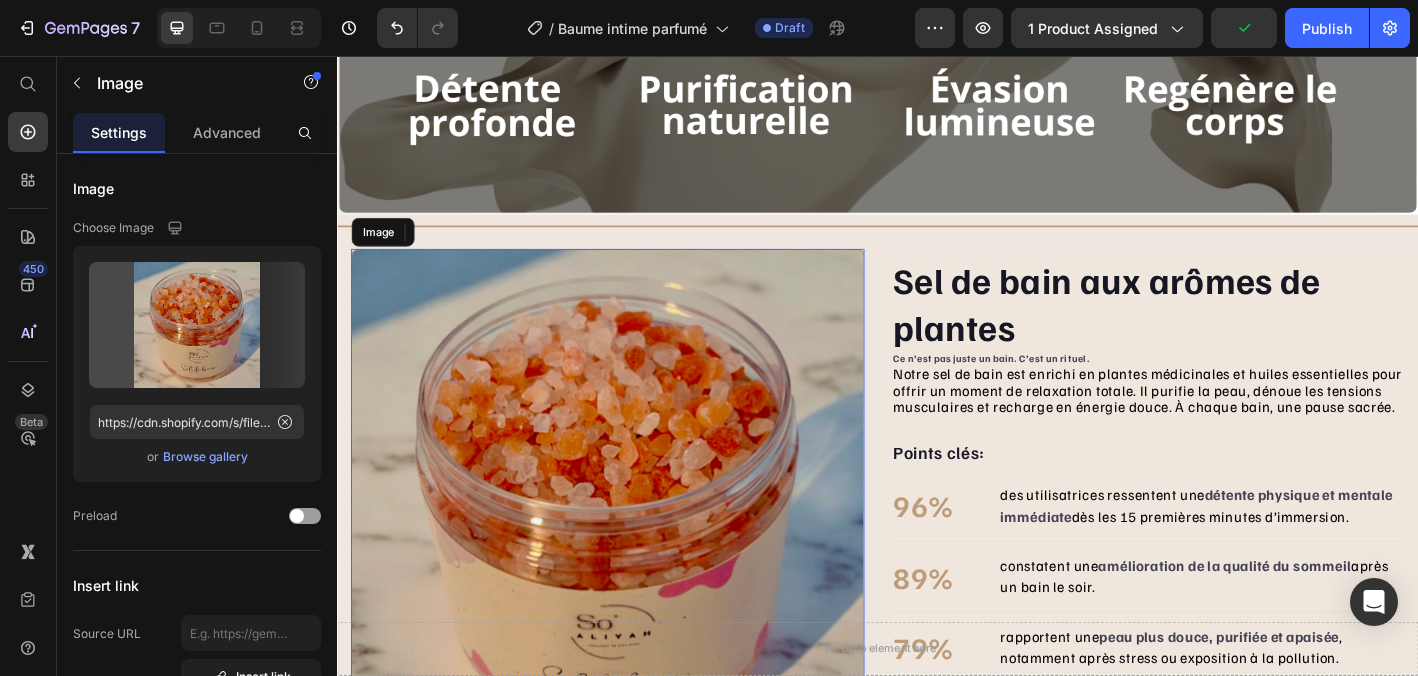 click at bounding box center [637, 555] 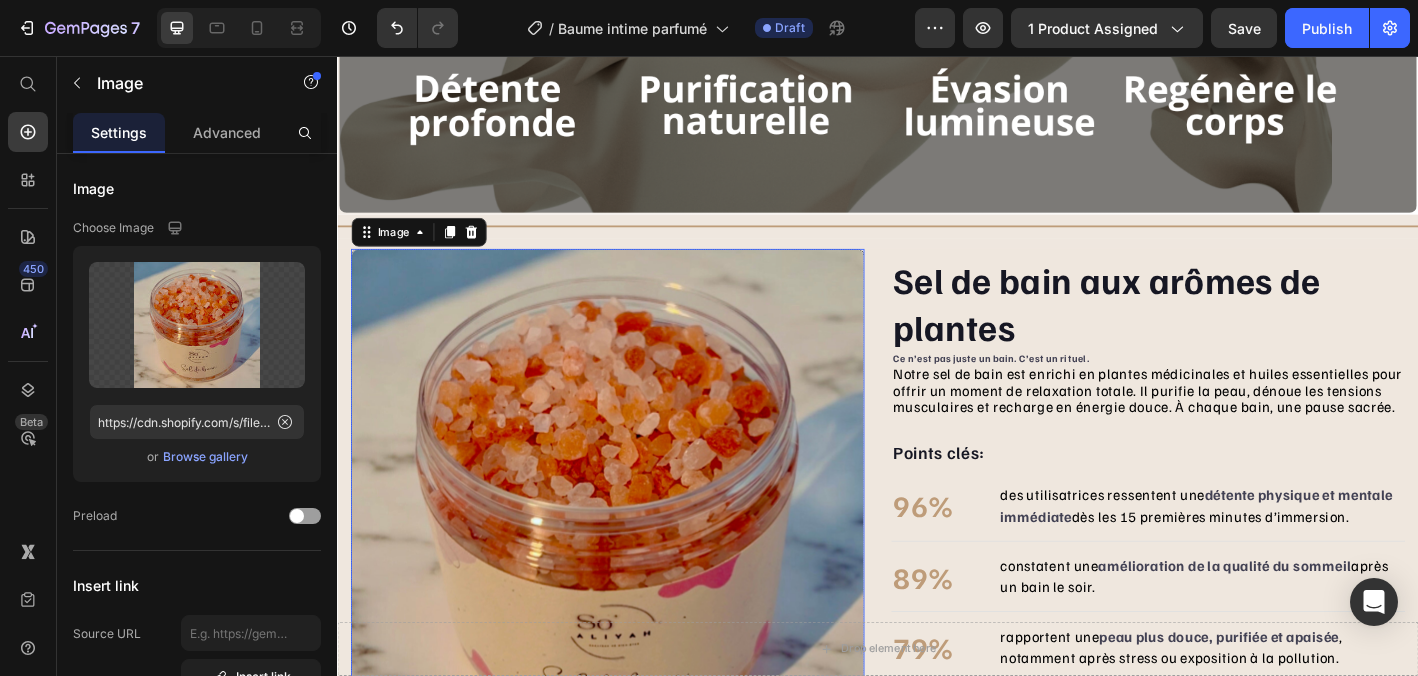 scroll, scrollTop: 889, scrollLeft: 0, axis: vertical 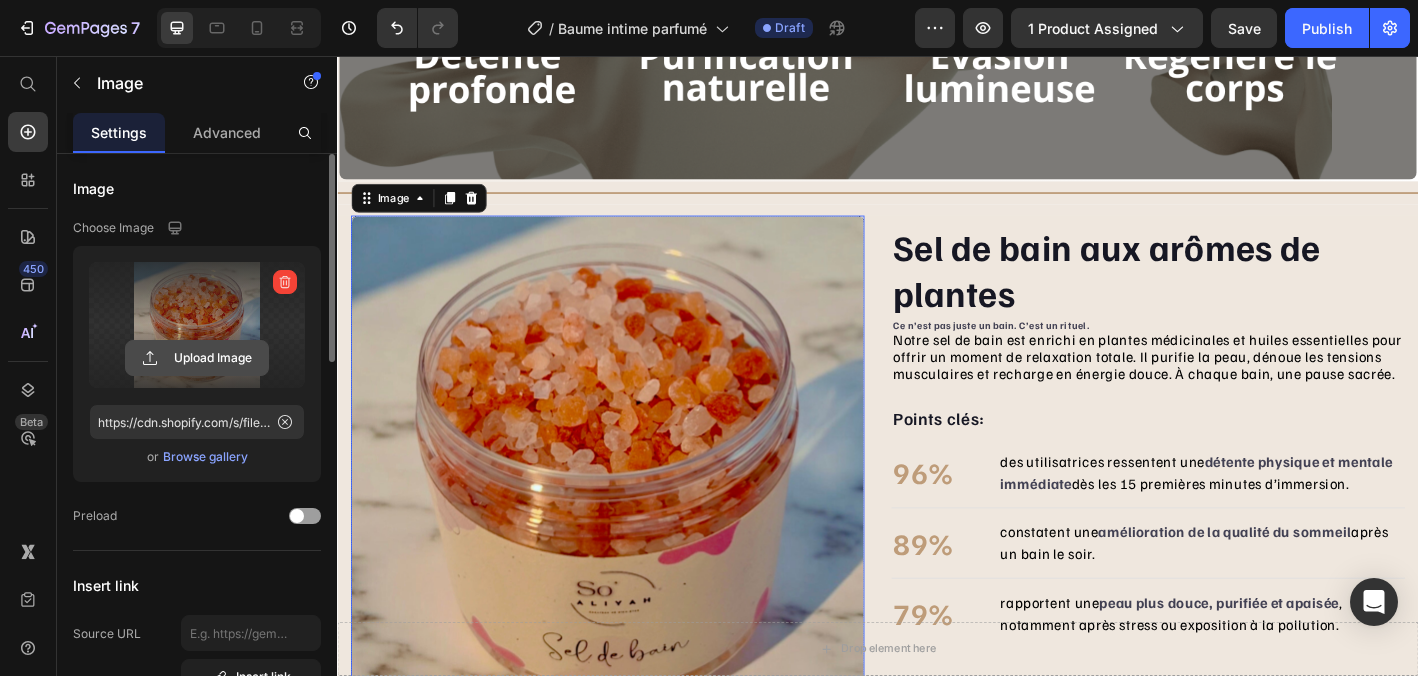 click 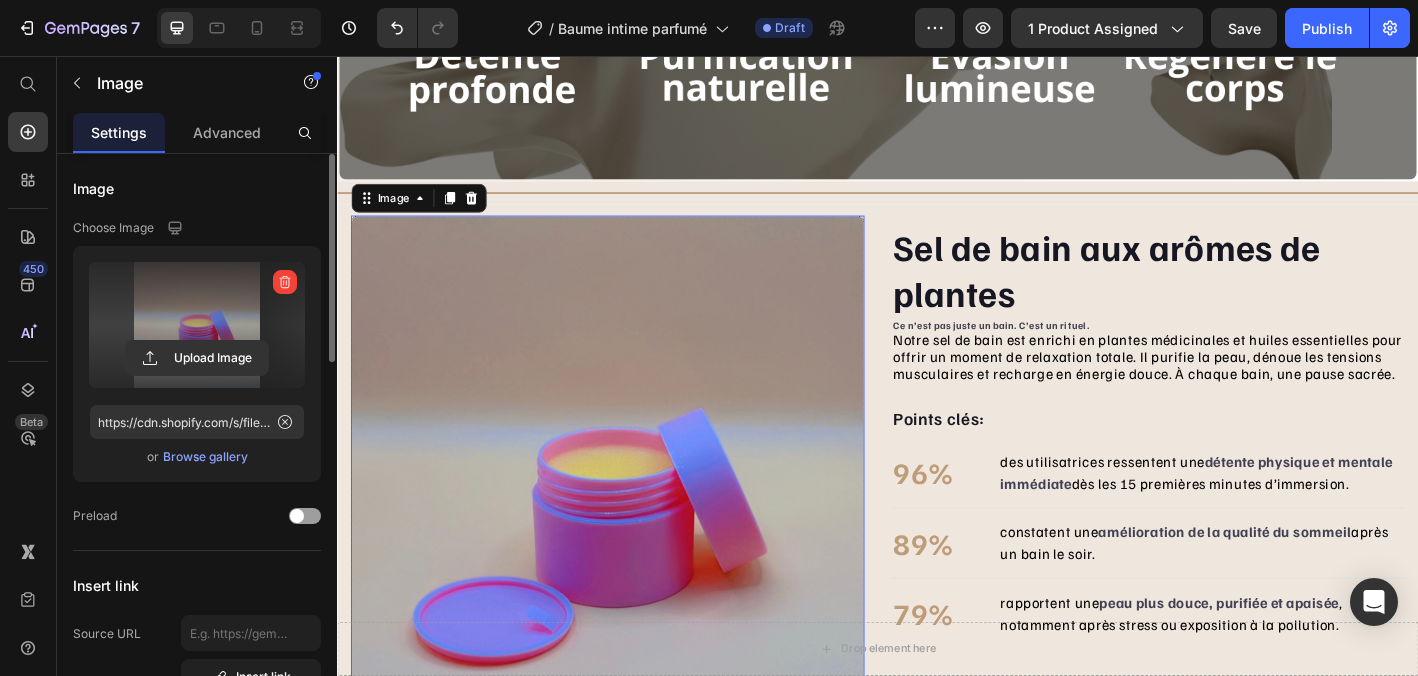 type on "https://cdn.shopify.com/s/files/1/0895/0615/2714/files/gempages_564270153940862117-b3805123-57c6-4adc-abdc-ffb525a67922.jpg" 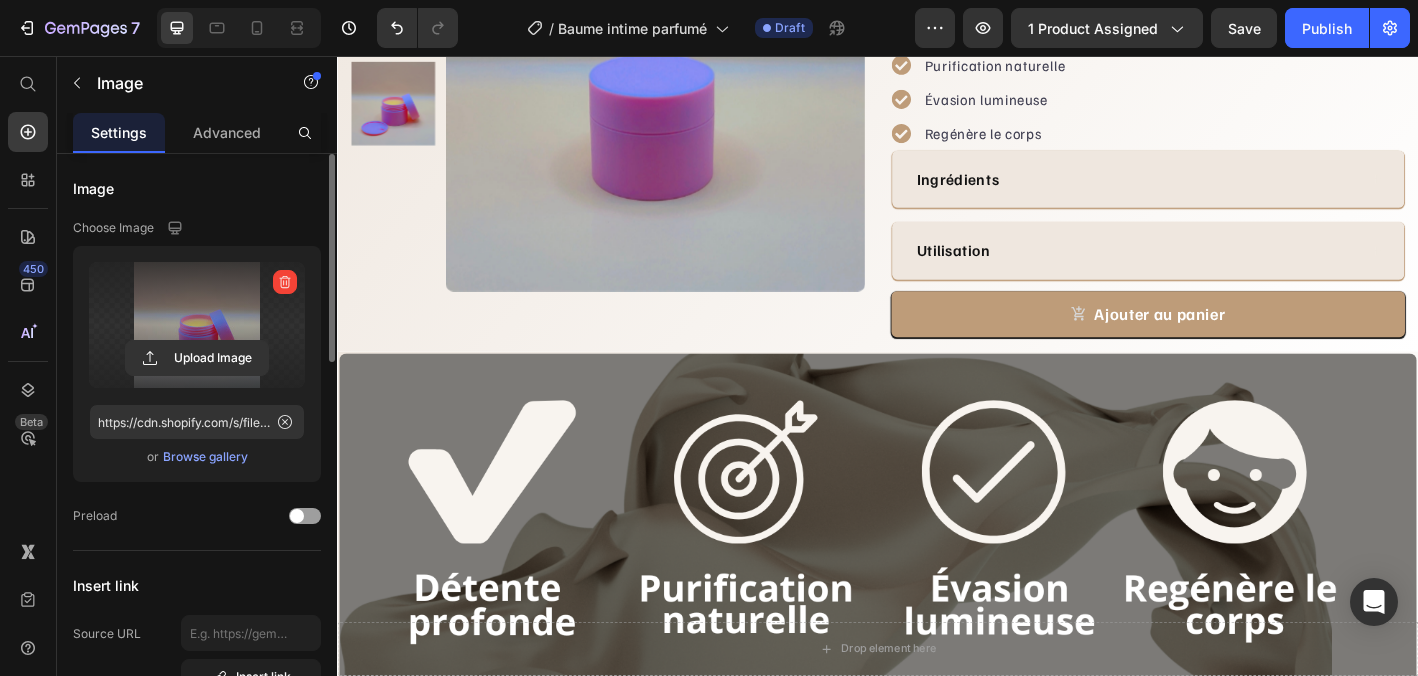 scroll, scrollTop: 255, scrollLeft: 0, axis: vertical 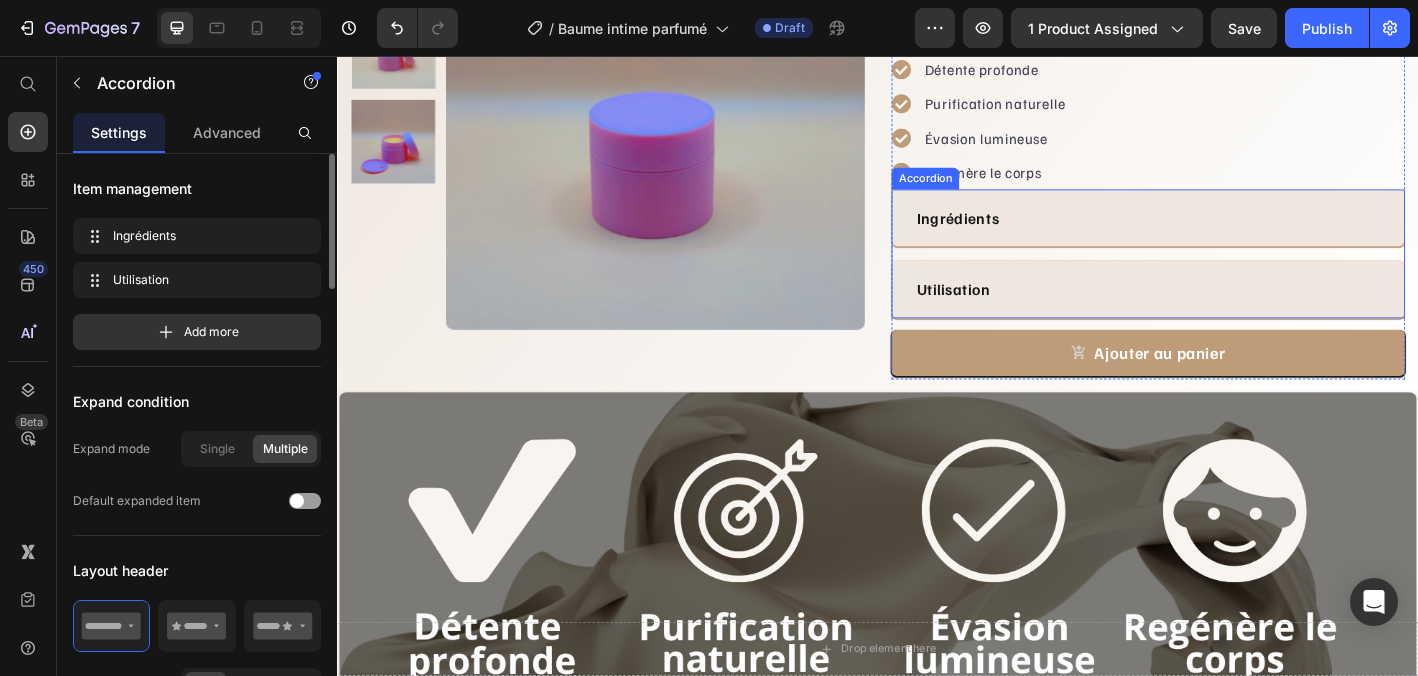 click on "Ingrédients" at bounding box center [1222, 236] 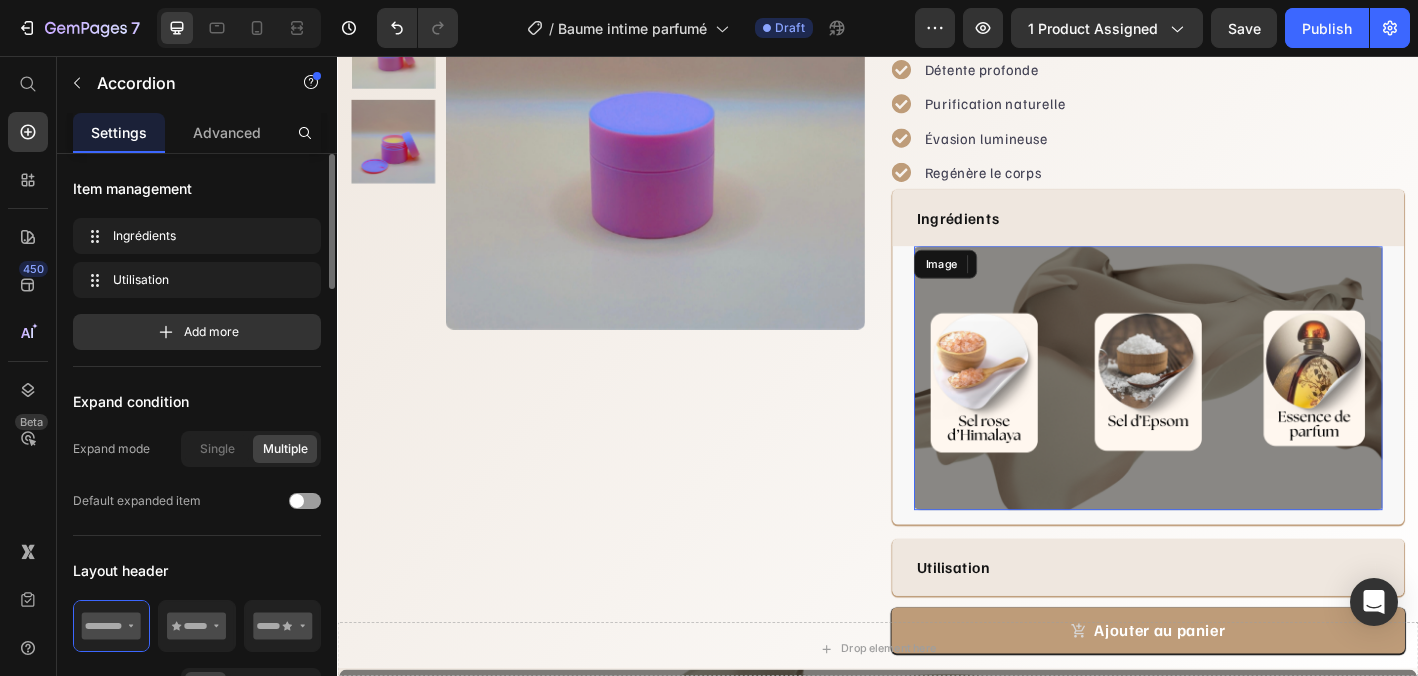 click at bounding box center (1237, 413) 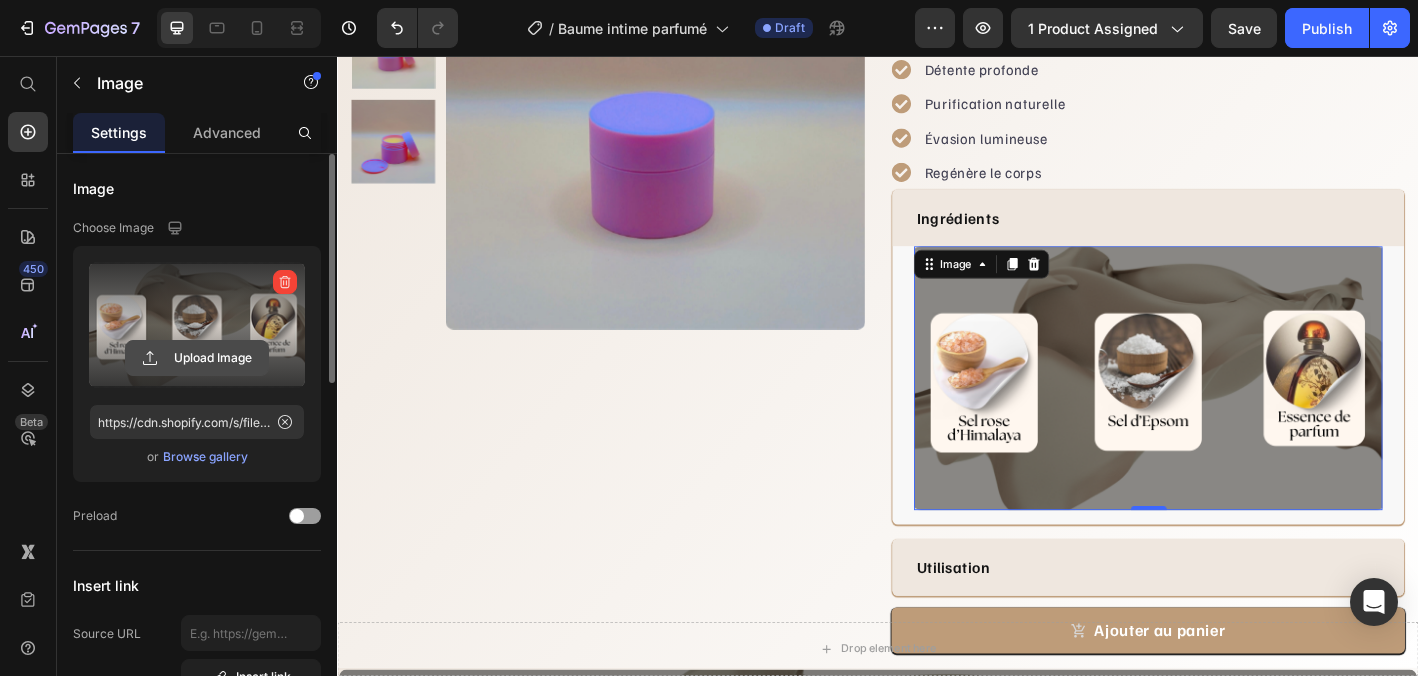 click 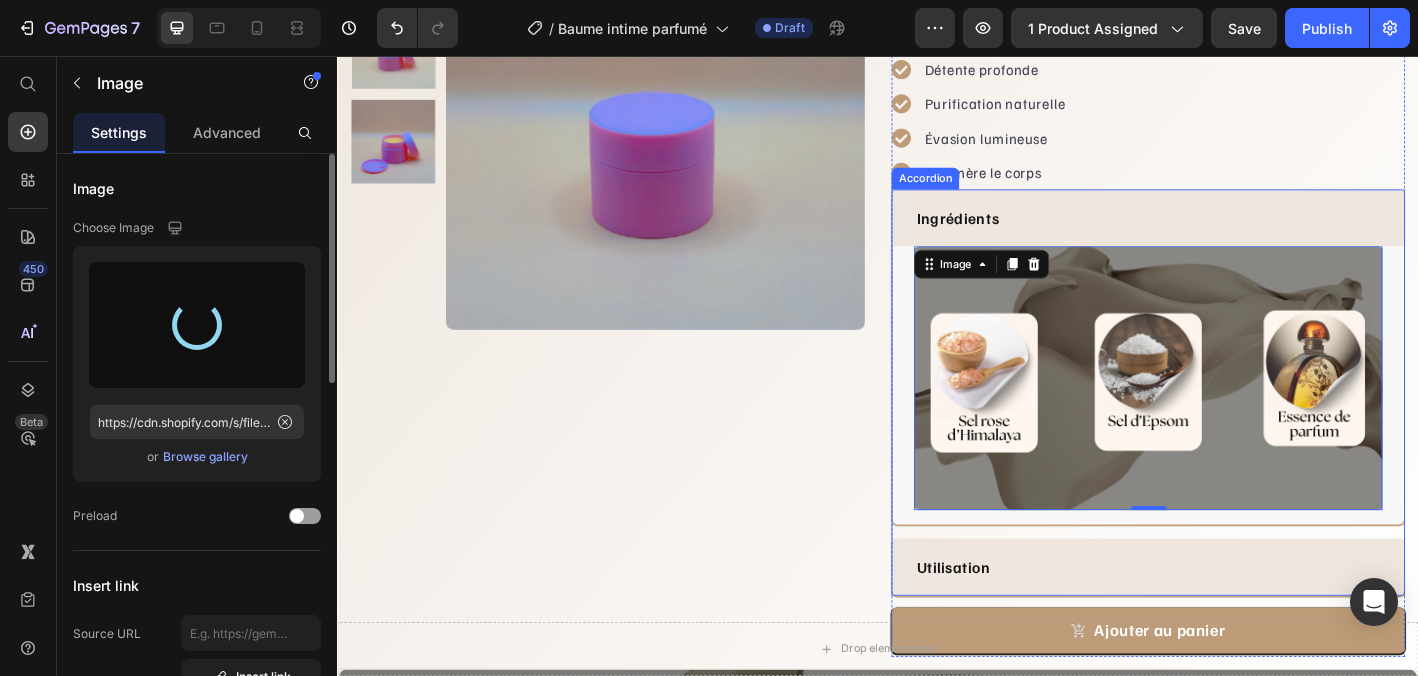 type on "https://cdn.shopify.com/s/files/1/0895/0615/2714/files/gempages_564270153940862117-f9908f88-b034-449b-8a36-47711d54df6f.png" 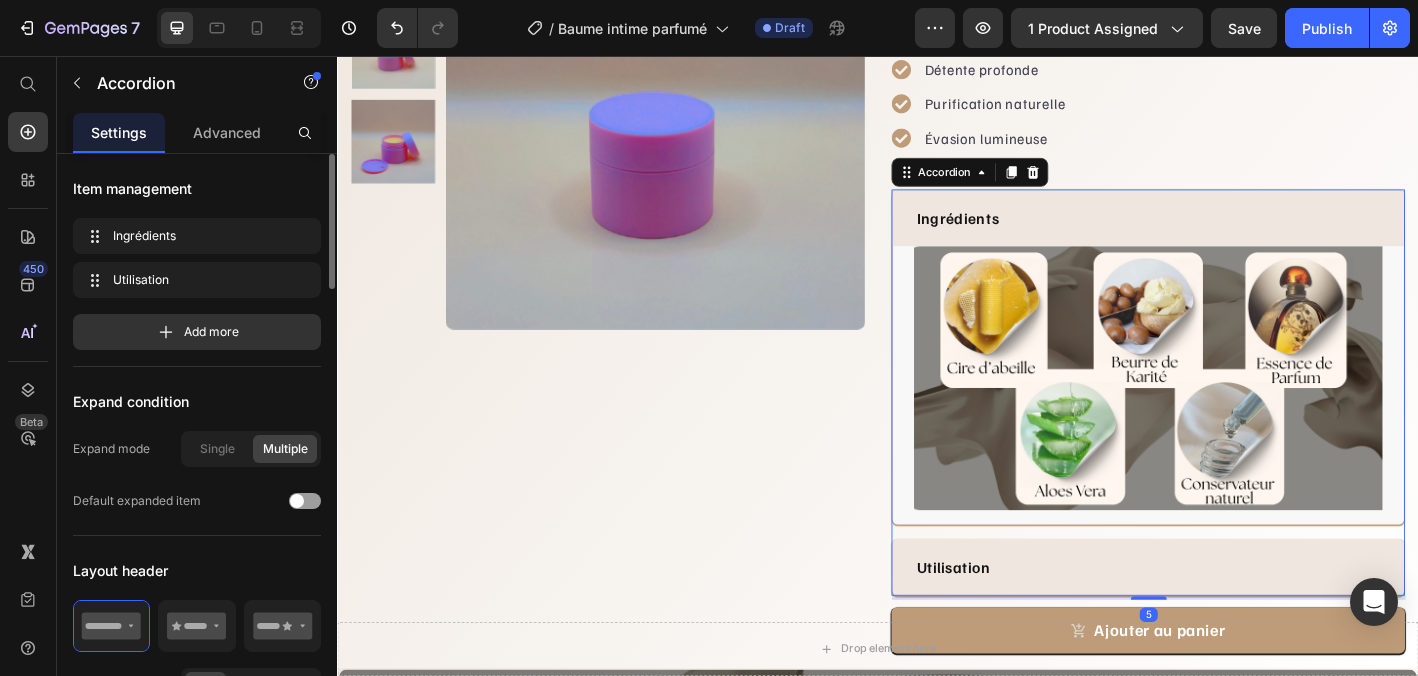 click on "Ingrédients" at bounding box center [1222, 236] 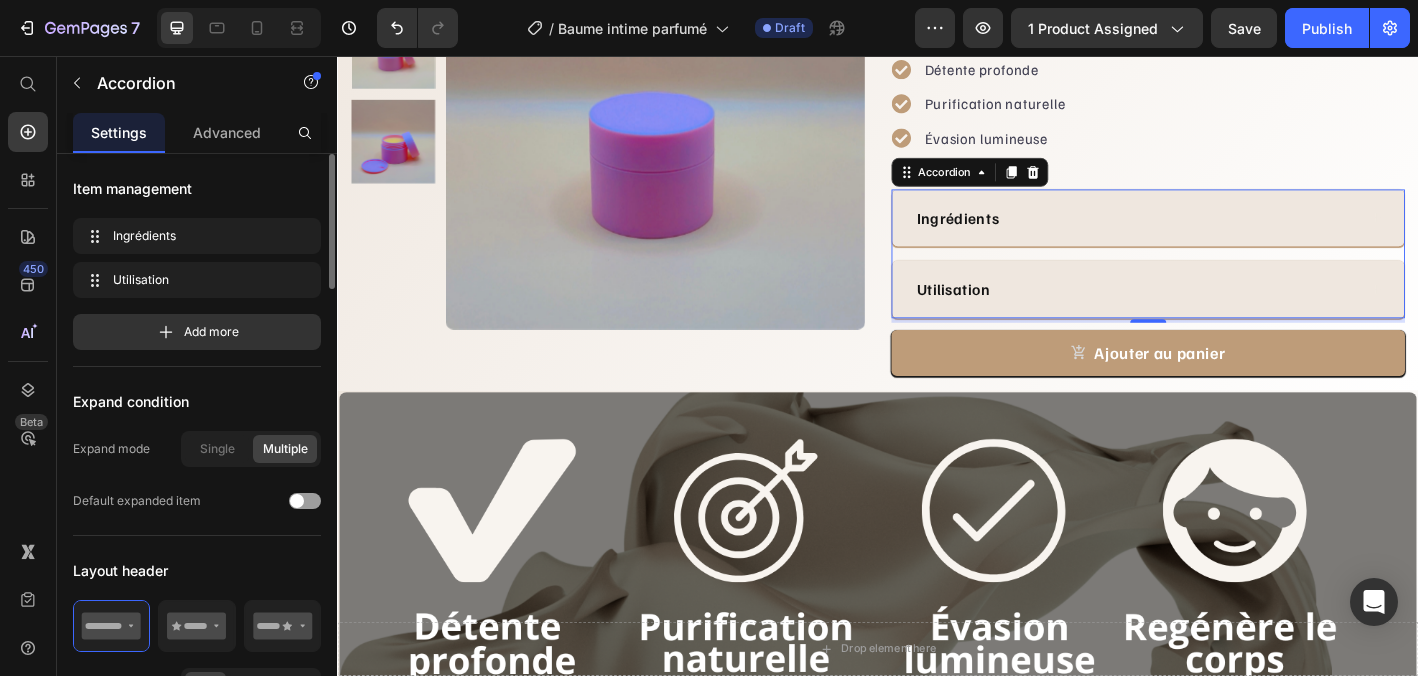 click on "Utilisation" at bounding box center (1222, 315) 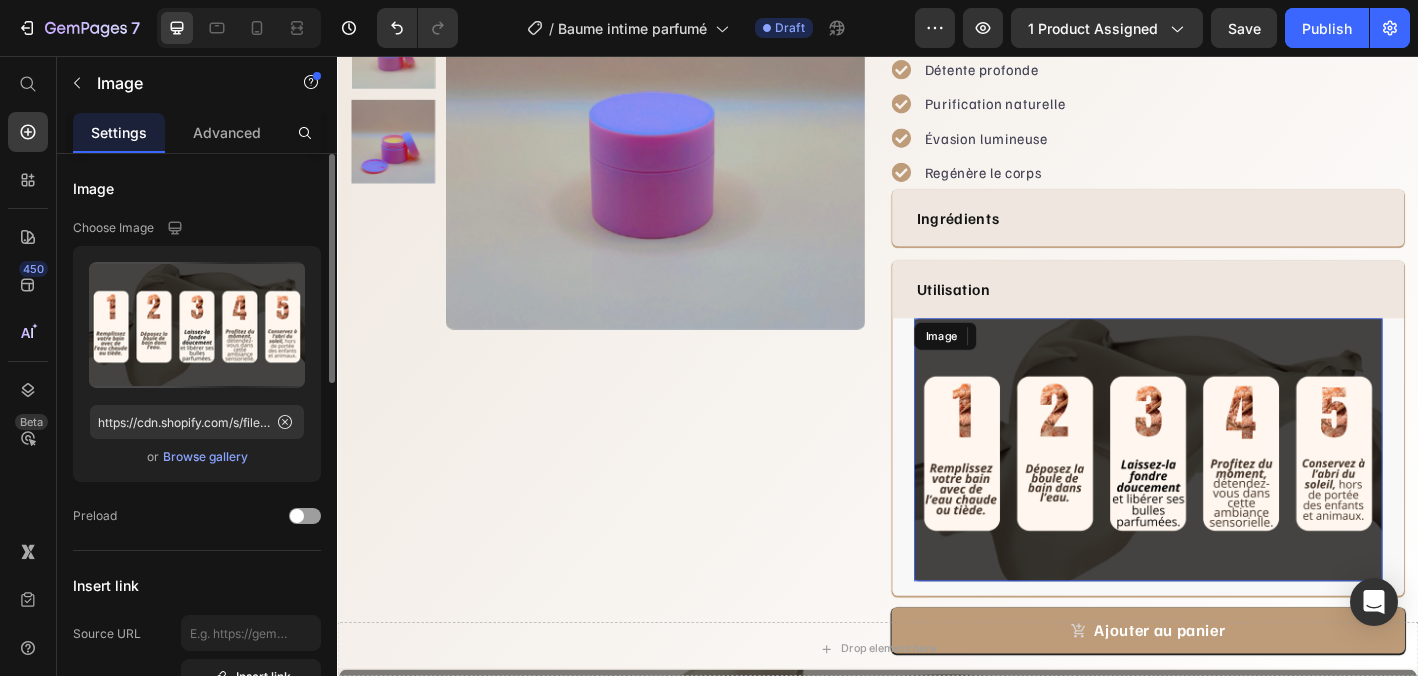 click at bounding box center [1237, 493] 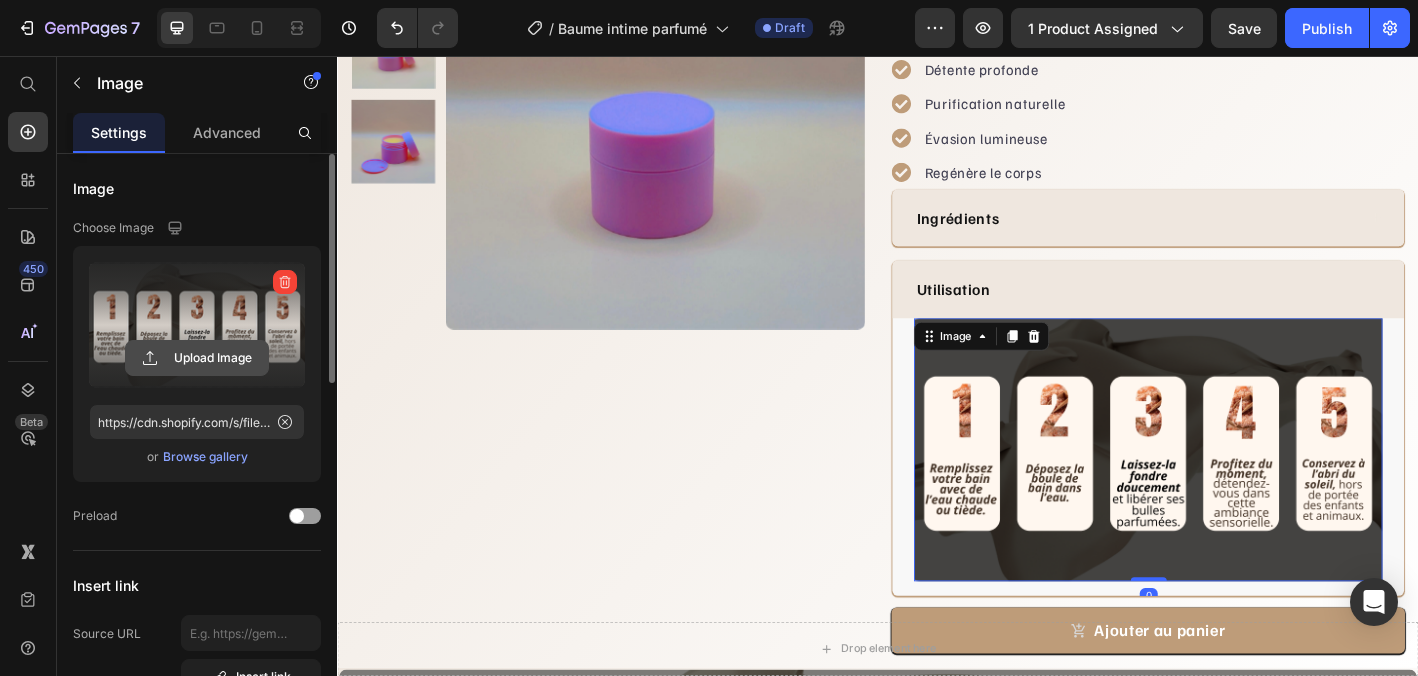 click 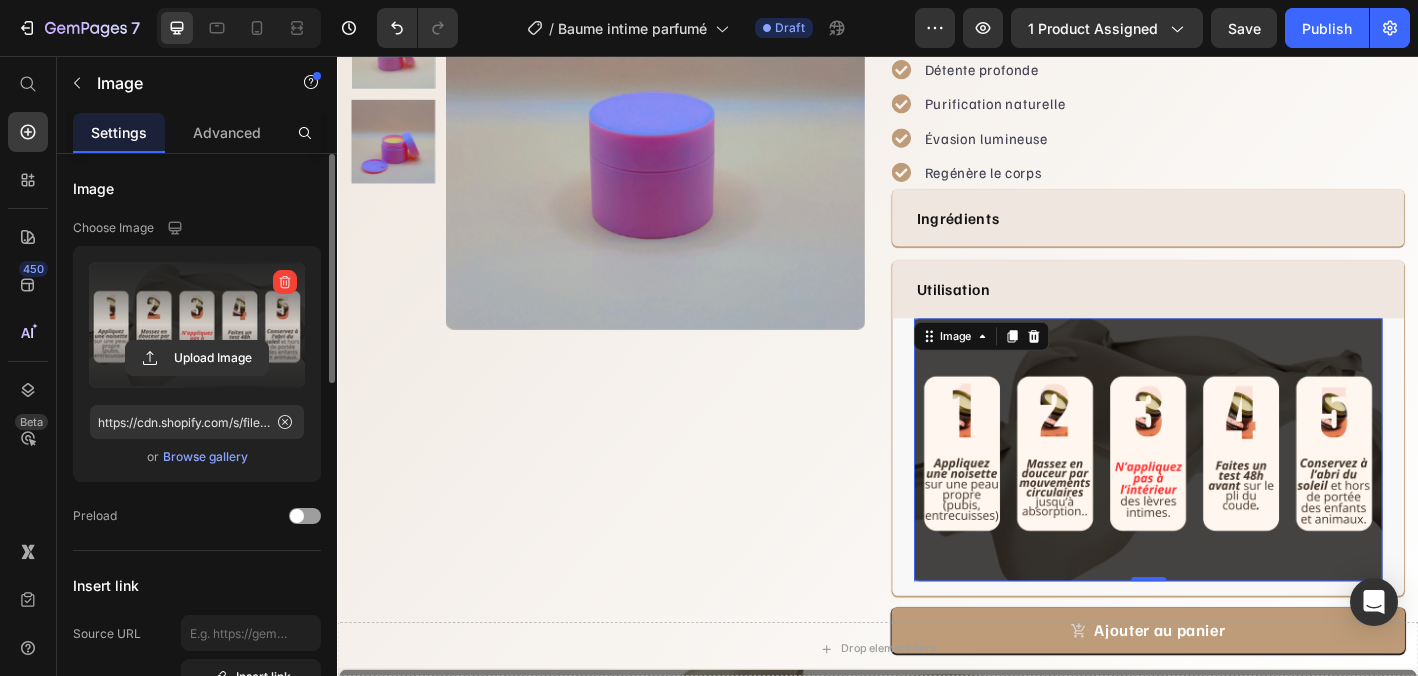 type on "https://cdn.shopify.com/s/files/1/0895/0615/2714/files/gempages_564270153940862117-efd3e21b-6141-4e95-8540-42294f47bc27.png" 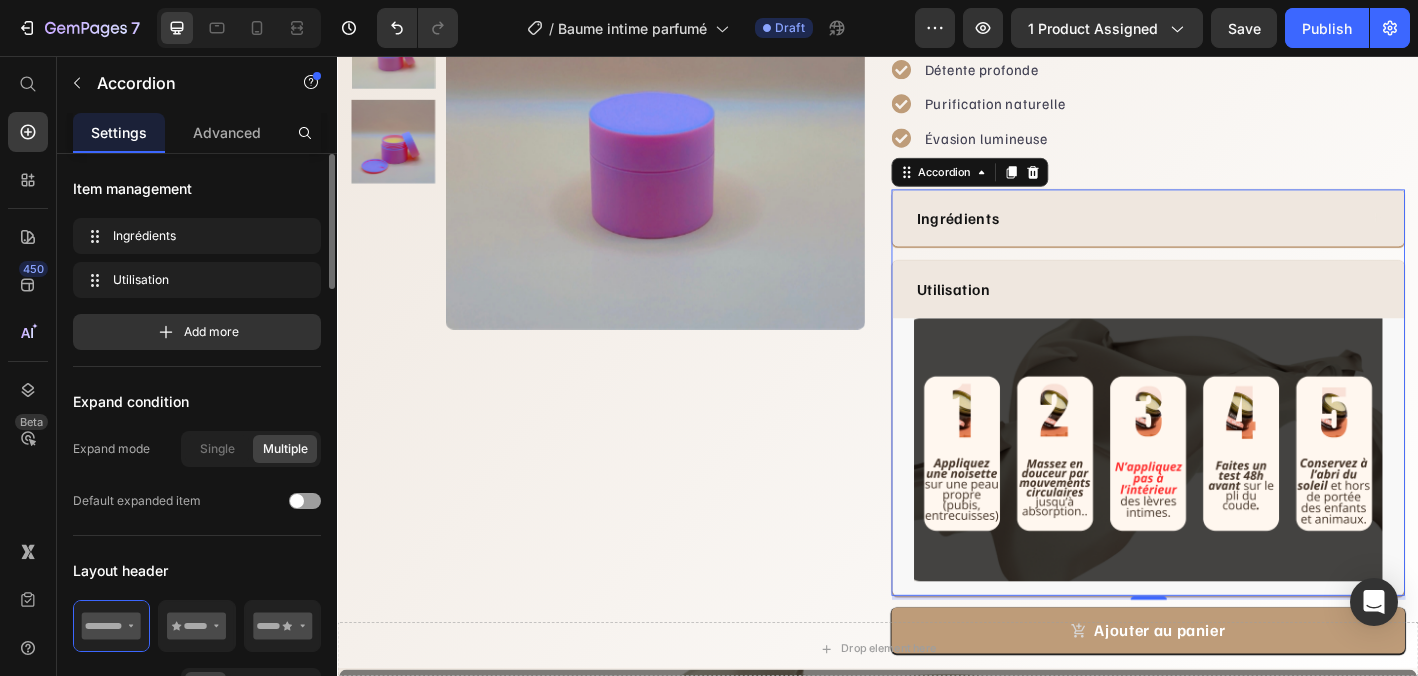 click on "Utilisation" at bounding box center [1222, 315] 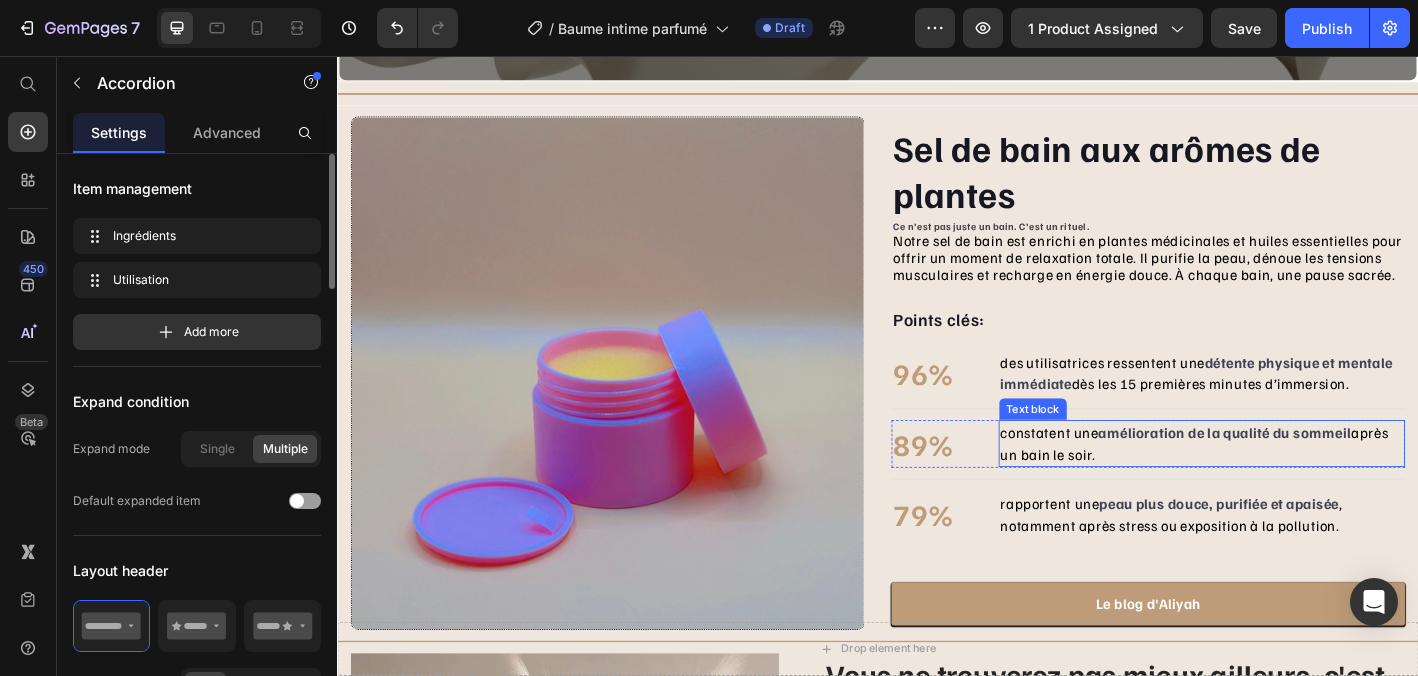 scroll, scrollTop: 995, scrollLeft: 0, axis: vertical 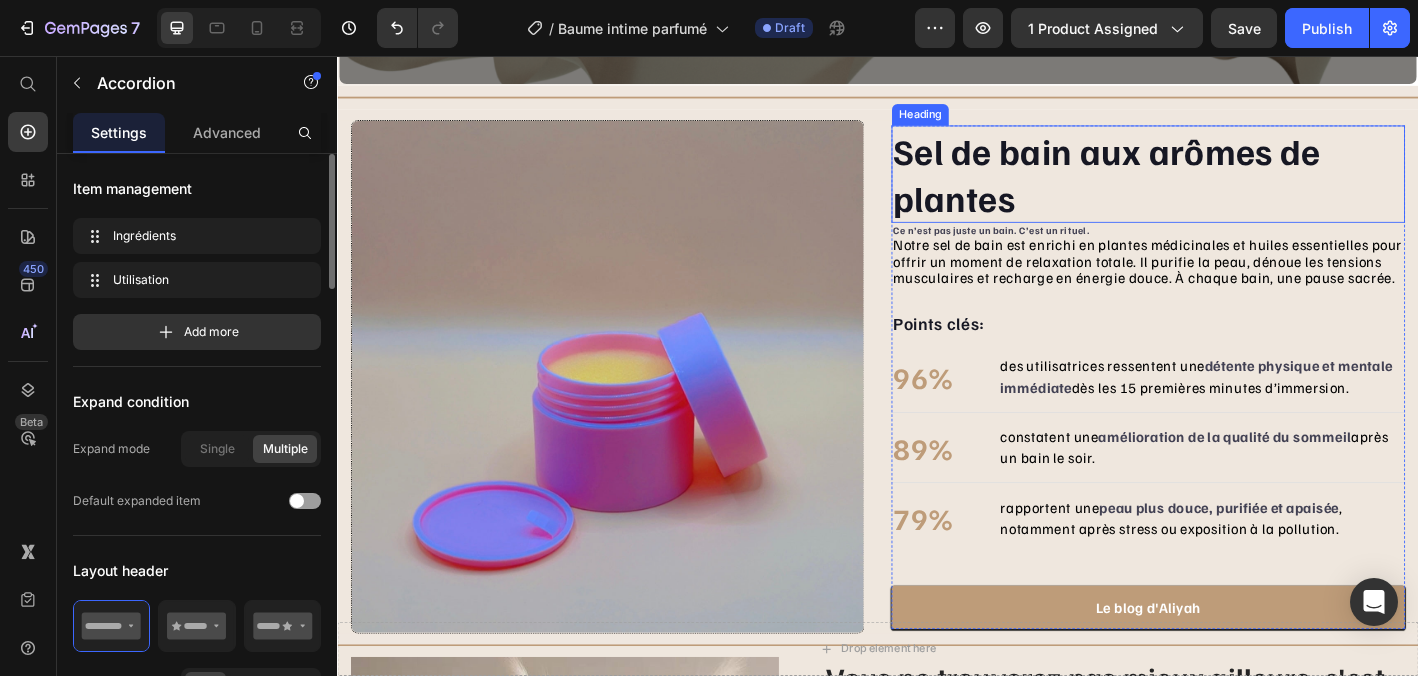 click on "Sel de bain aux arômes de plantes" at bounding box center (1191, 187) 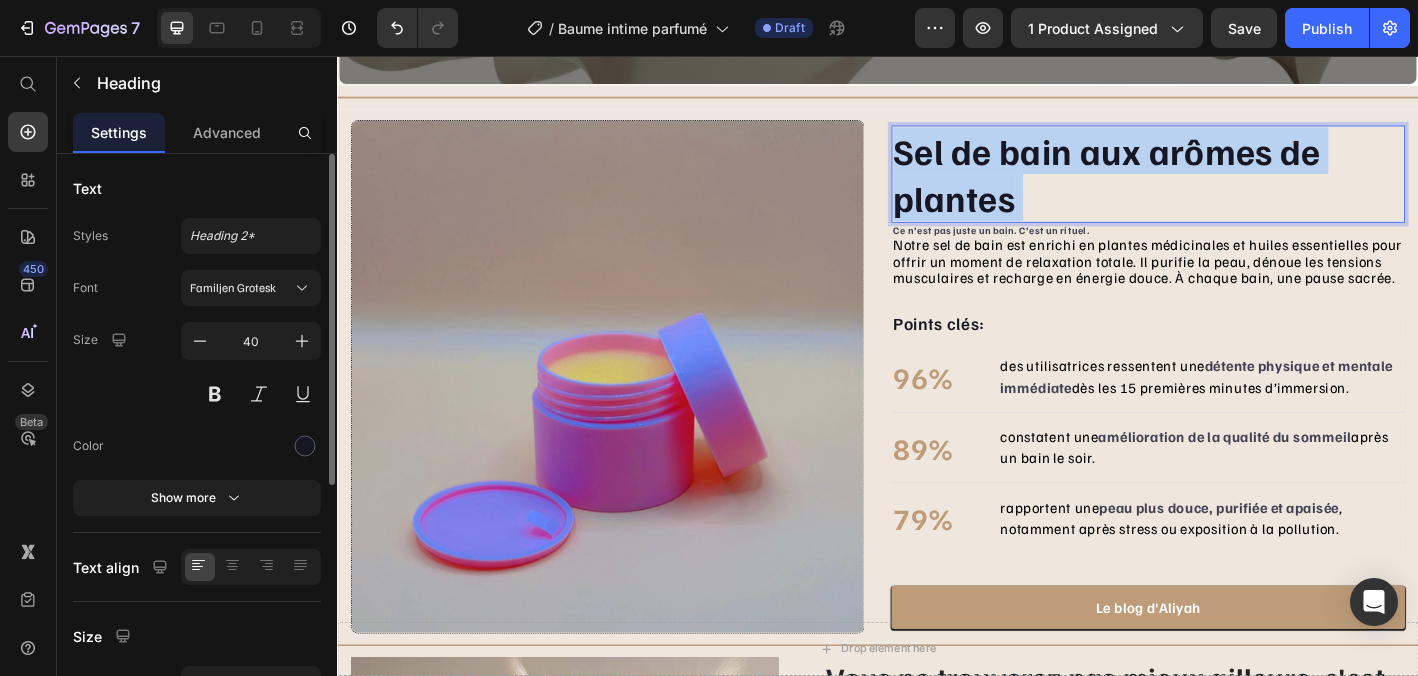 drag, startPoint x: 959, startPoint y: 164, endPoint x: 1095, endPoint y: 214, distance: 144.89996 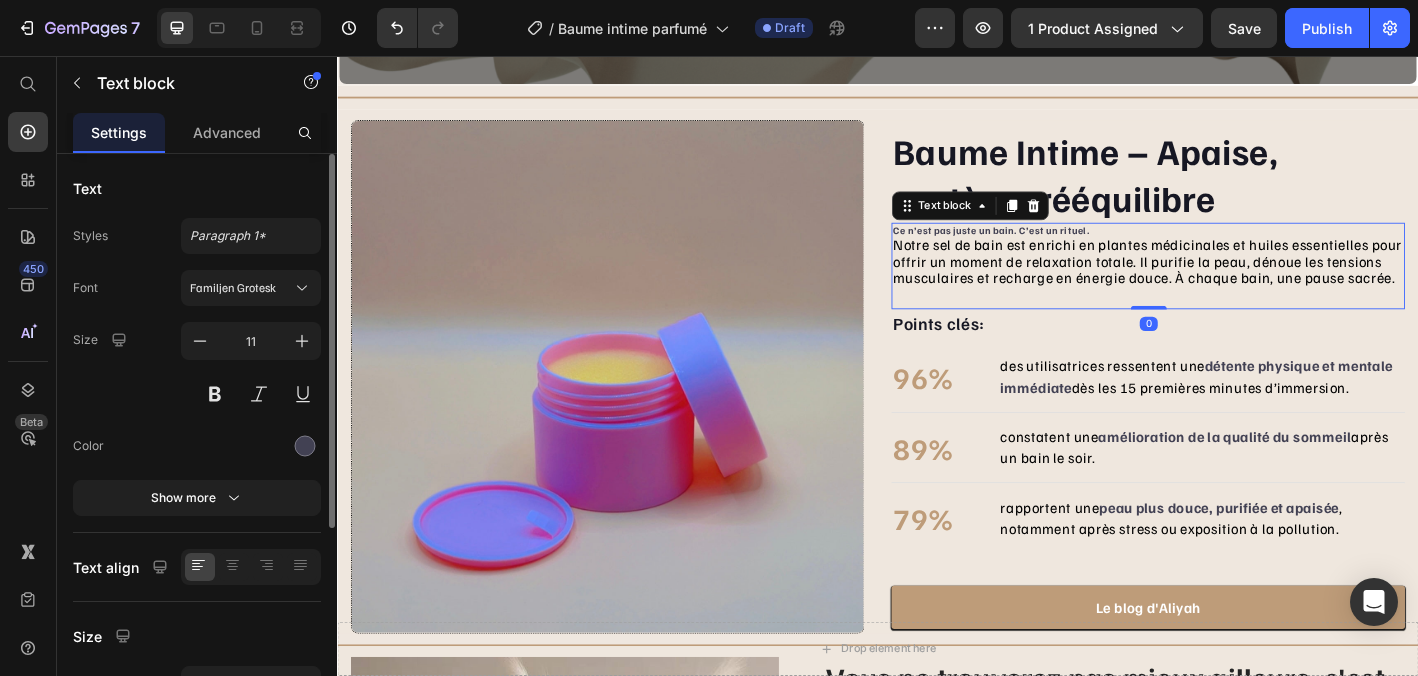 click on "Ce n’est pas juste un bain. C’est un rituel. Notre sel de bain est enrichi en plantes médicinales et huiles essentielles pour offrir un moment de relaxation totale. Il purifie la peau, dénoue les tensions musculaires et recharge en énergie douce. À chaque bain, une pause sacrée." at bounding box center [1237, 277] 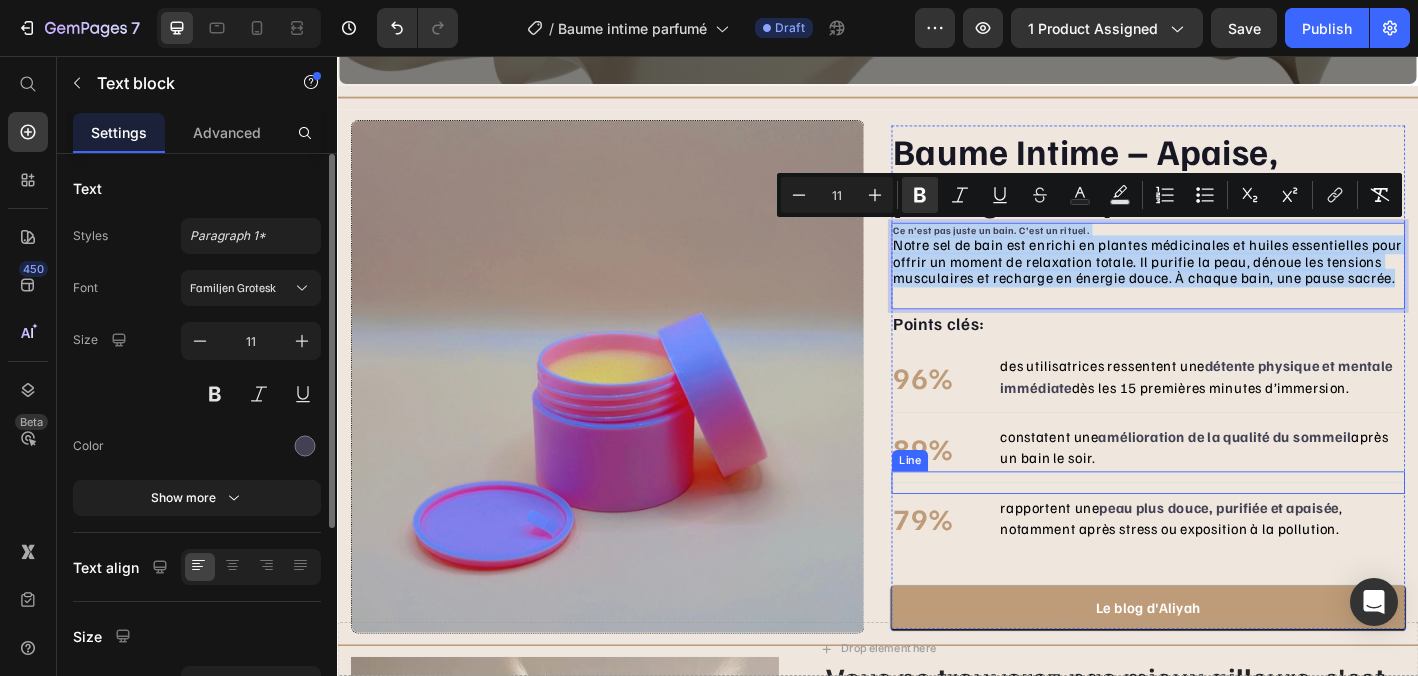 drag, startPoint x: 952, startPoint y: 248, endPoint x: 1224, endPoint y: 511, distance: 378.35565 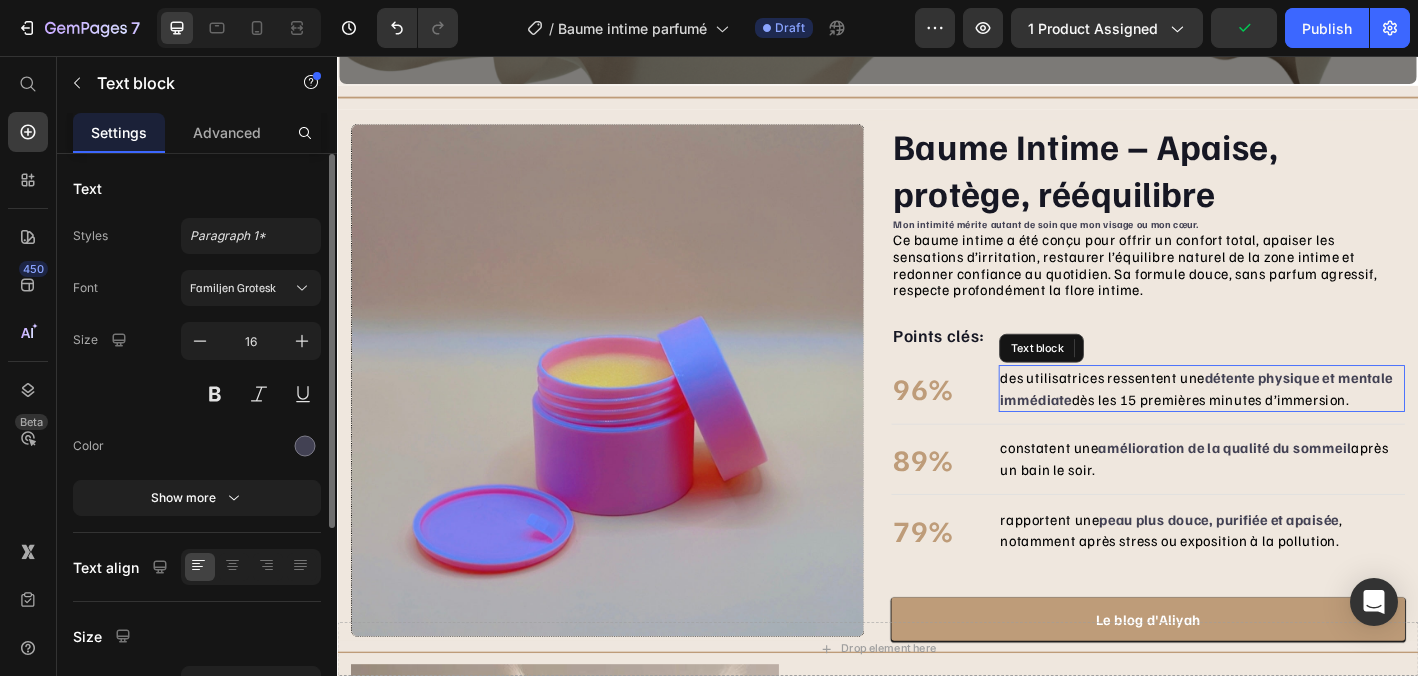 click on "des utilisatrices ressentent une" at bounding box center [1186, 413] 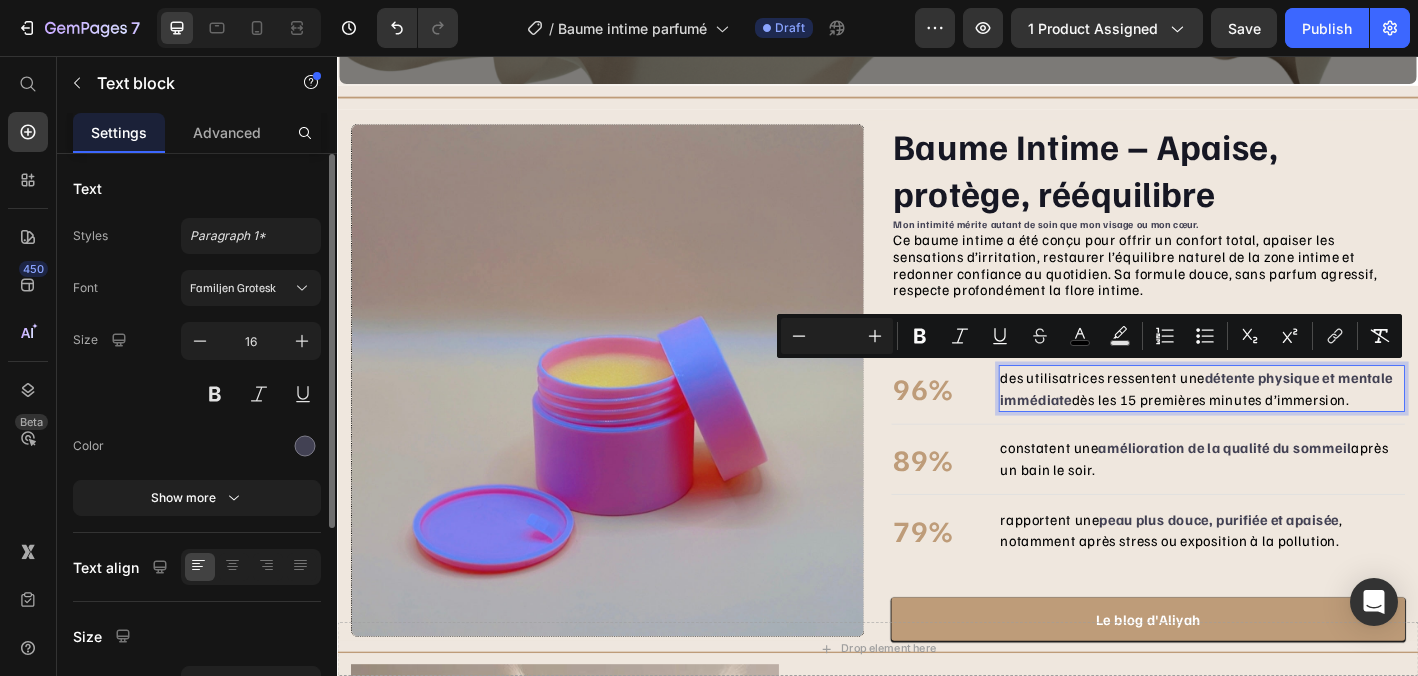 click on "des utilisatrices ressentent une" at bounding box center [1186, 413] 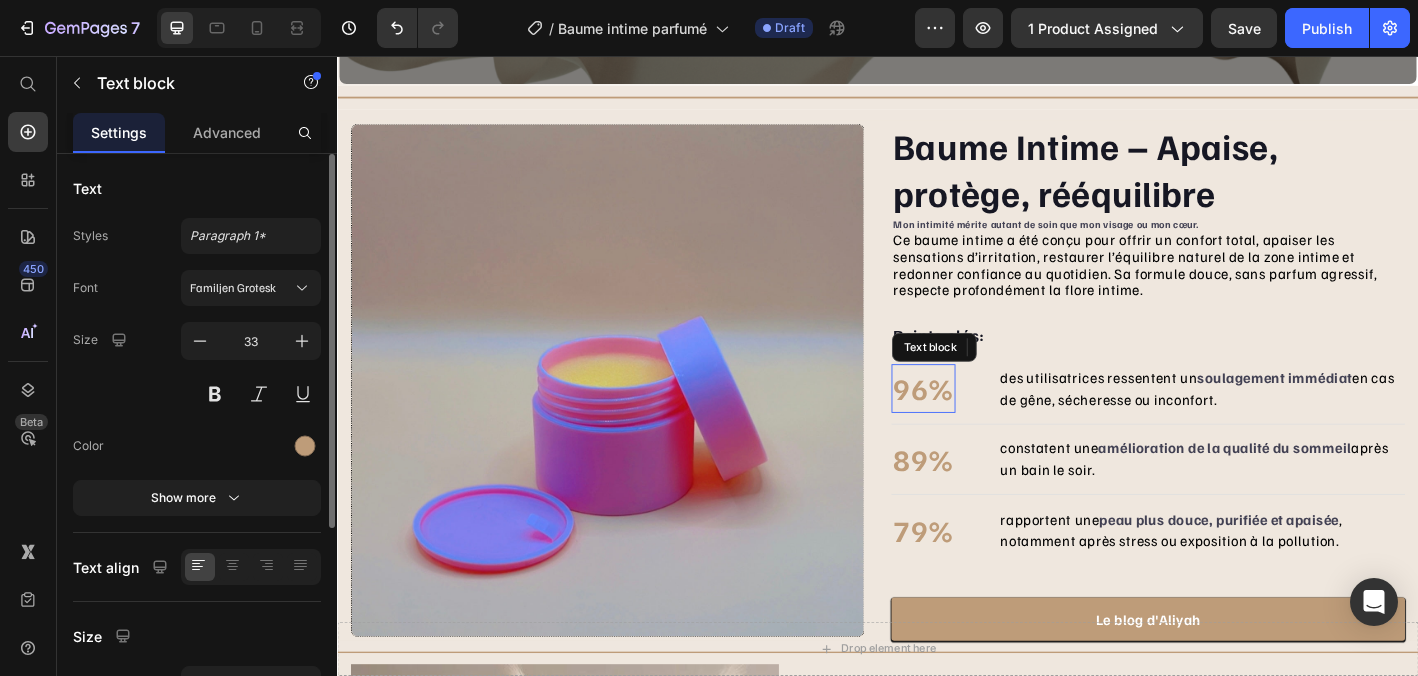 click on "96%" at bounding box center (987, 425) 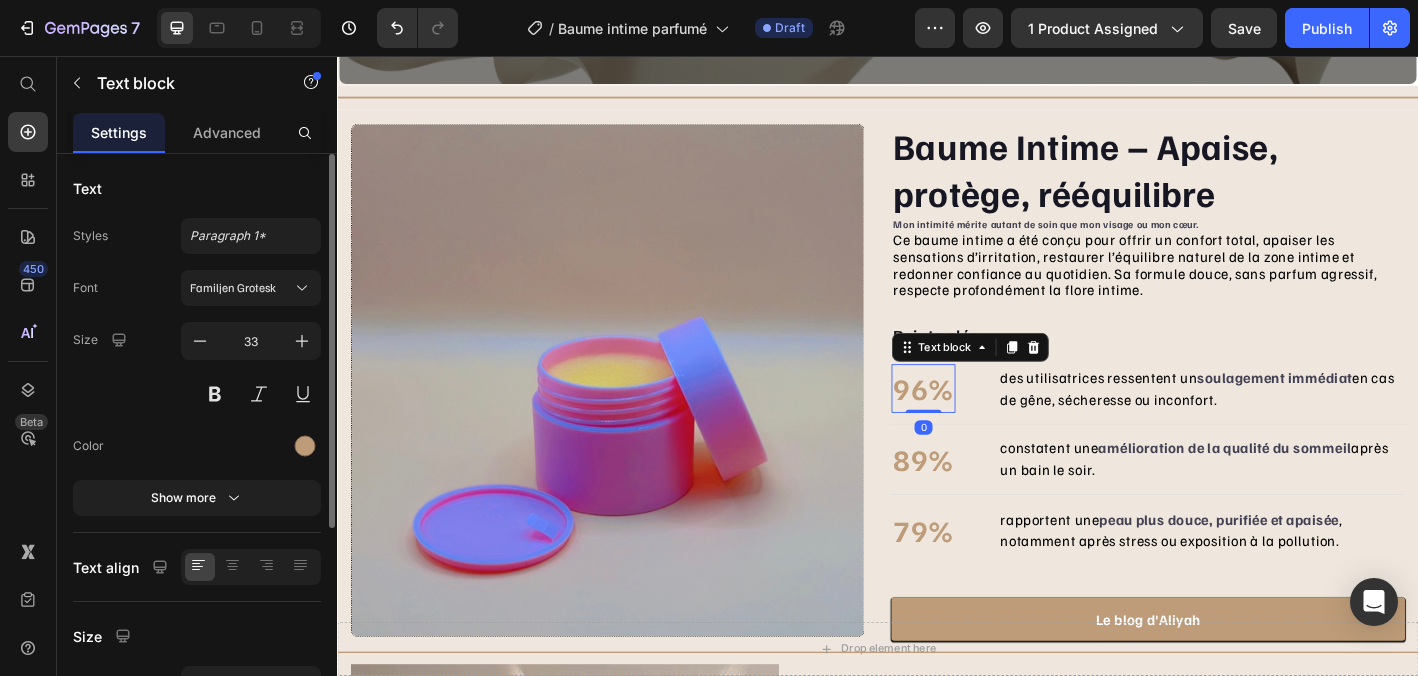 click on "96%" at bounding box center (987, 425) 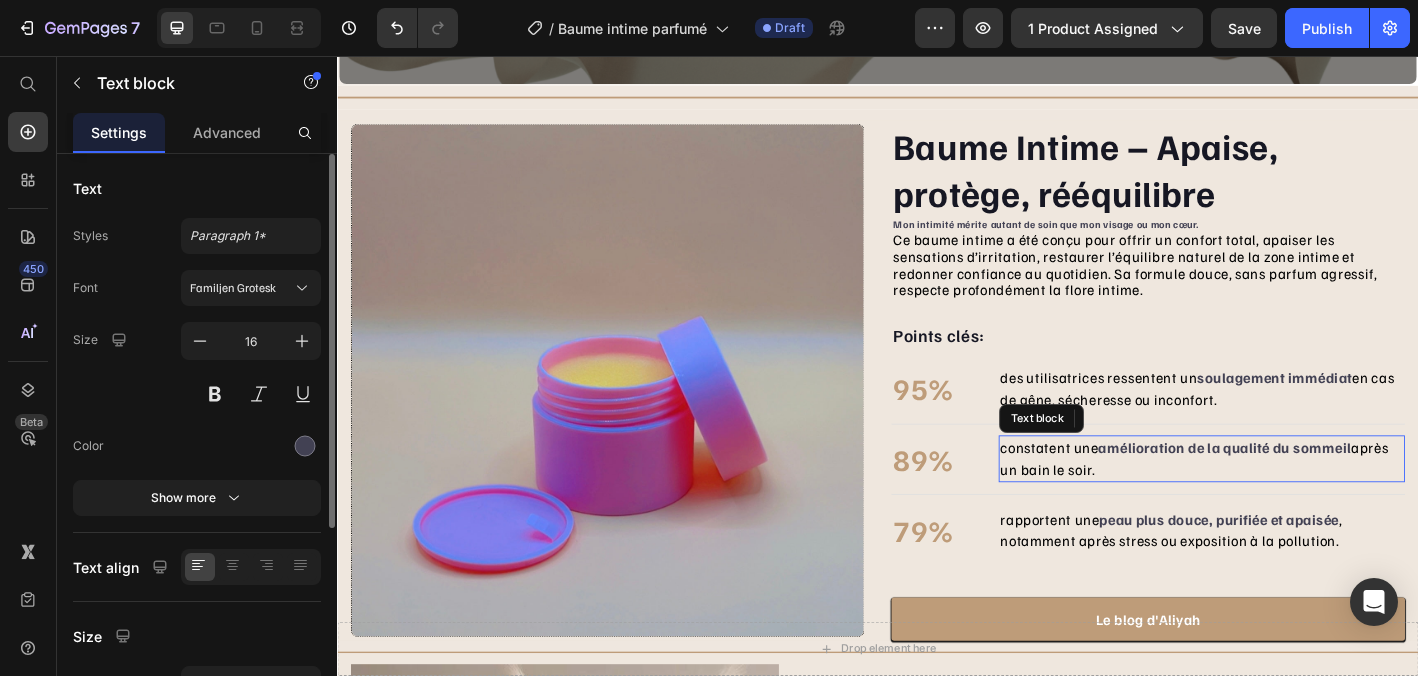 click on "constatent une" at bounding box center (1127, 491) 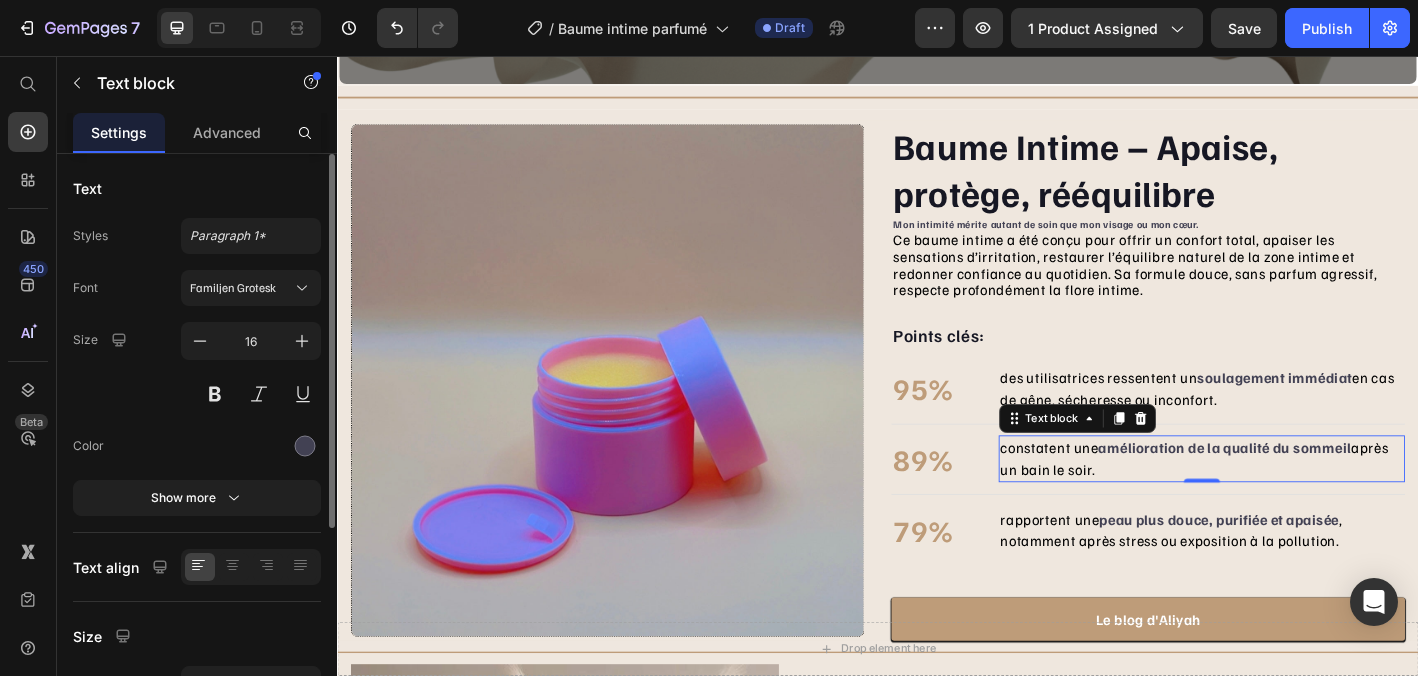 click on "constatent une" at bounding box center [1127, 491] 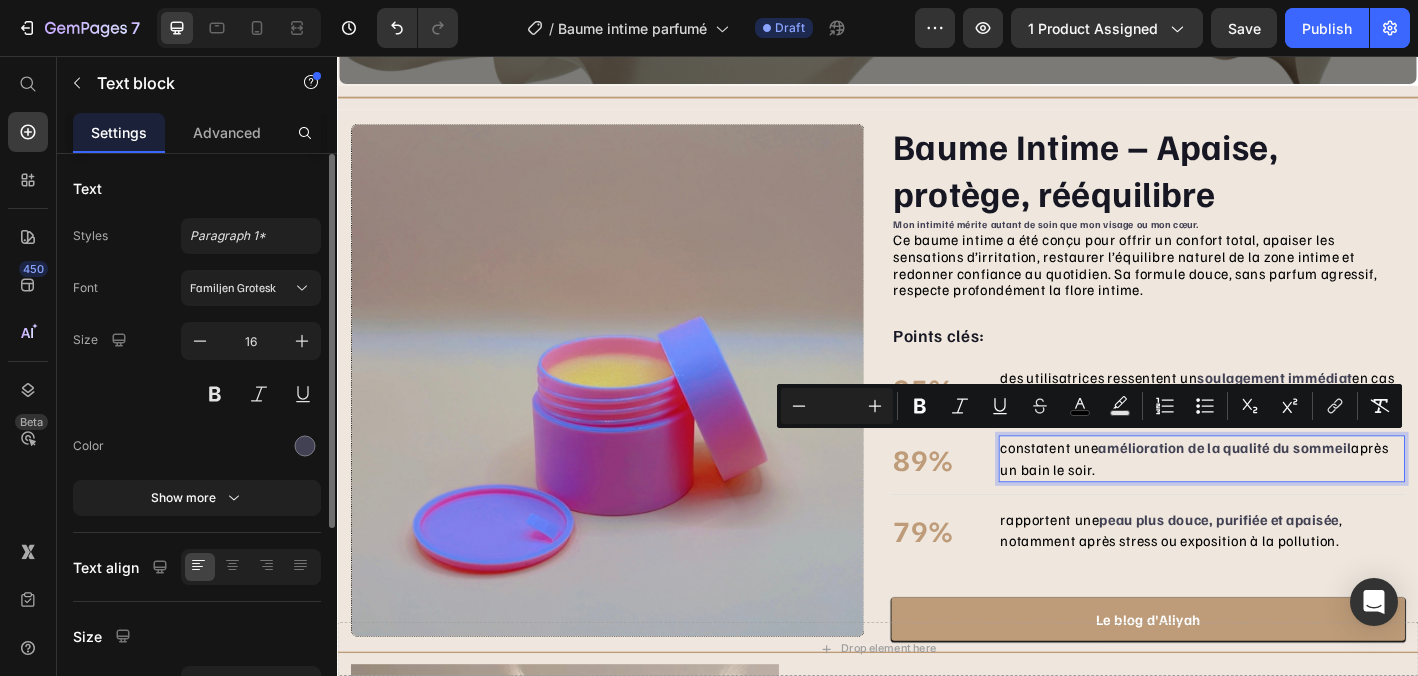 drag, startPoint x: 1075, startPoint y: 480, endPoint x: 1203, endPoint y: 504, distance: 130.23056 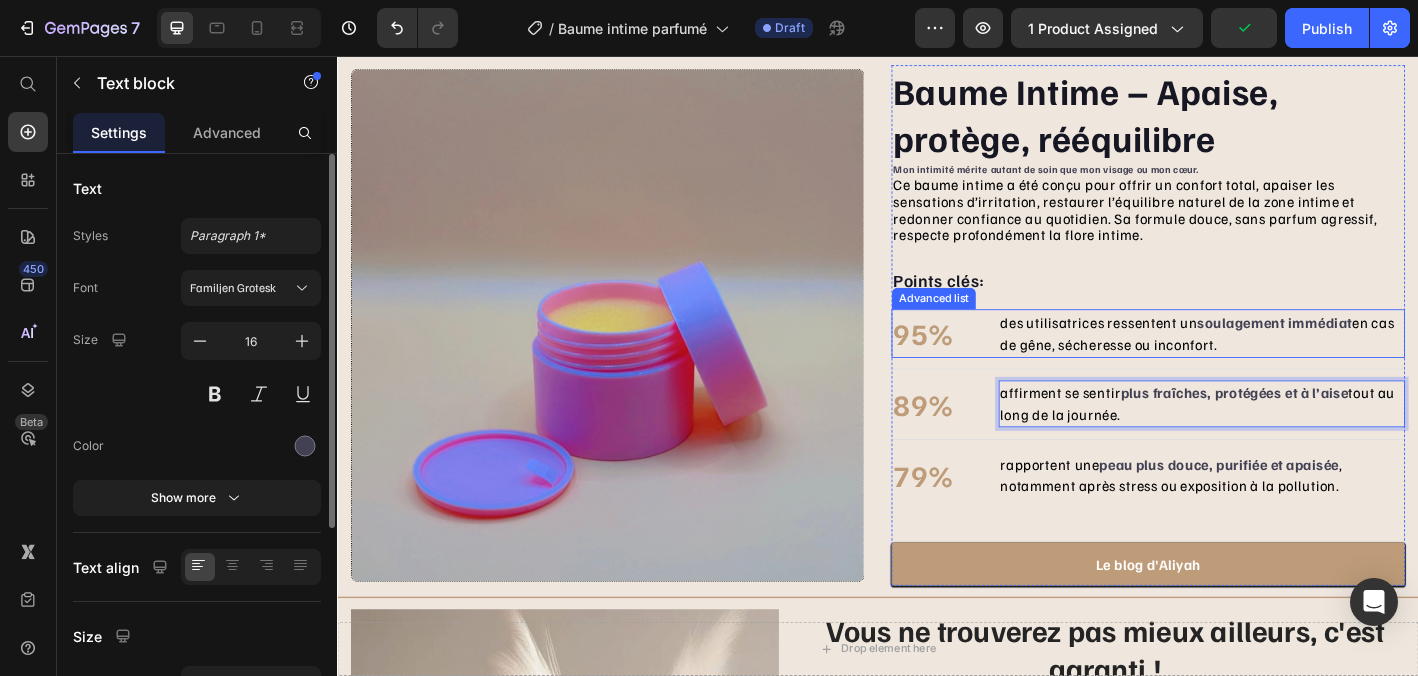scroll, scrollTop: 1060, scrollLeft: 0, axis: vertical 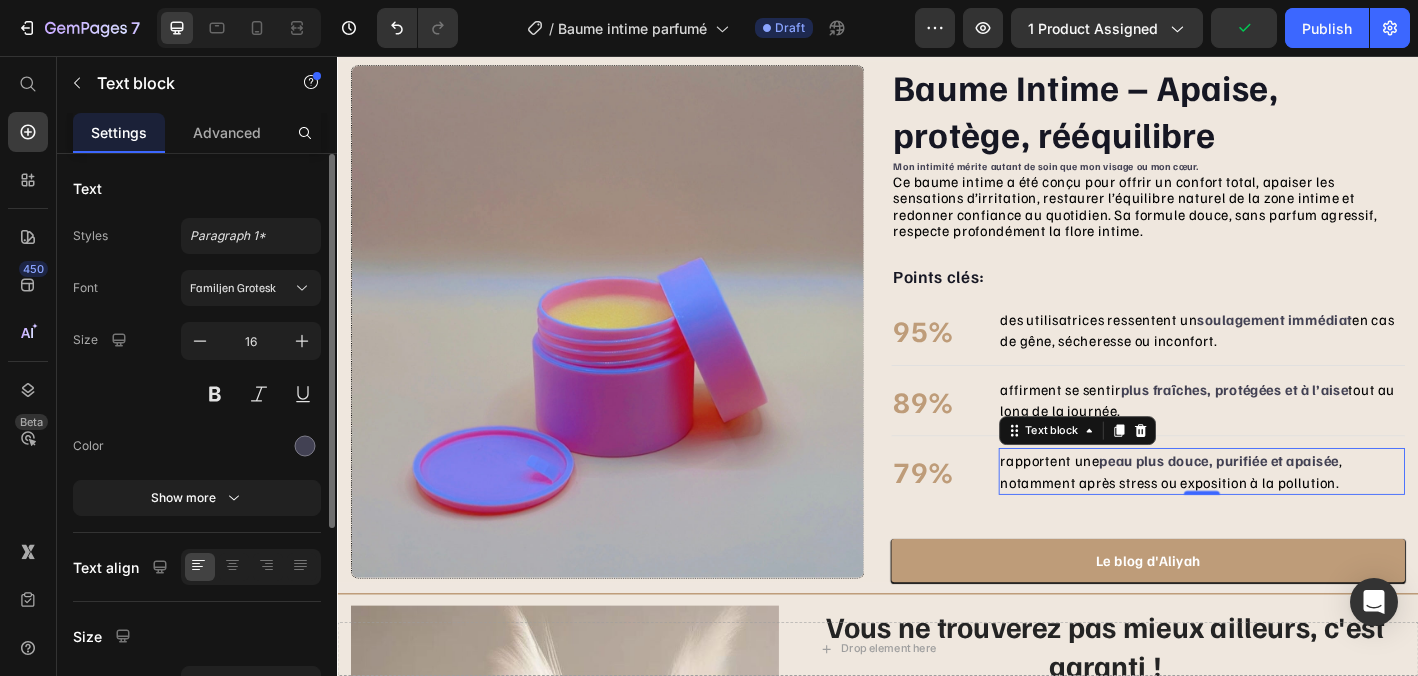 click on "rapportent une" at bounding box center (1128, 505) 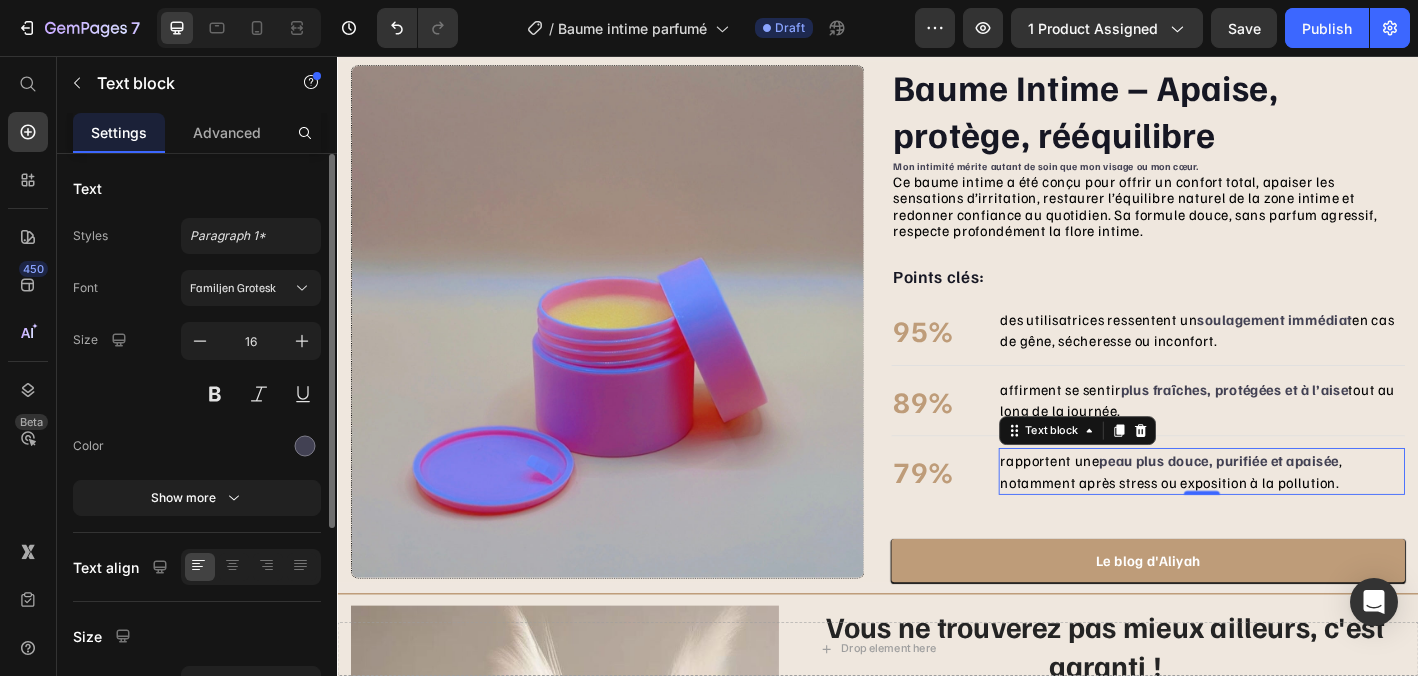 click on "rapportent une" at bounding box center (1128, 505) 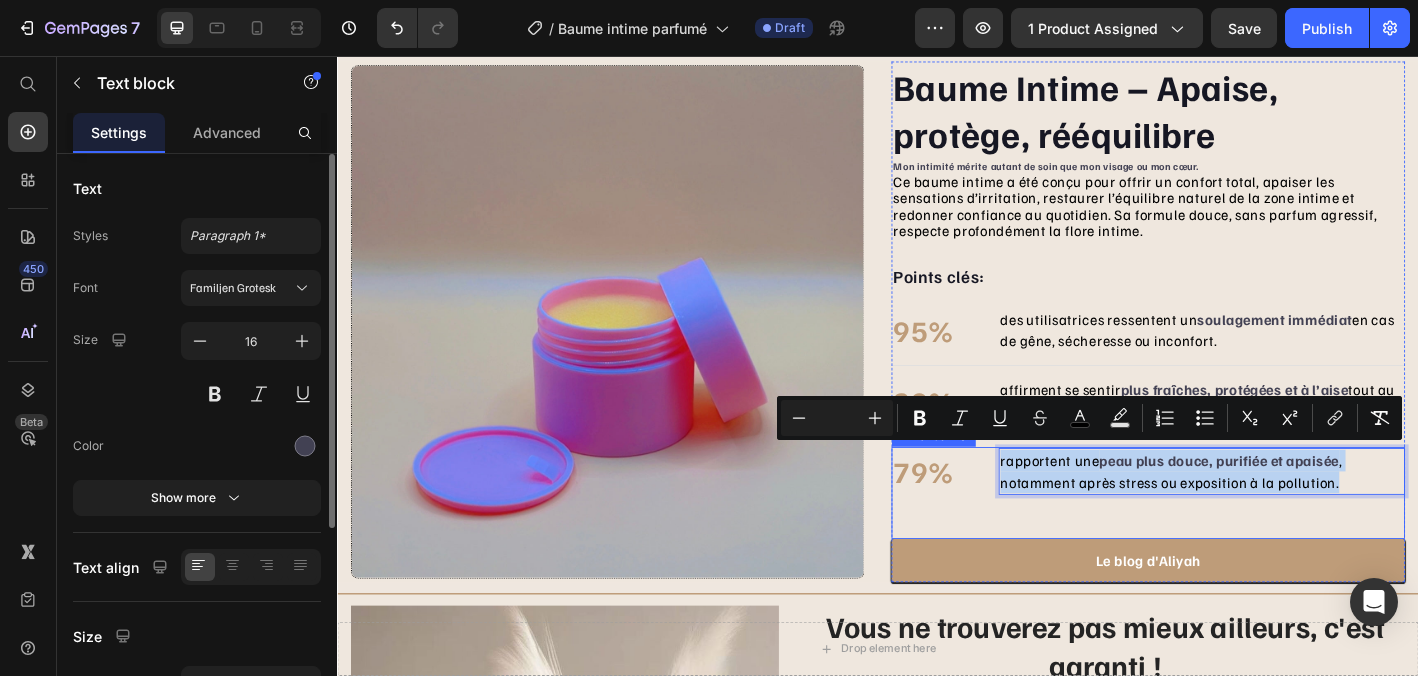 drag, startPoint x: 1075, startPoint y: 497, endPoint x: 1472, endPoint y: 552, distance: 400.79172 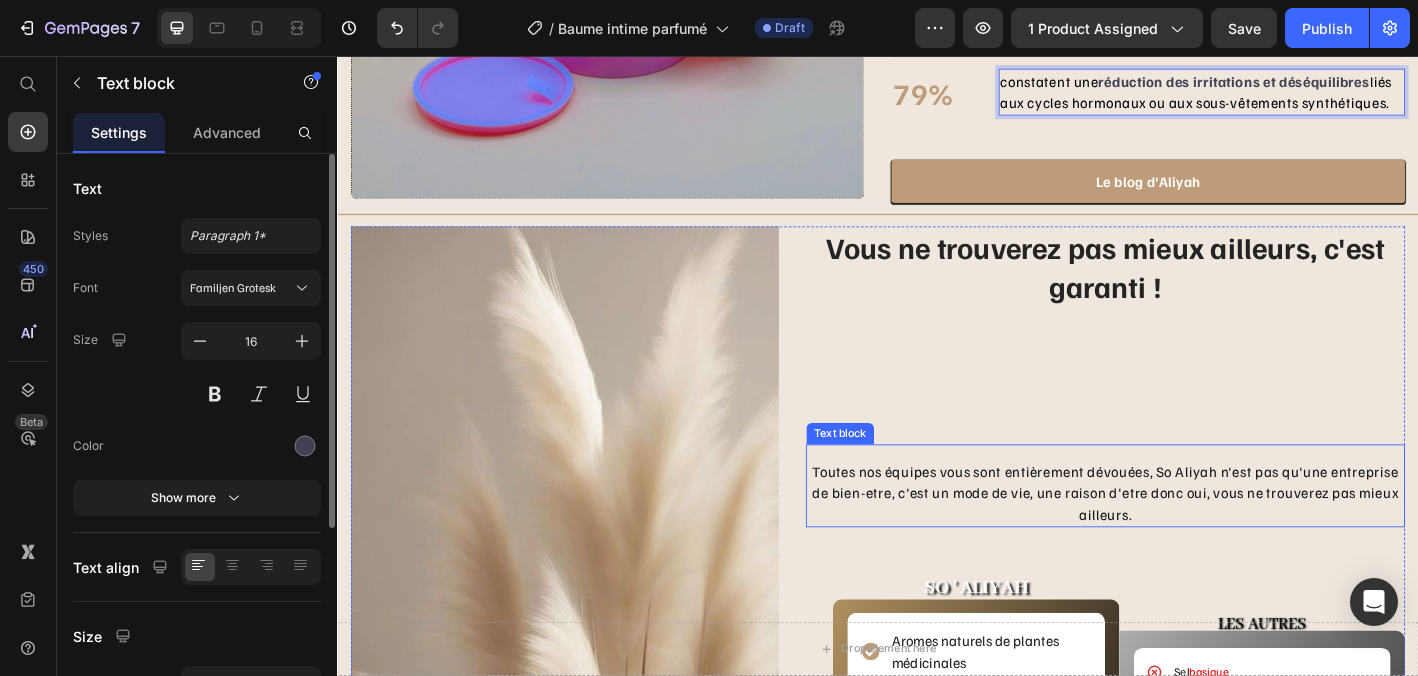 scroll, scrollTop: 1662, scrollLeft: 0, axis: vertical 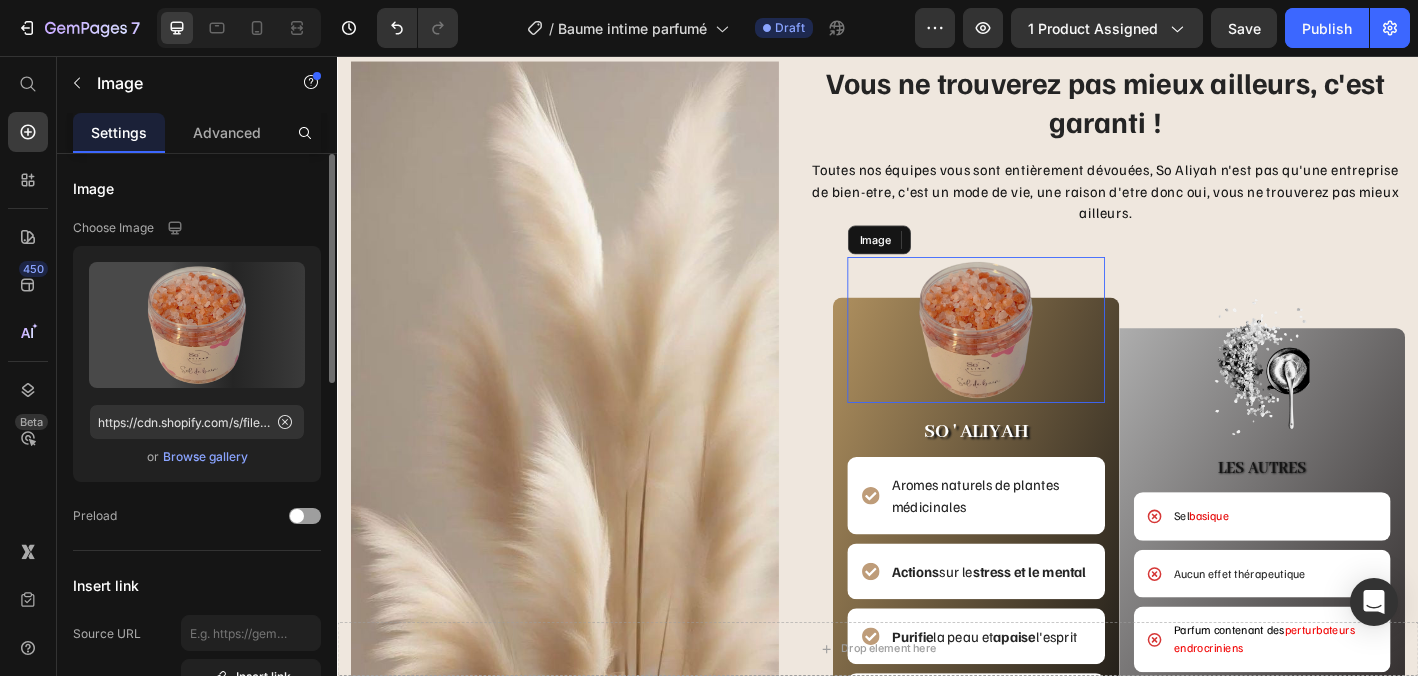 click at bounding box center (1046, 360) 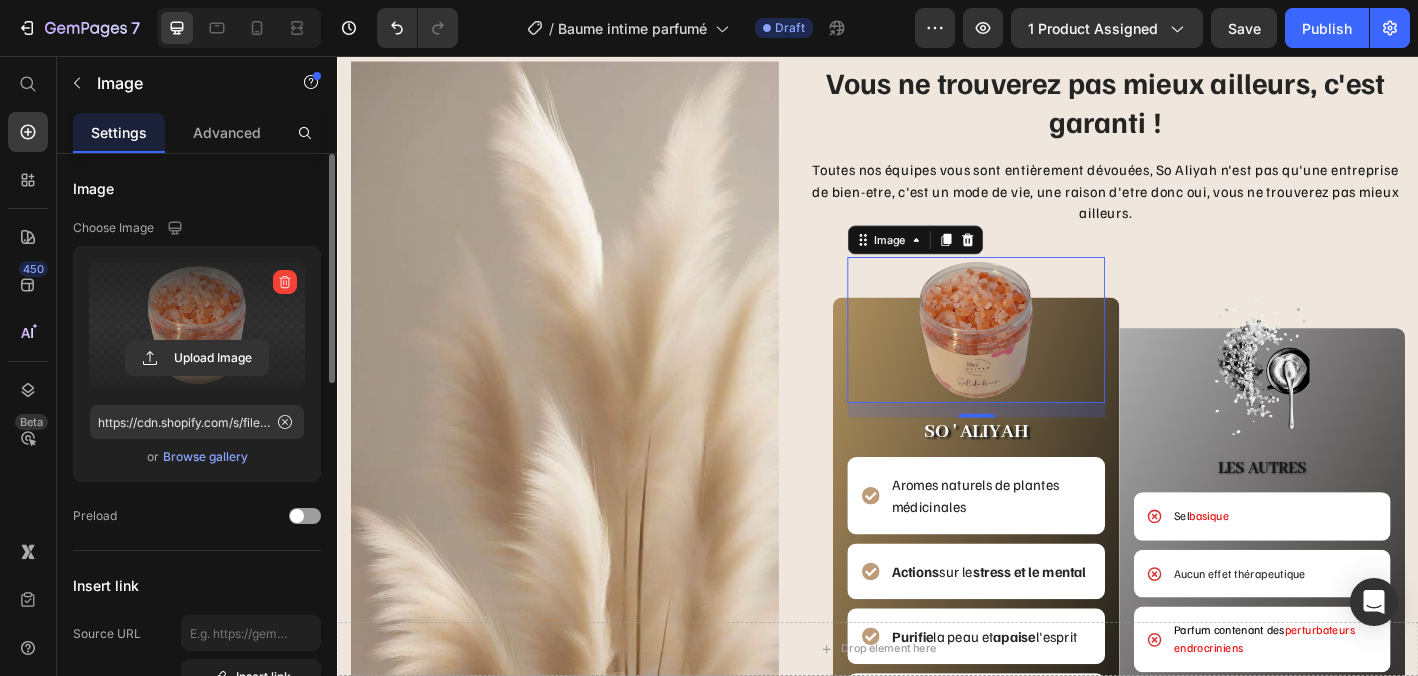 click 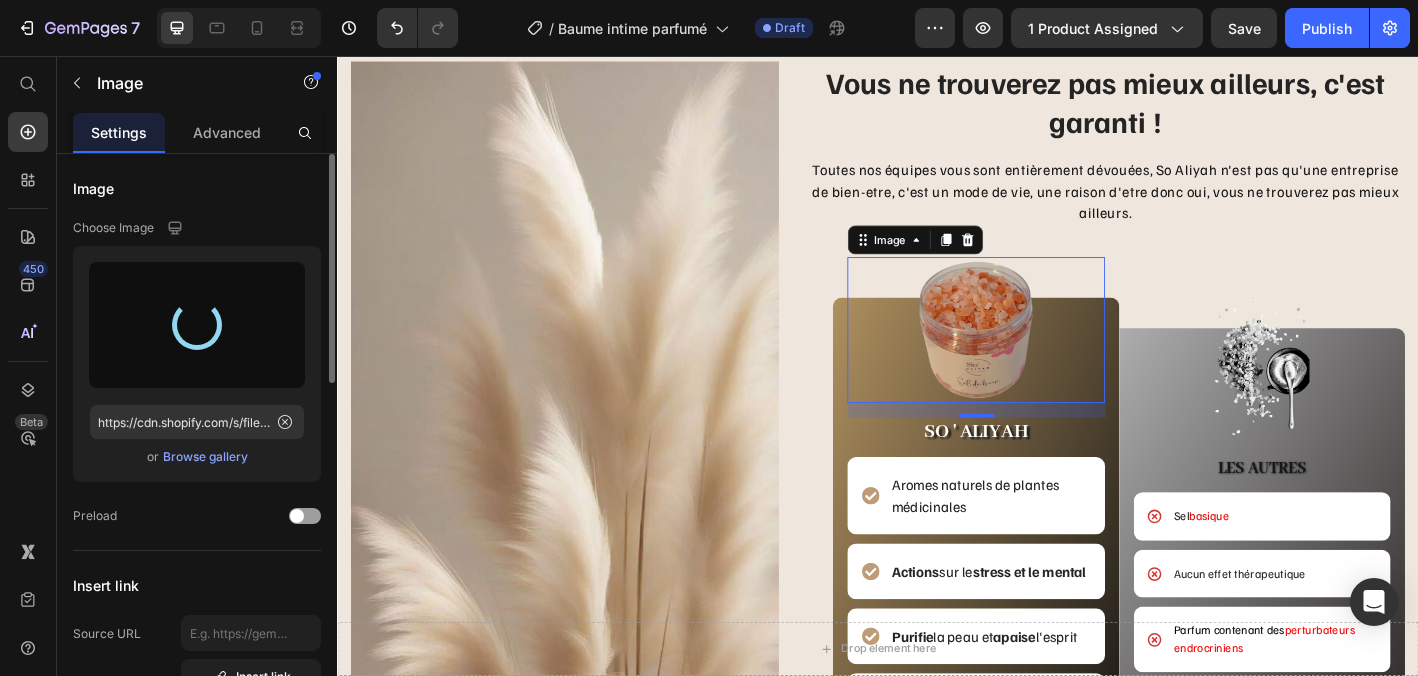 type on "https://cdn.shopify.com/s/files/1/0895/0615/2714/files/gempages_564270153940862117-8fc644f5-2e72-4810-8ded-dd1e9b876173.png" 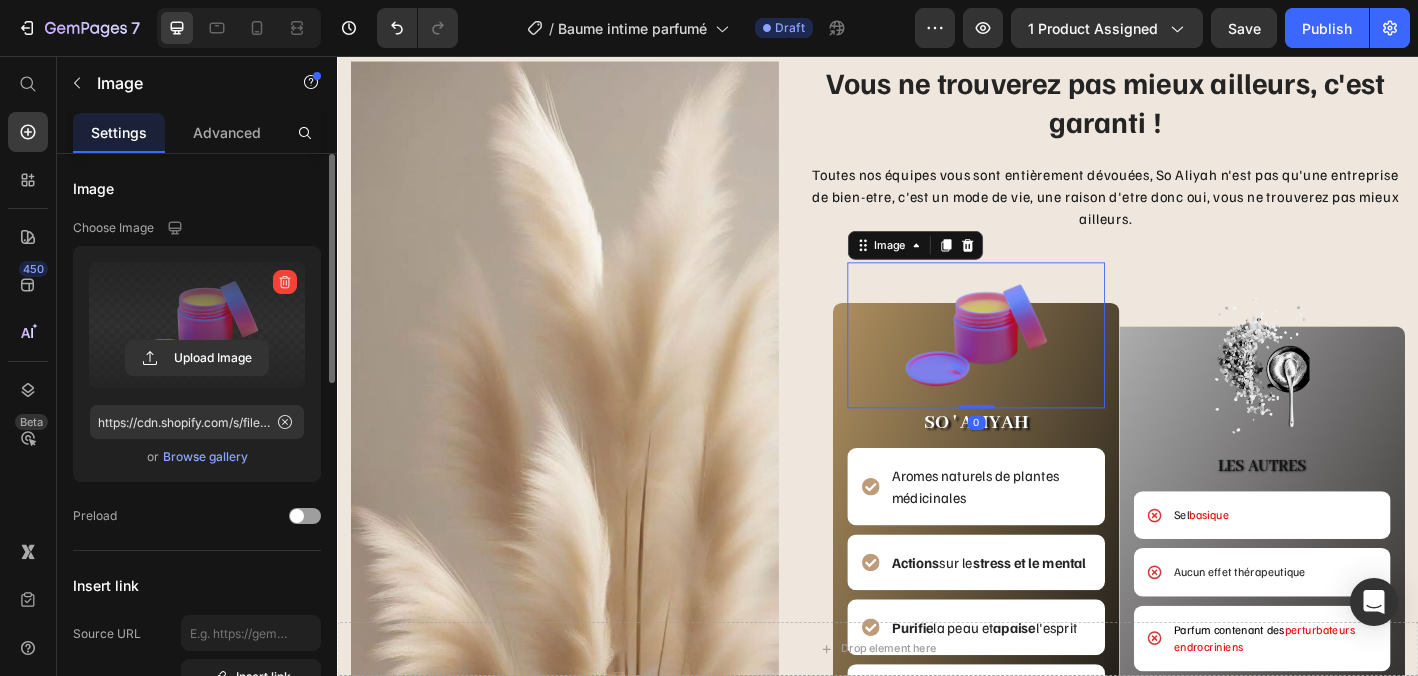 drag, startPoint x: 1049, startPoint y: 450, endPoint x: 1064, endPoint y: 351, distance: 100.12991 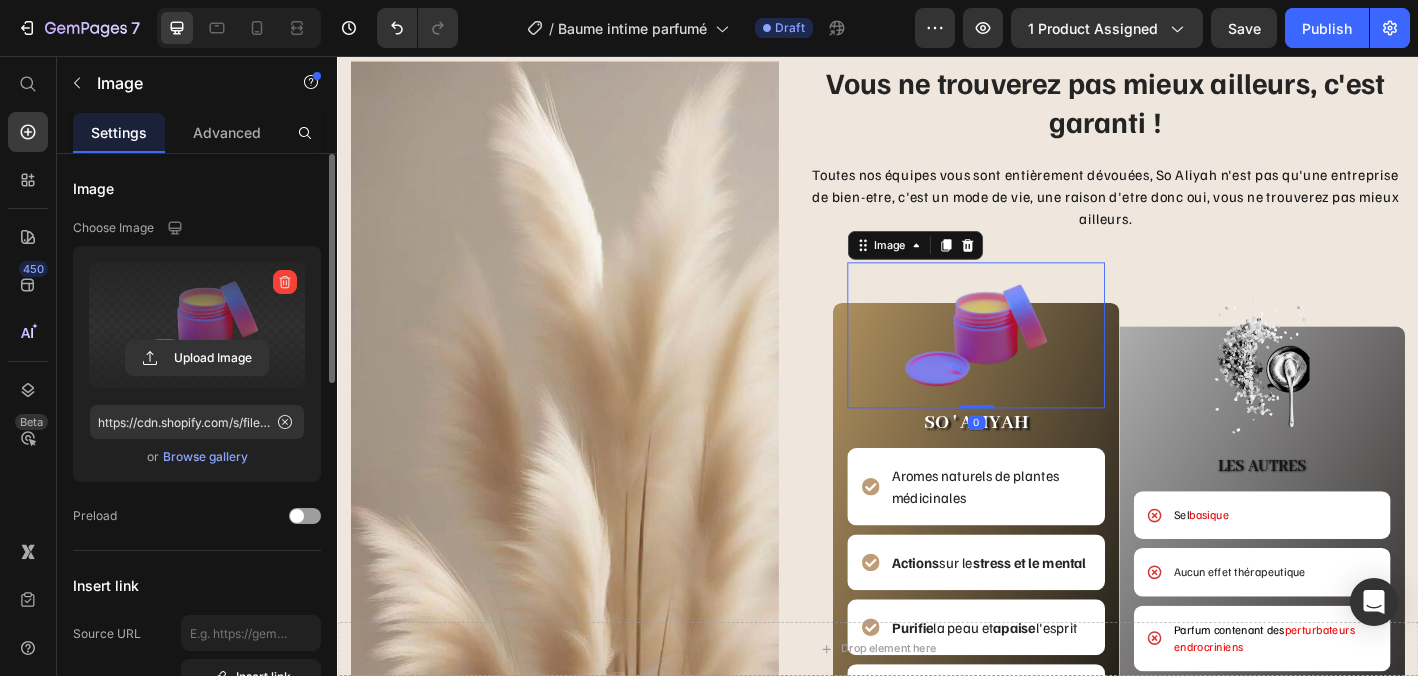 click on "Image   0" at bounding box center (1046, 366) 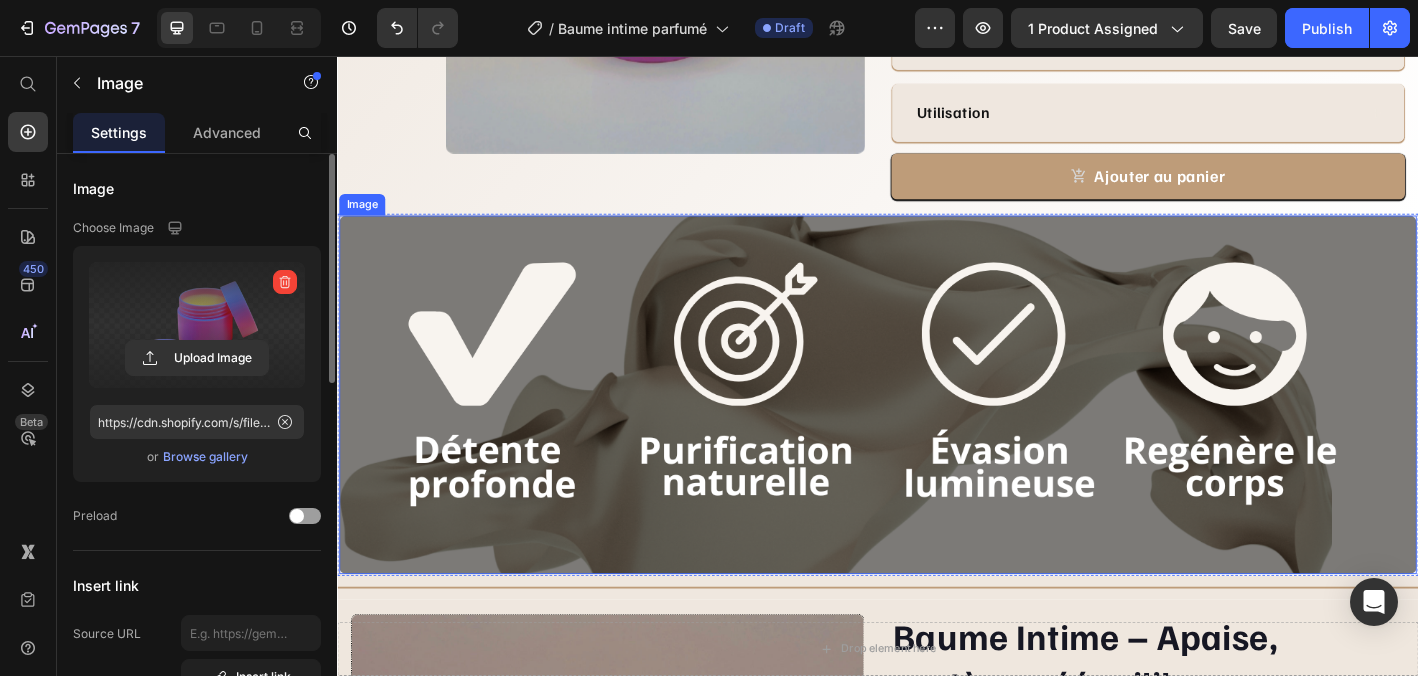 scroll, scrollTop: 455, scrollLeft: 0, axis: vertical 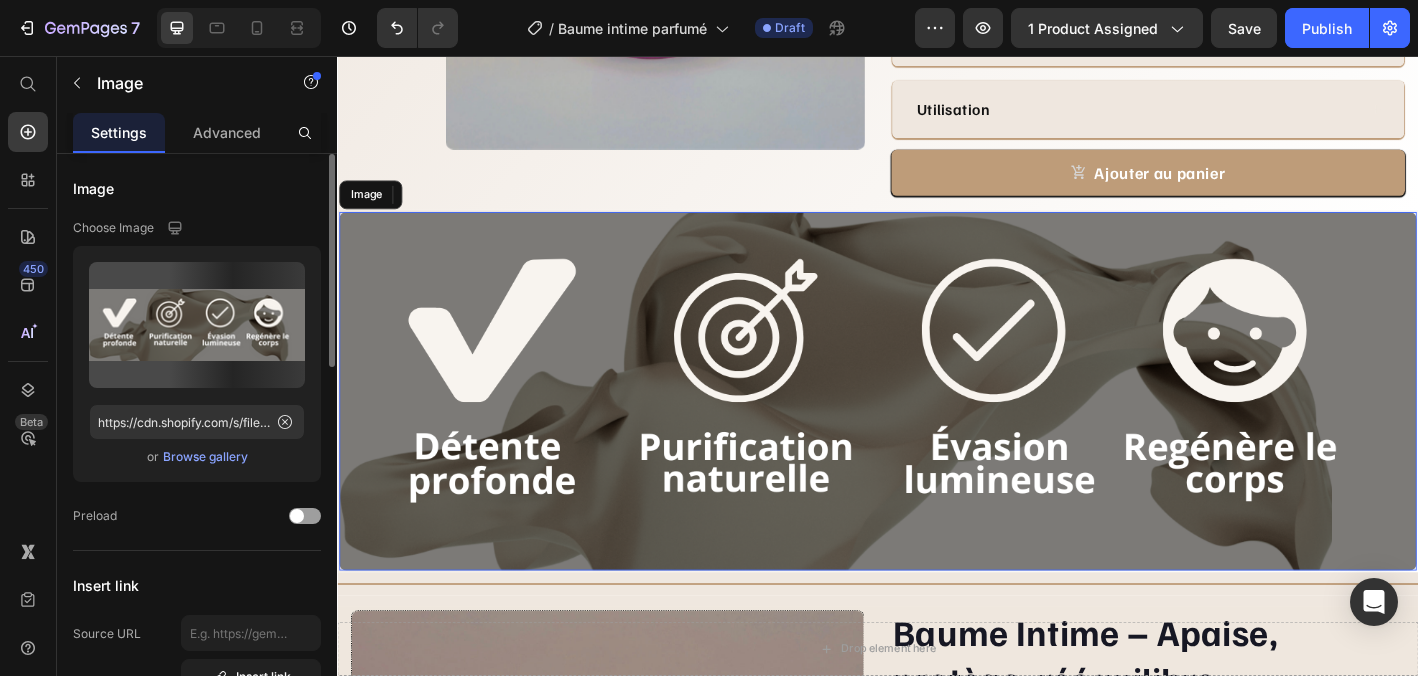 click at bounding box center [937, 428] 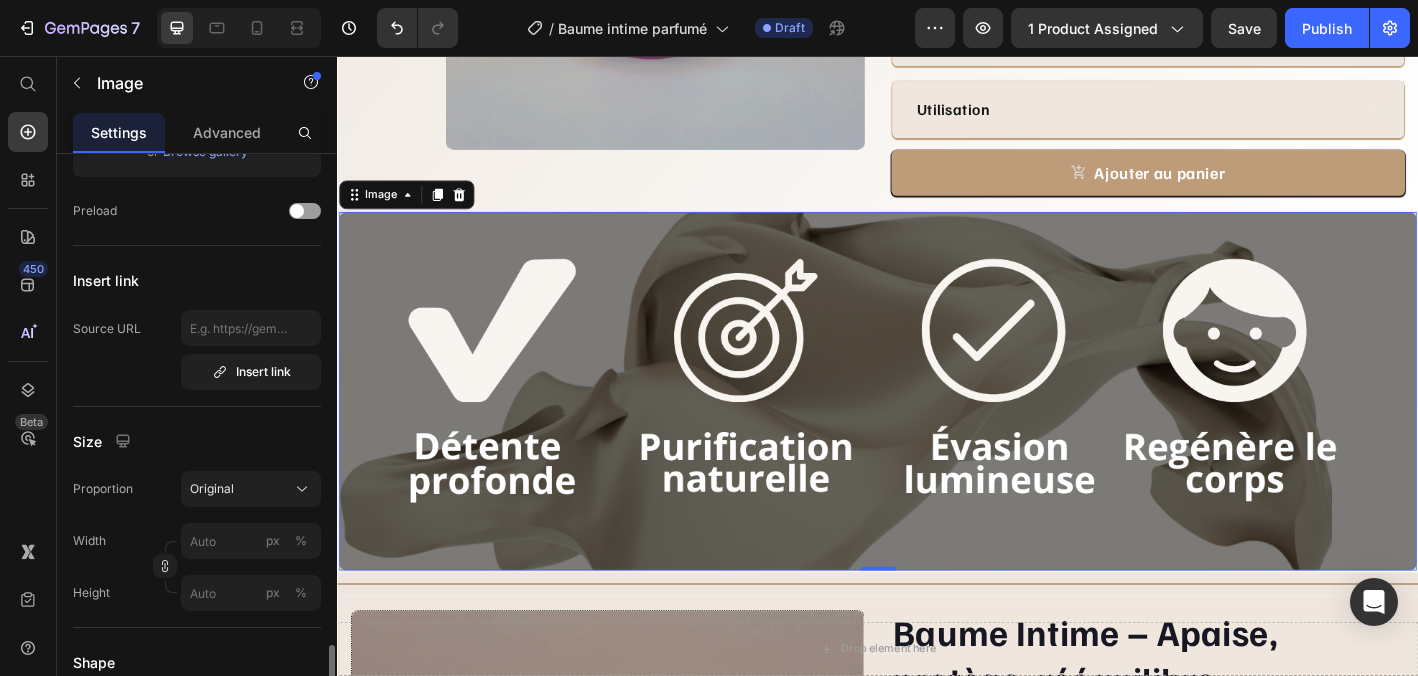 scroll, scrollTop: 0, scrollLeft: 0, axis: both 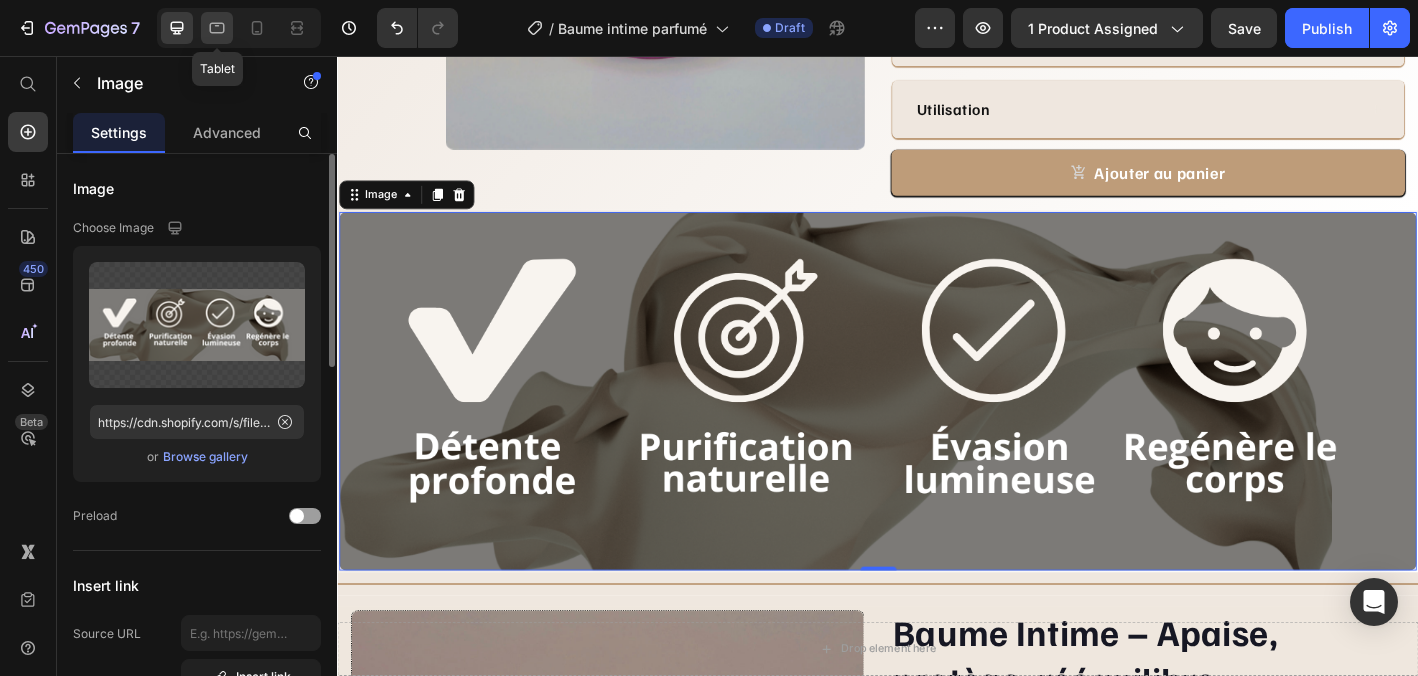 click 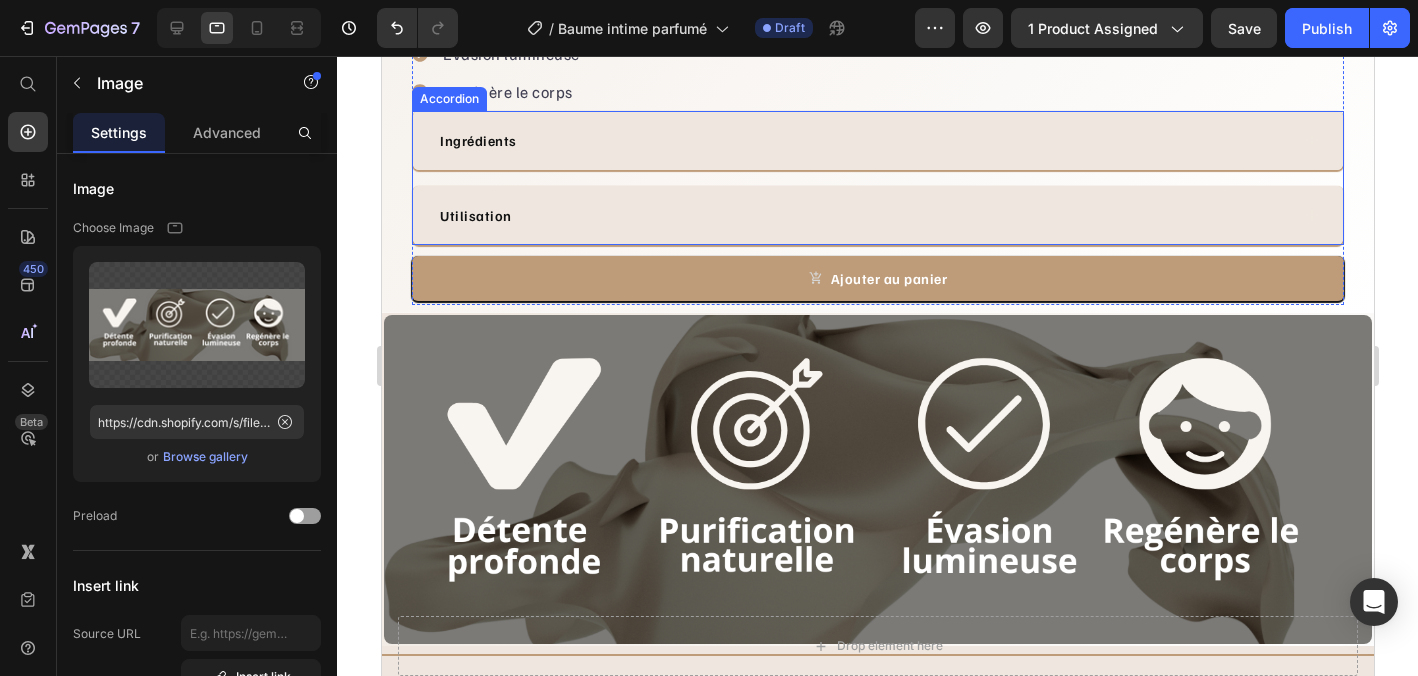scroll, scrollTop: 1233, scrollLeft: 0, axis: vertical 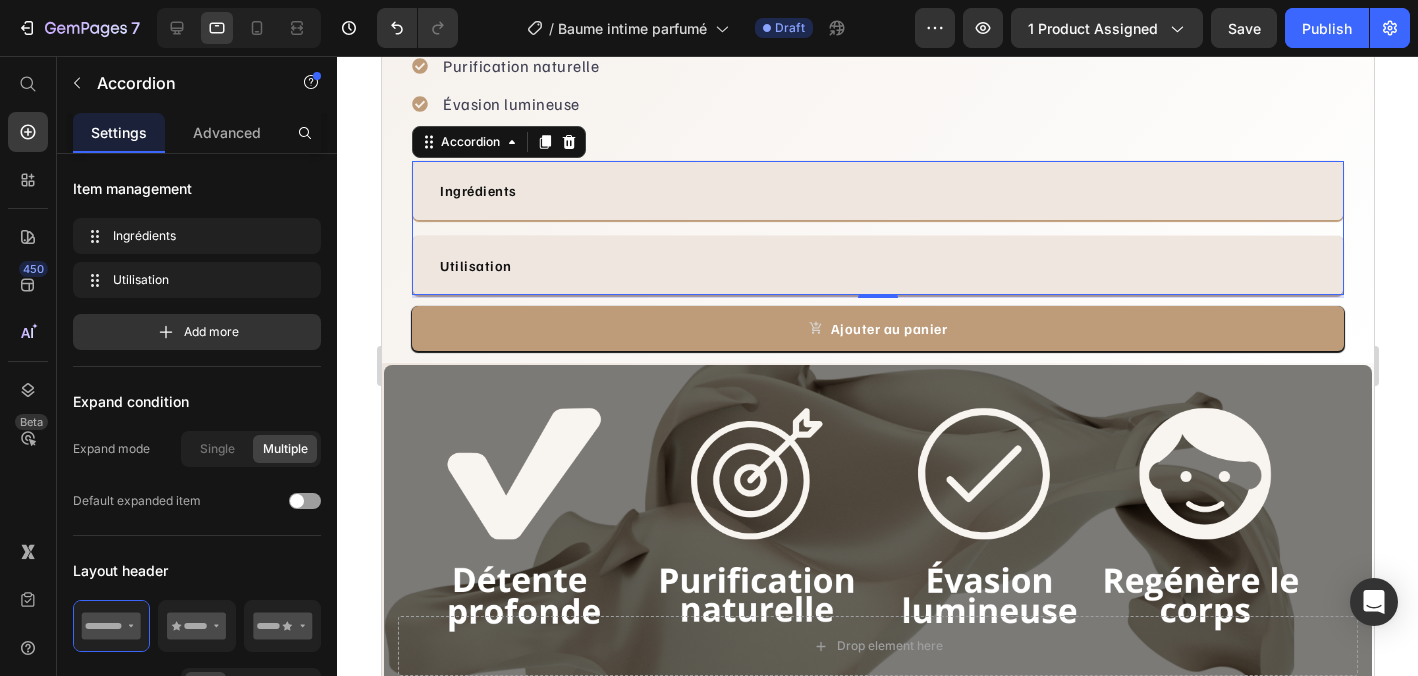 click on "Ingrédients" at bounding box center [862, 190] 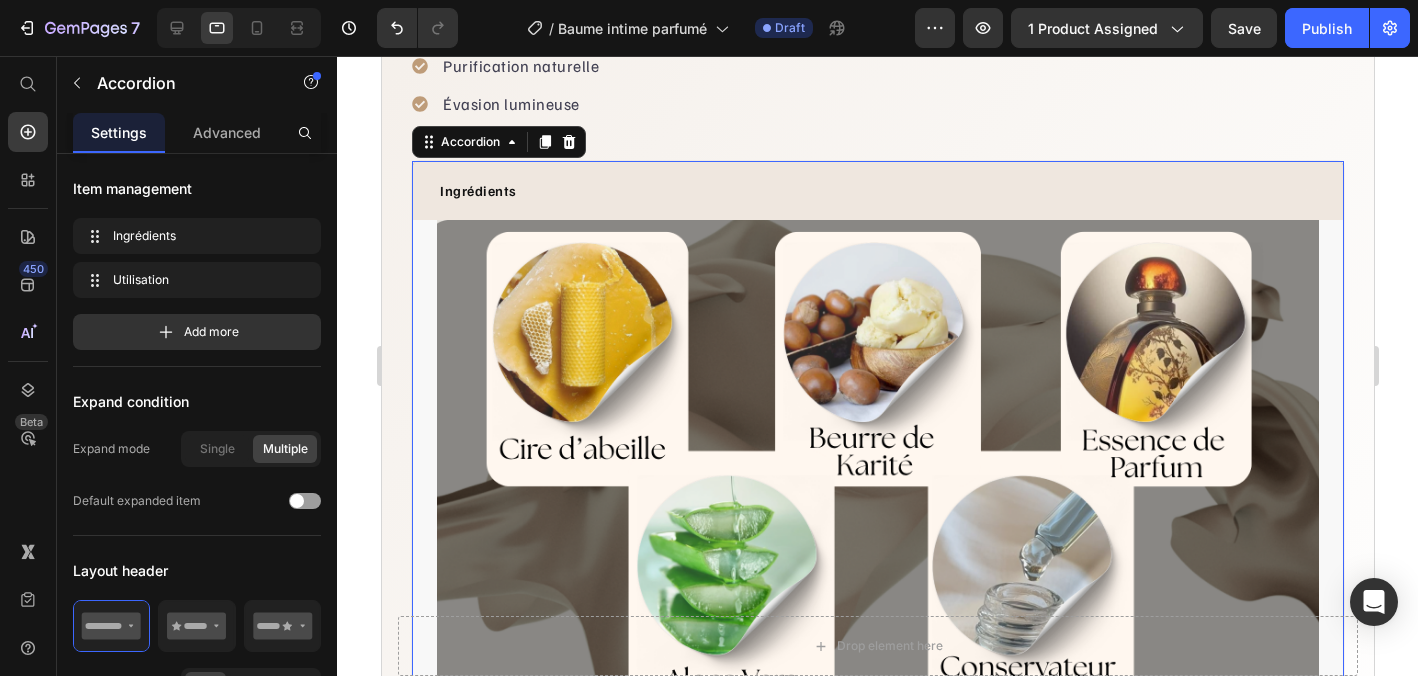 click on "Ingrédients" at bounding box center (862, 190) 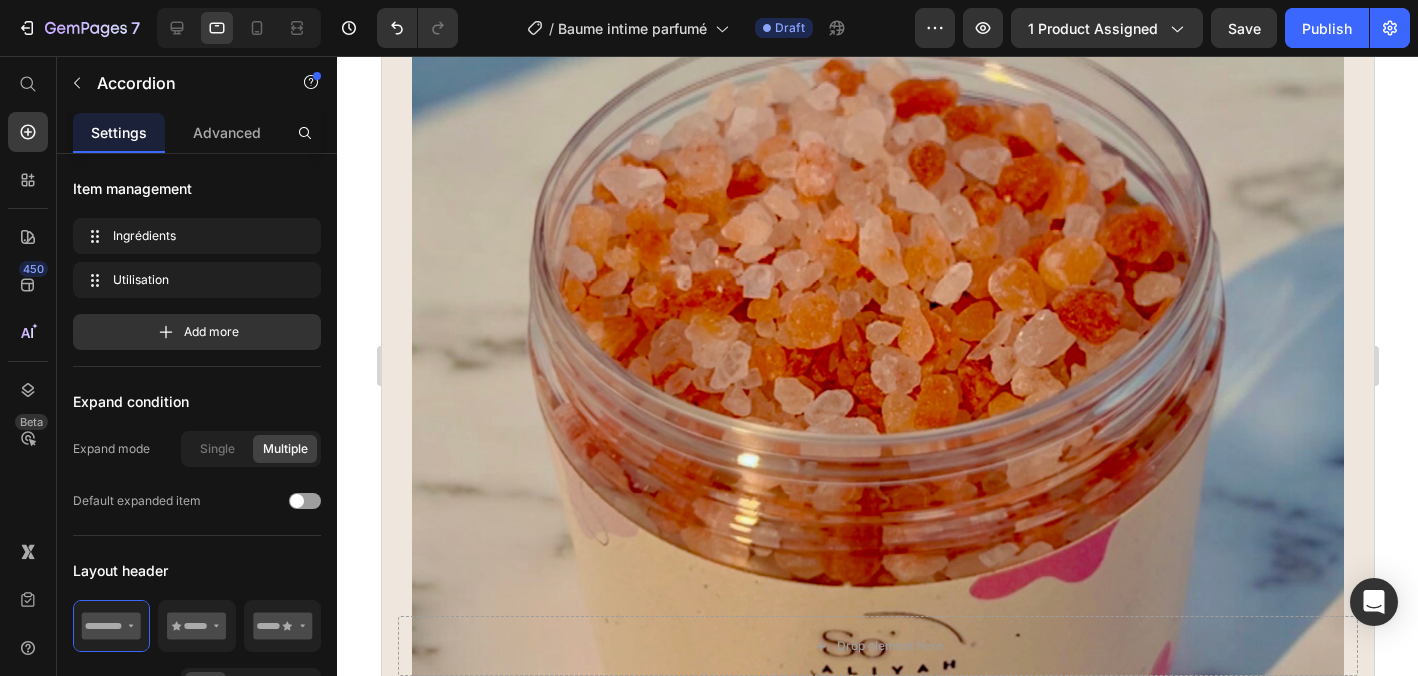 scroll, scrollTop: 2079, scrollLeft: 0, axis: vertical 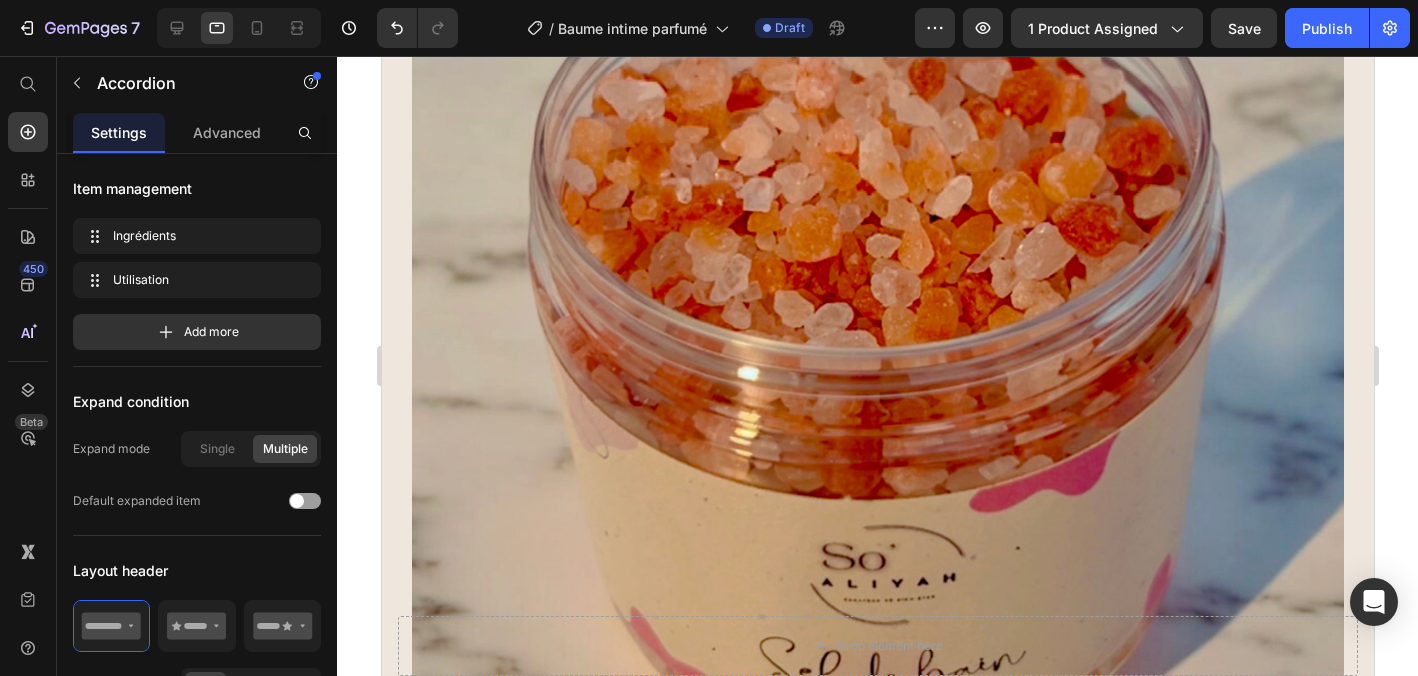 click at bounding box center (877, 345) 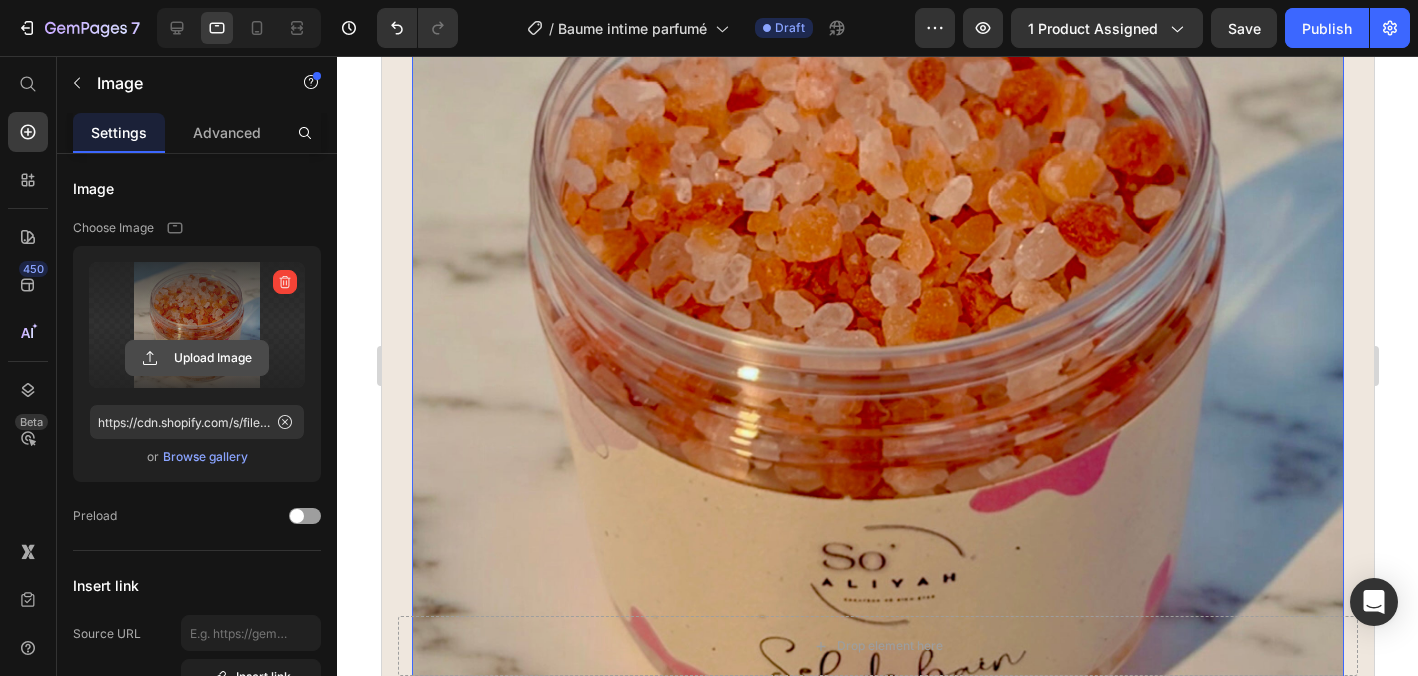 click 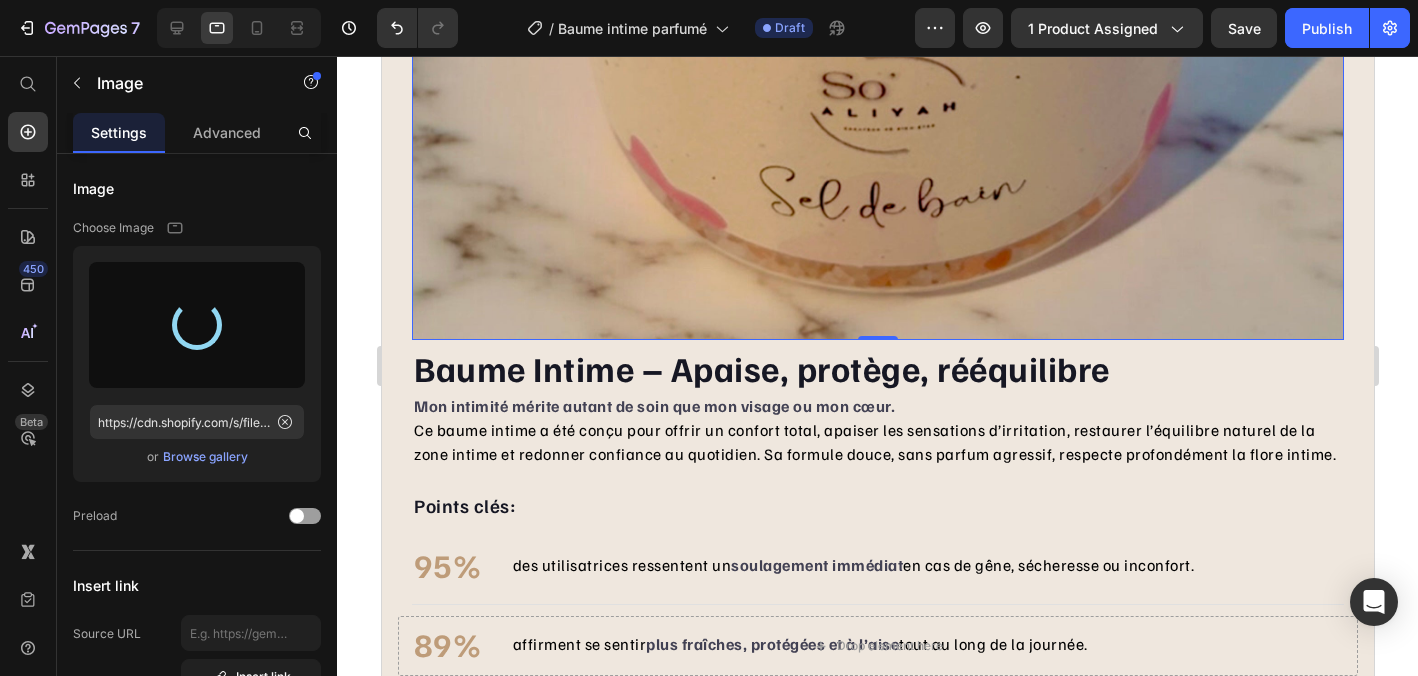 type on "https://cdn.shopify.com/s/files/1/0895/0615/2714/files/gempages_564270153940862117-b3805123-57c6-4adc-abdc-ffb525a67922.jpg" 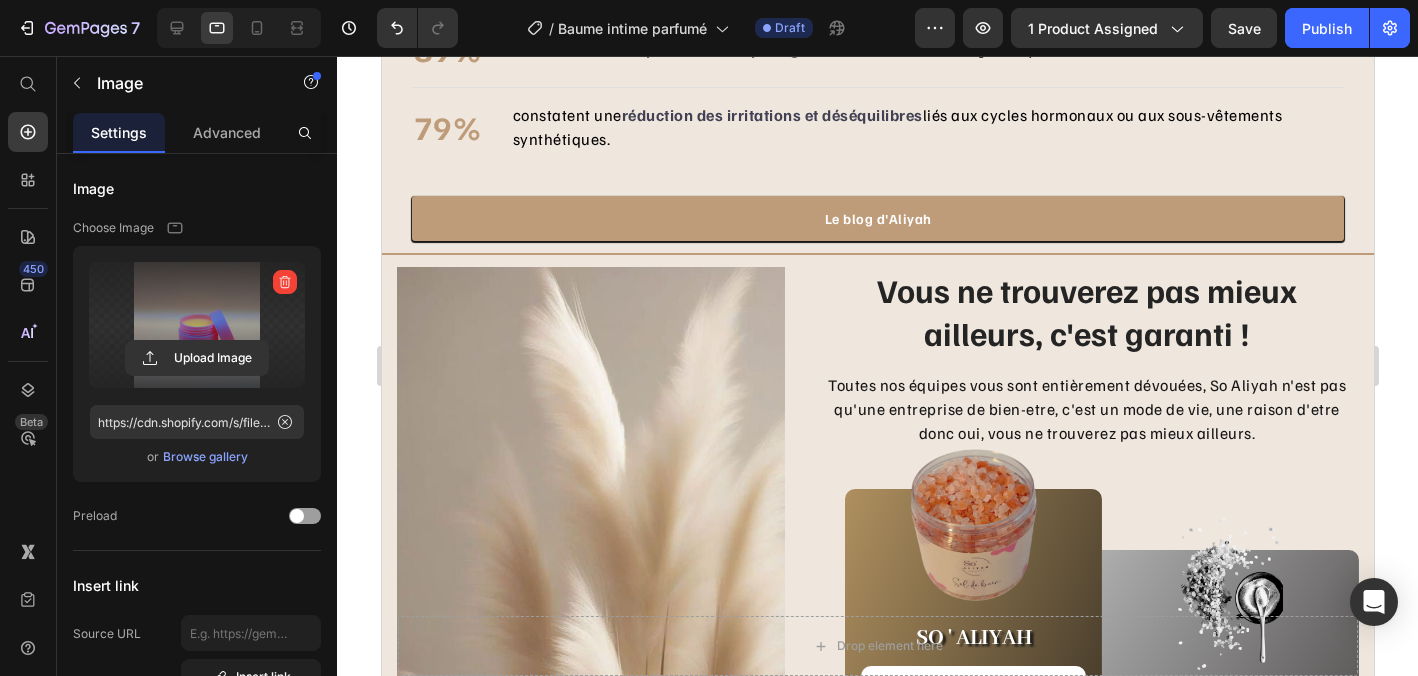 scroll, scrollTop: 3379, scrollLeft: 0, axis: vertical 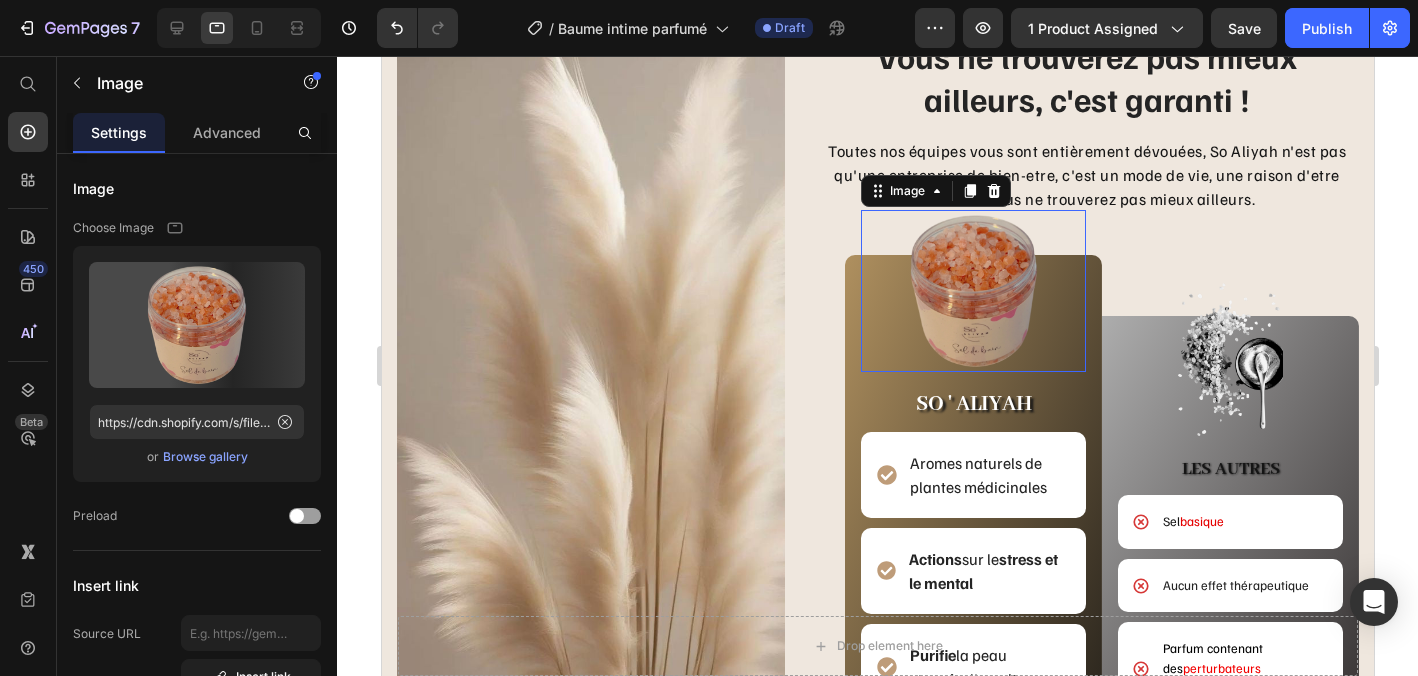 click at bounding box center [972, 291] 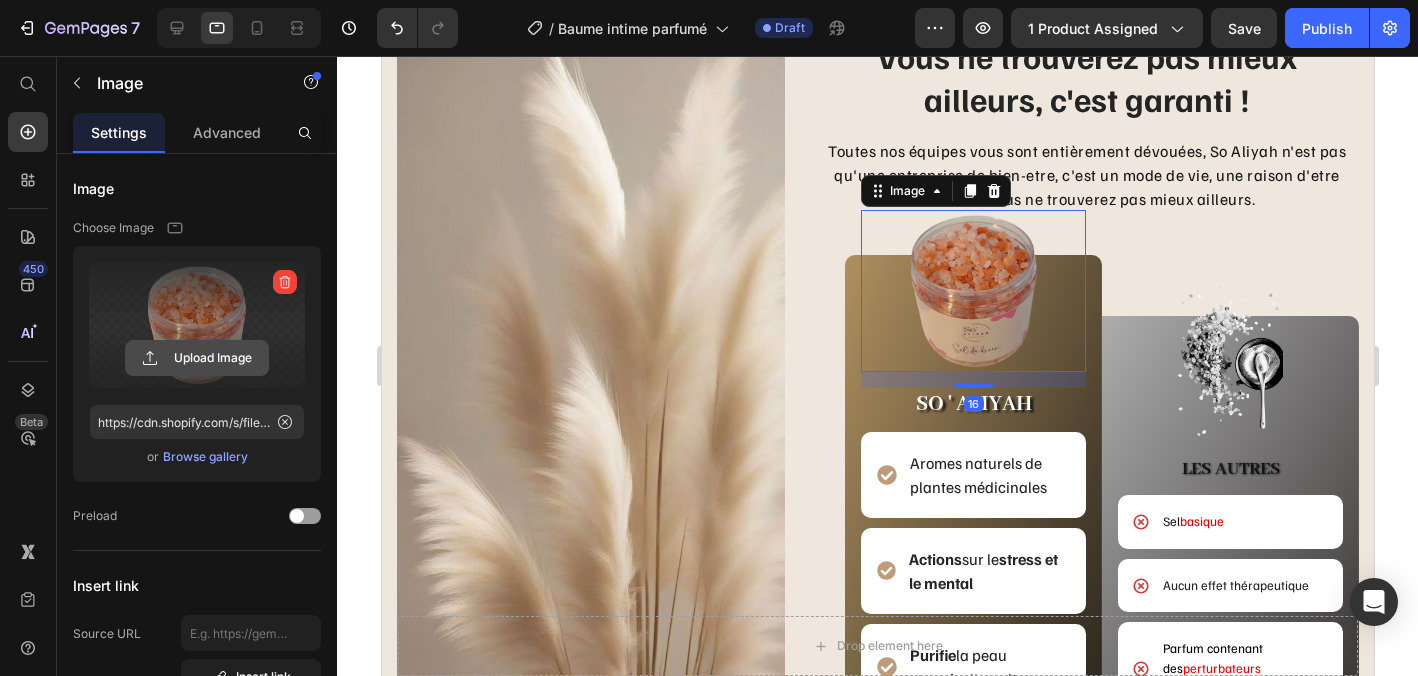 click 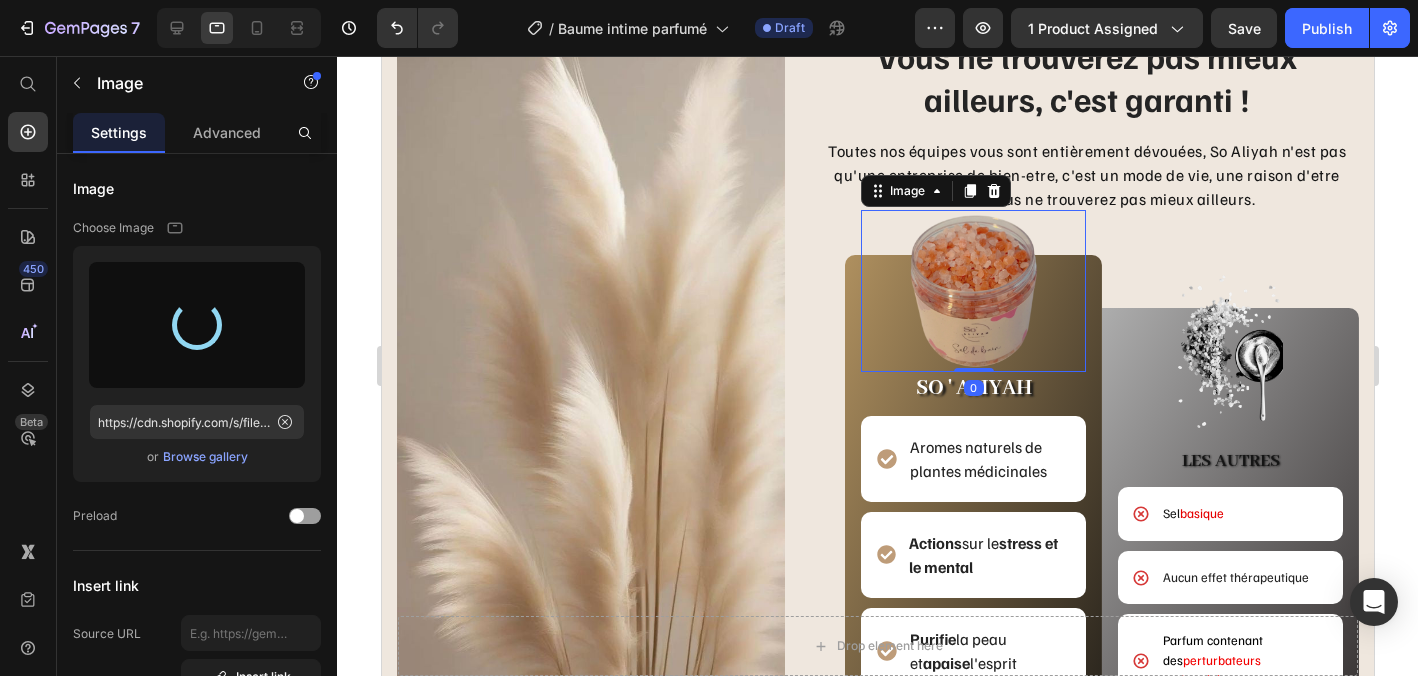 drag, startPoint x: 969, startPoint y: 382, endPoint x: 969, endPoint y: 337, distance: 45 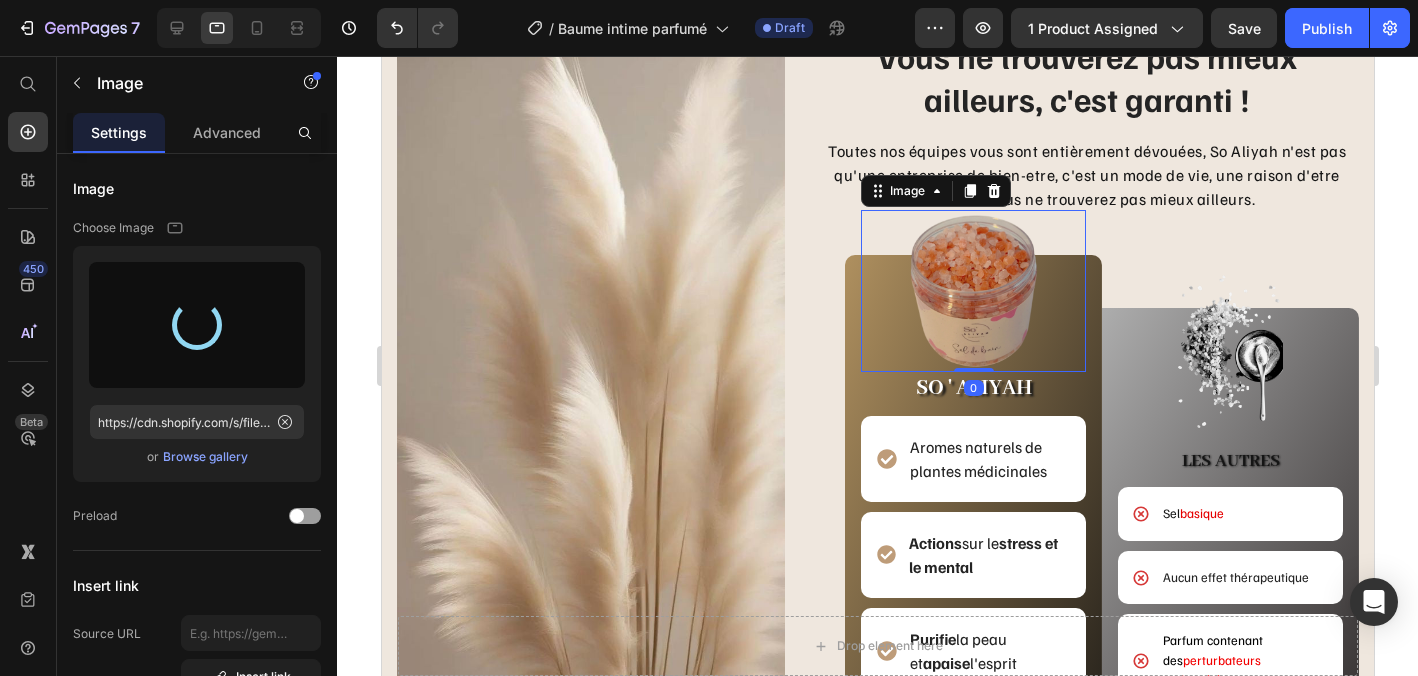 click on "Image   0" at bounding box center [972, 291] 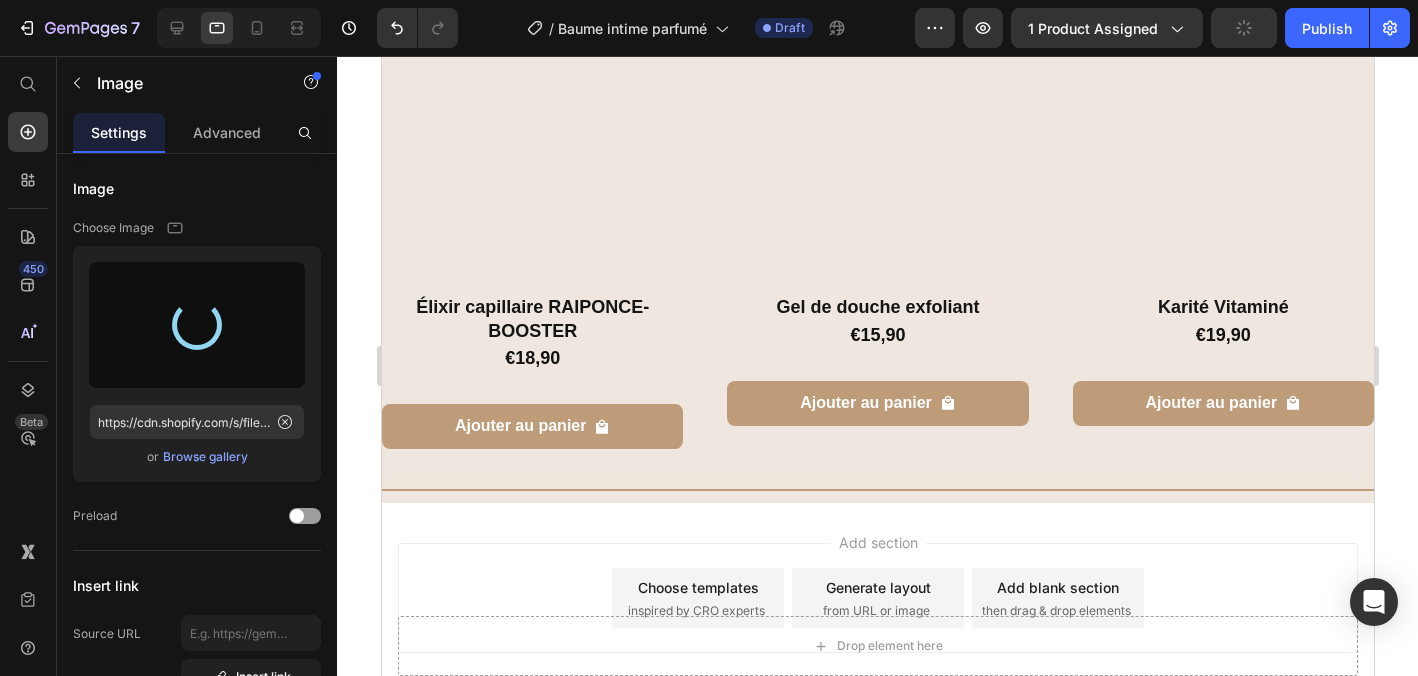 scroll, scrollTop: 5399, scrollLeft: 0, axis: vertical 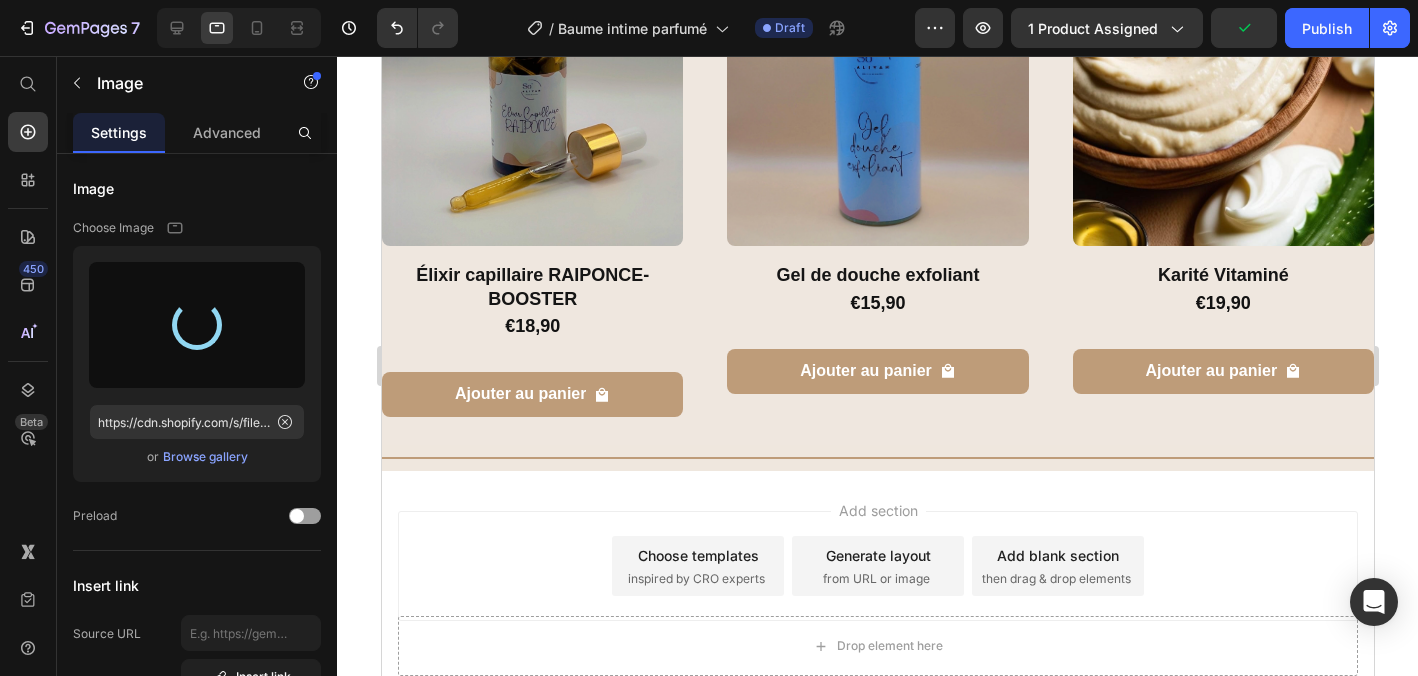 type on "https://cdn.shopify.com/s/files/1/0895/0615/2714/files/gempages_564270153940862117-8fc644f5-2e72-4810-8ded-dd1e9b876173.png" 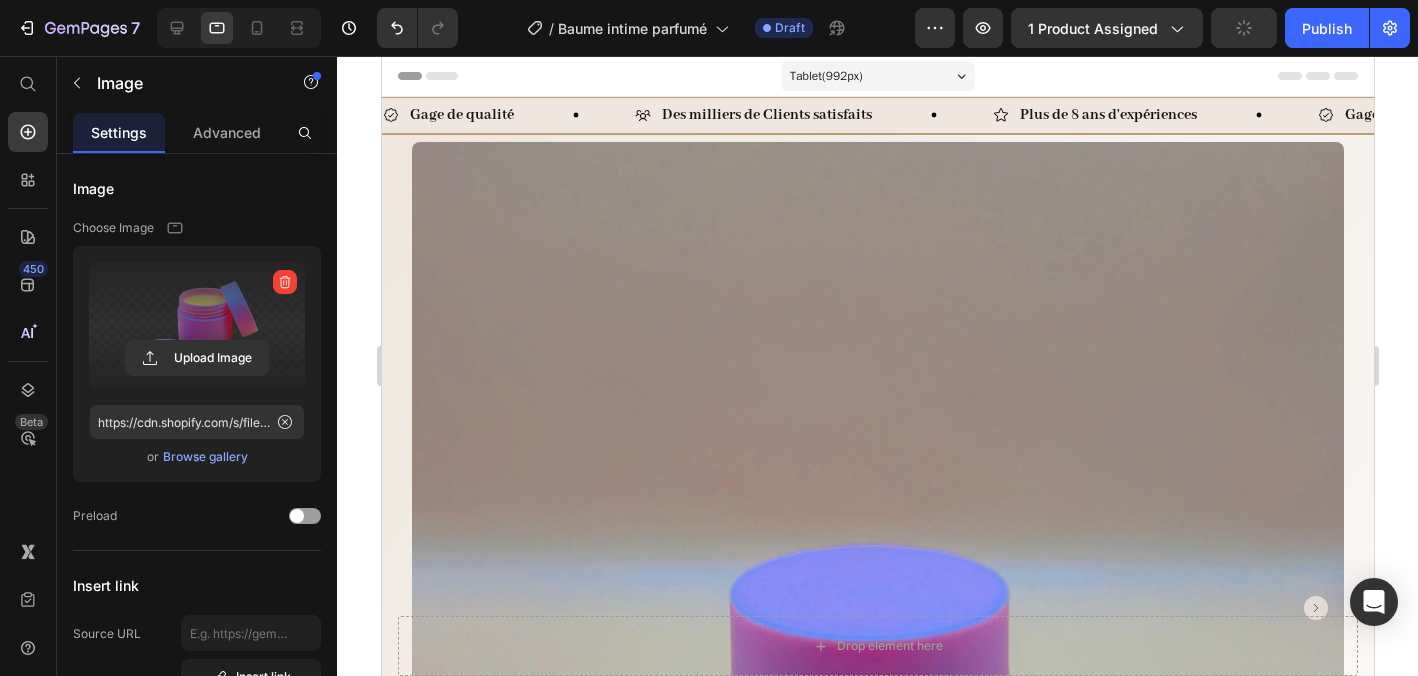 scroll, scrollTop: 0, scrollLeft: 0, axis: both 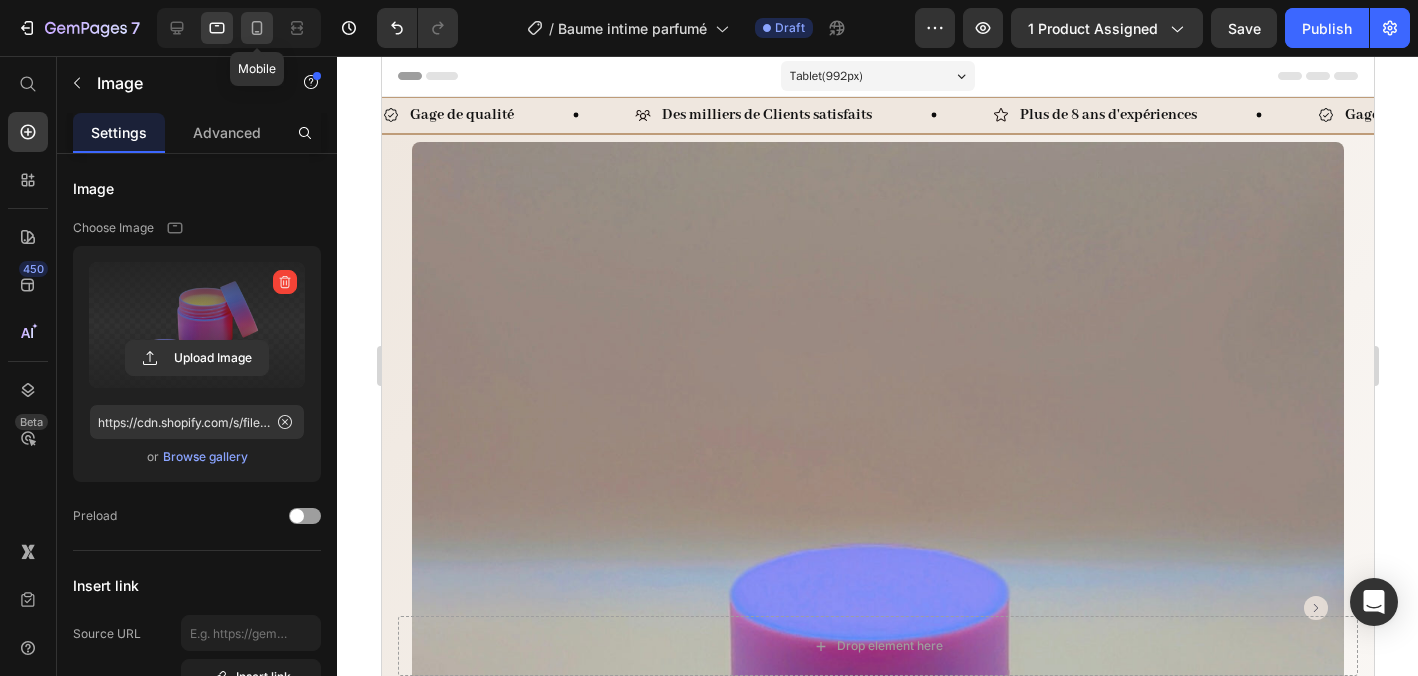 click 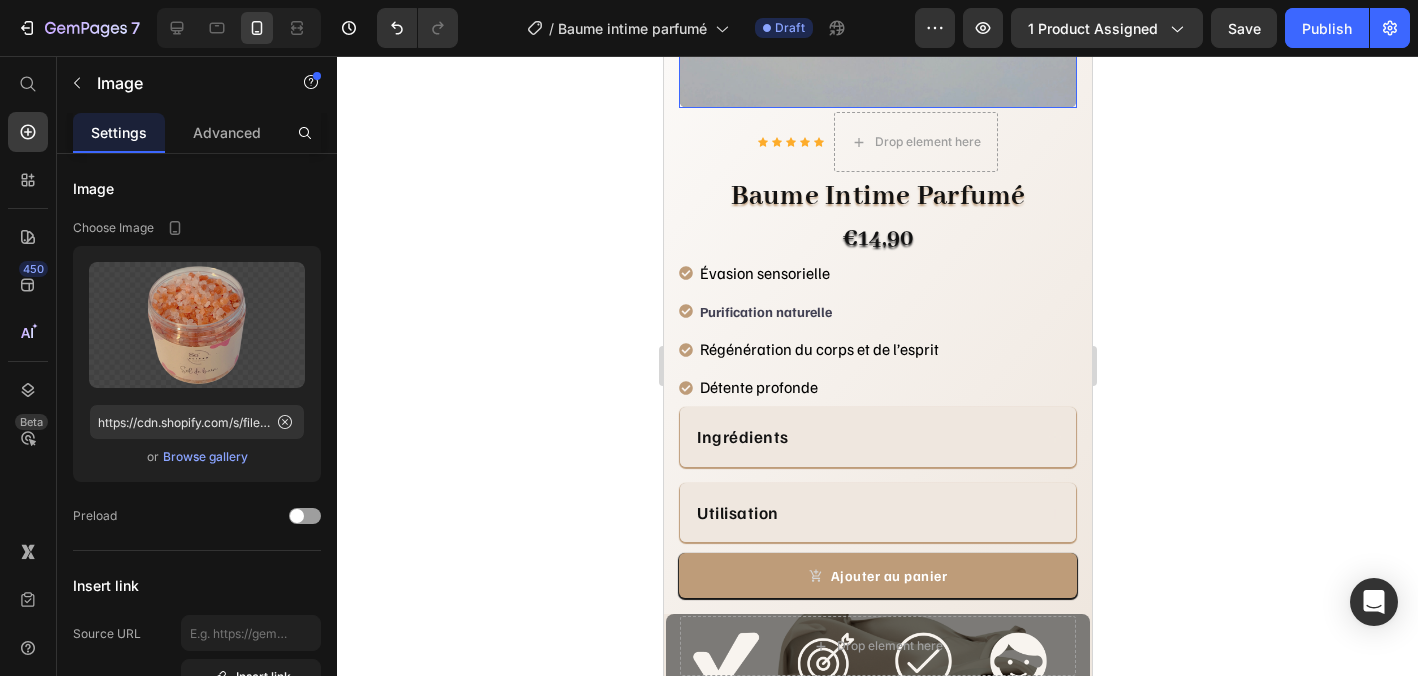 scroll, scrollTop: 461, scrollLeft: 0, axis: vertical 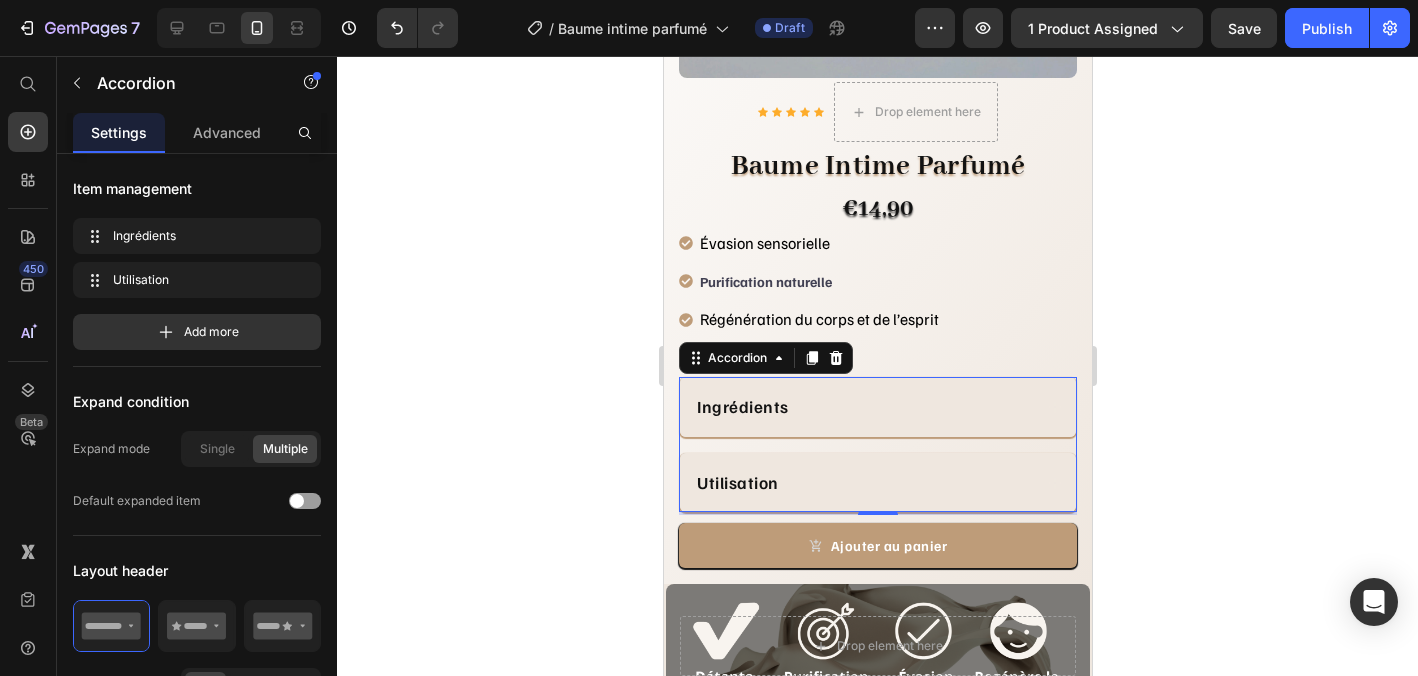 click on "Ingrédients" at bounding box center (862, 407) 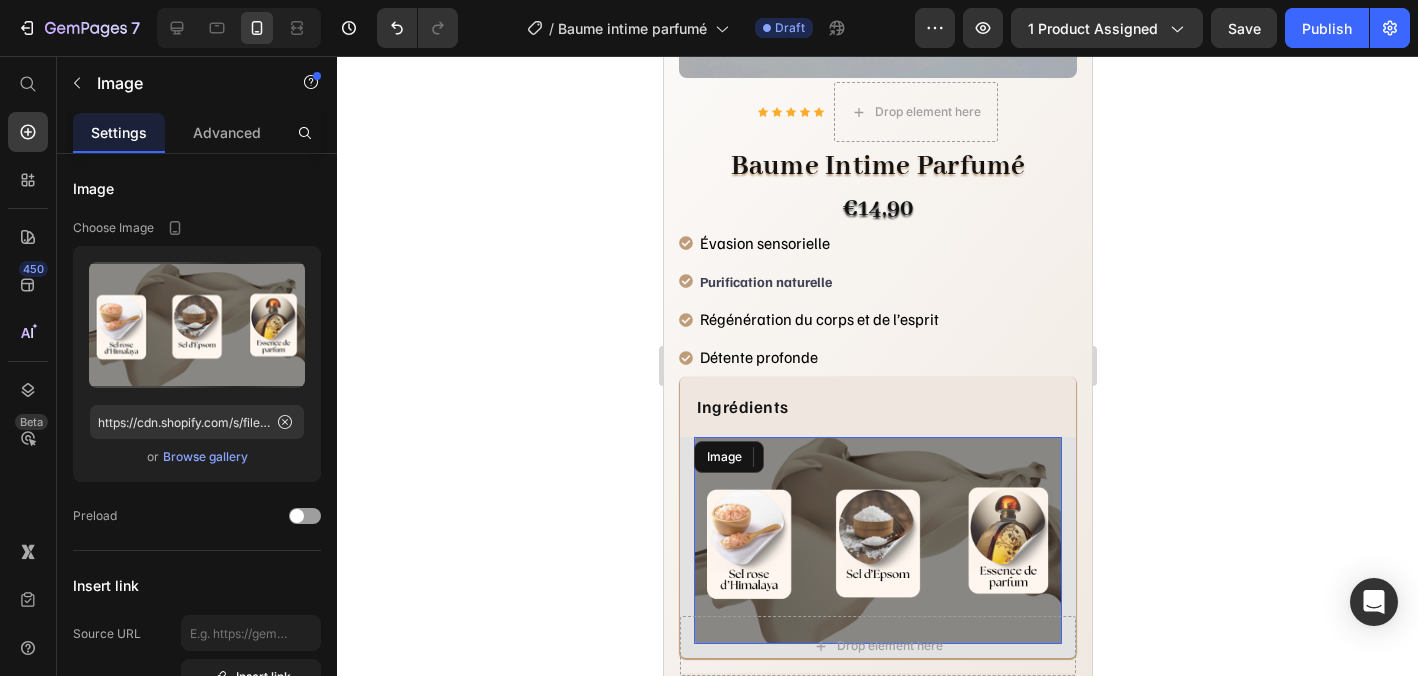 click at bounding box center [877, 540] 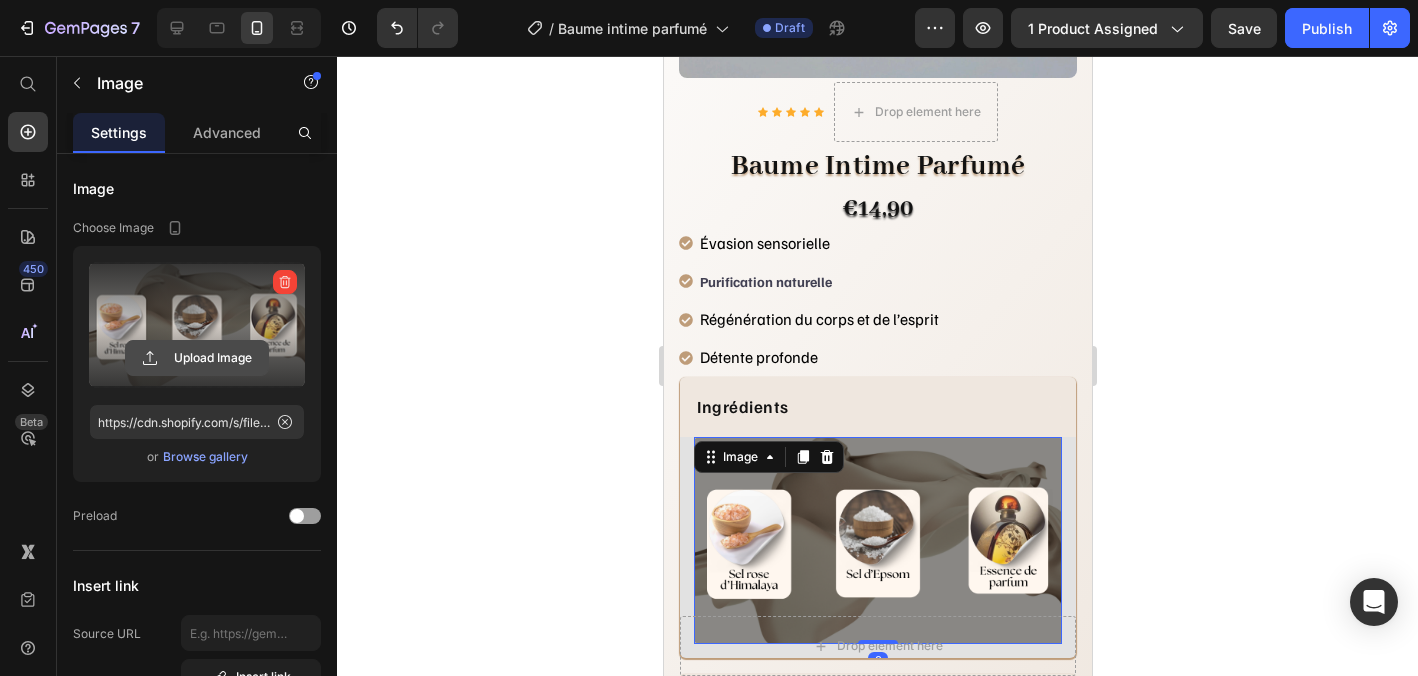 click 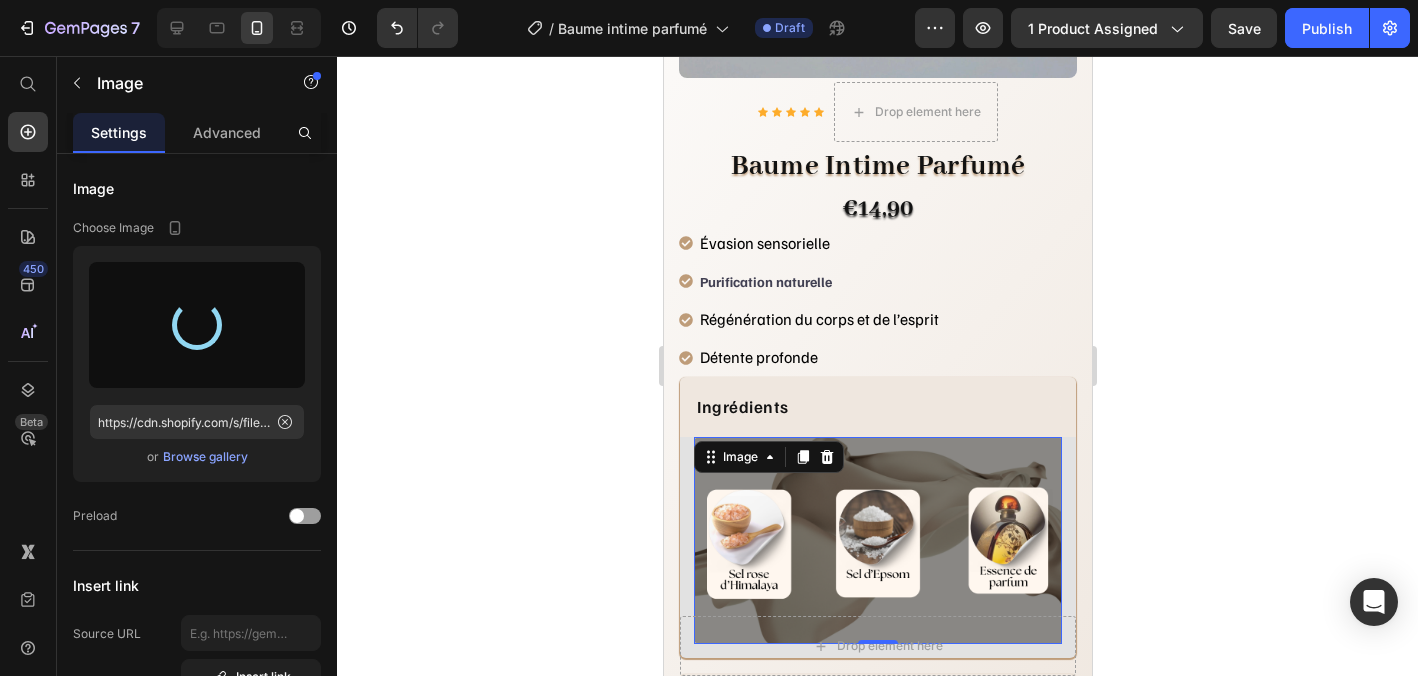 type on "https://cdn.shopify.com/s/files/1/0895/0615/2714/files/gempages_564270153940862117-f9908f88-b034-449b-8a36-47711d54df6f.png" 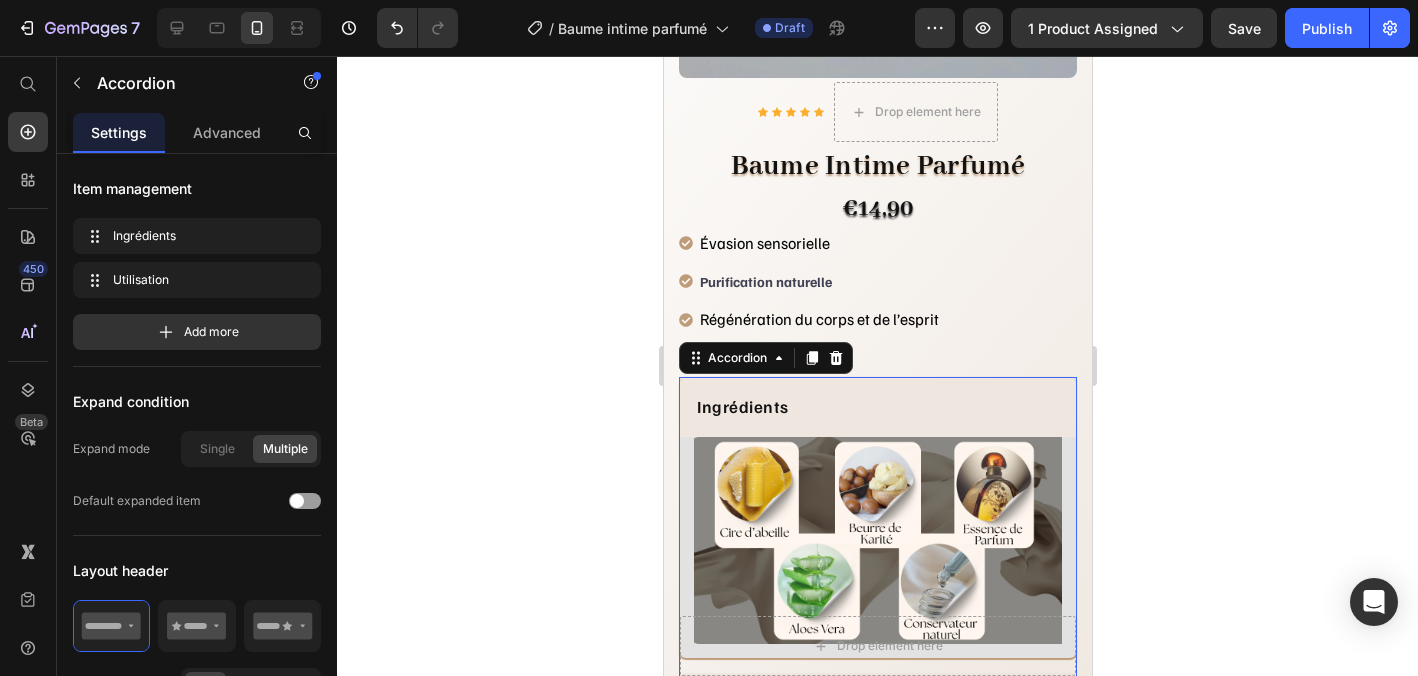 click on "Ingrédients" at bounding box center [862, 407] 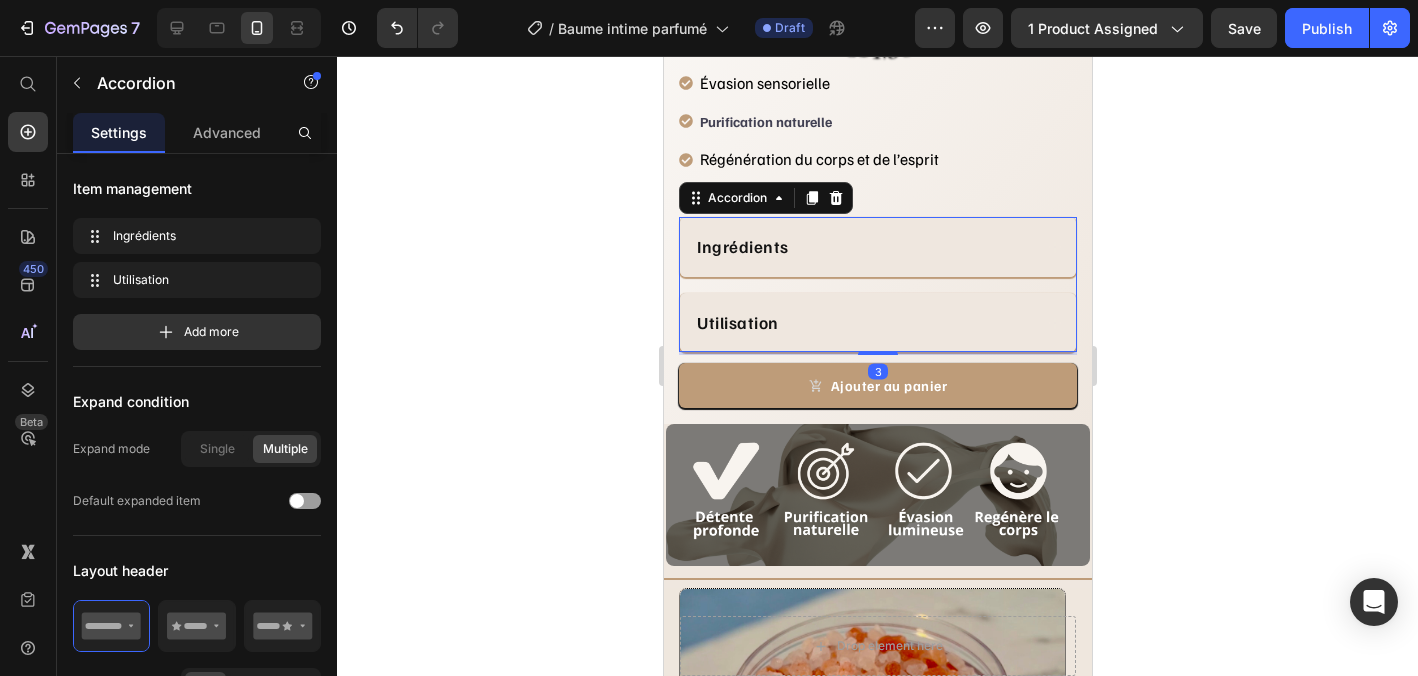 scroll, scrollTop: 652, scrollLeft: 0, axis: vertical 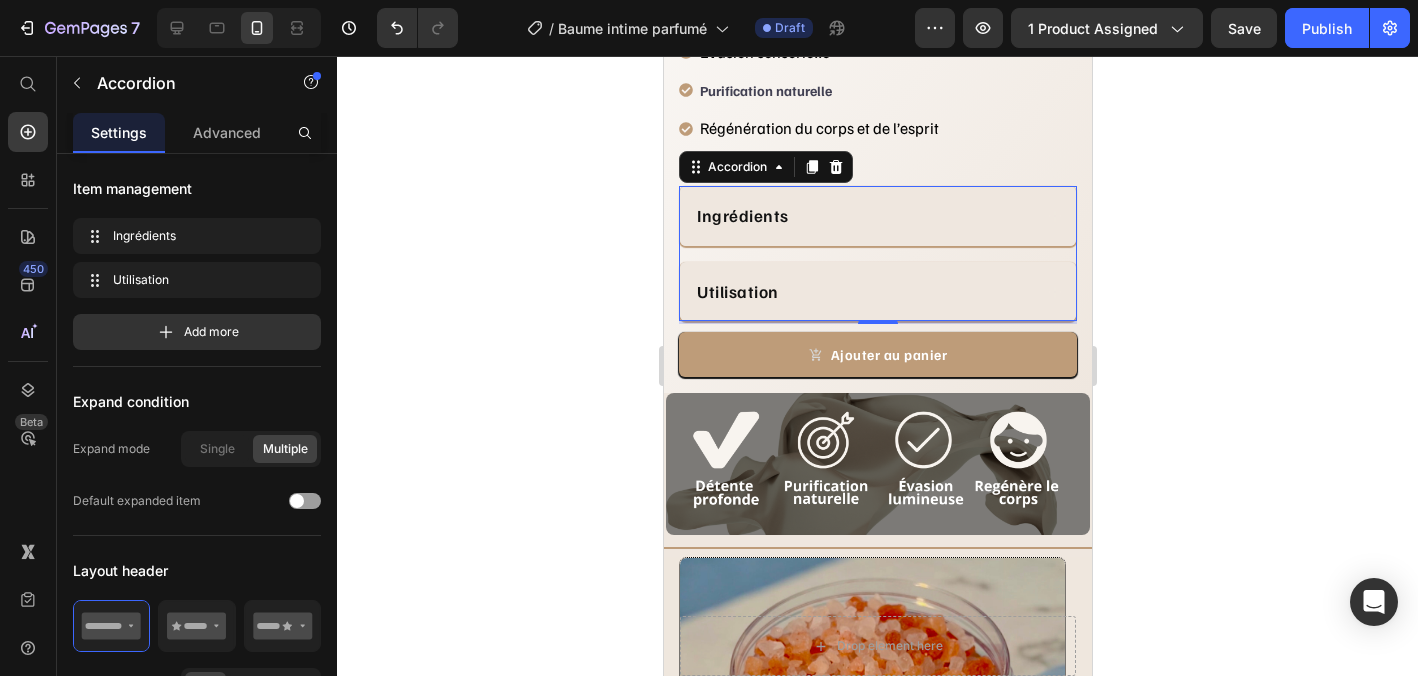 click on "Utilisation" at bounding box center (862, 292) 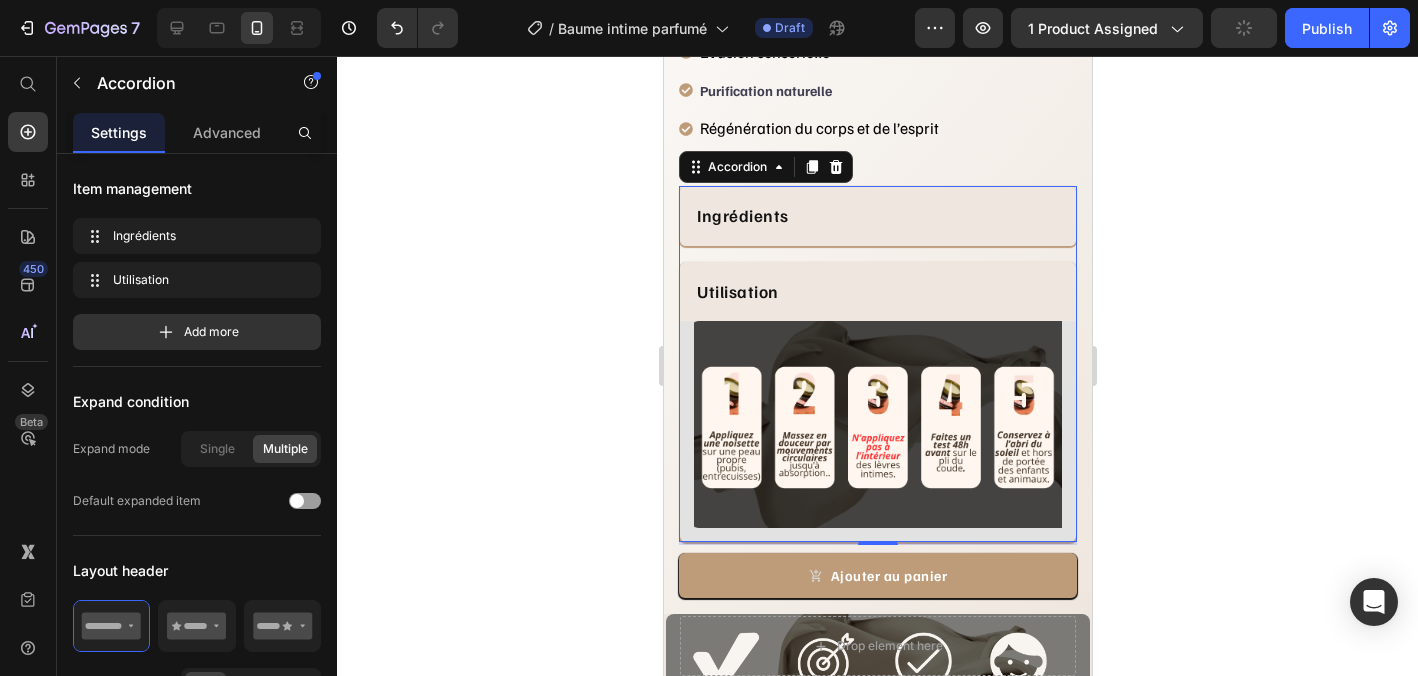 click on "Utilisation" at bounding box center (862, 292) 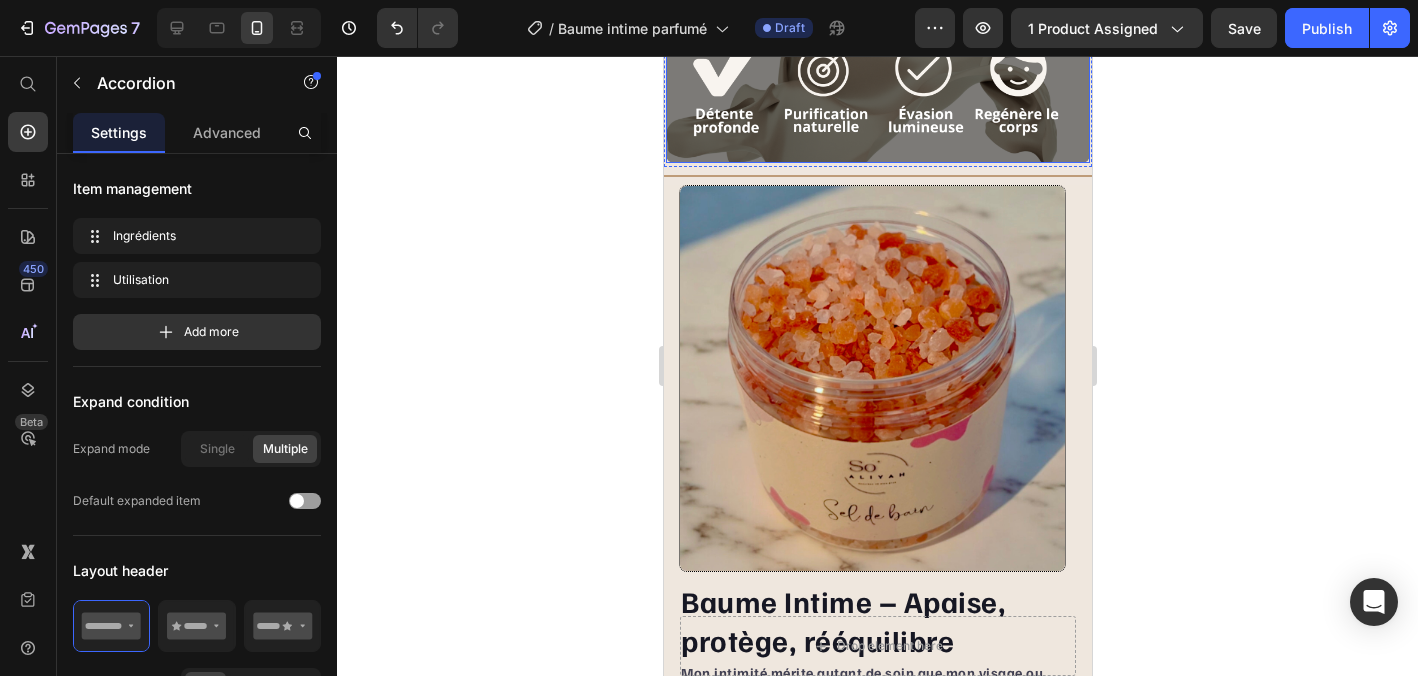 scroll, scrollTop: 1140, scrollLeft: 0, axis: vertical 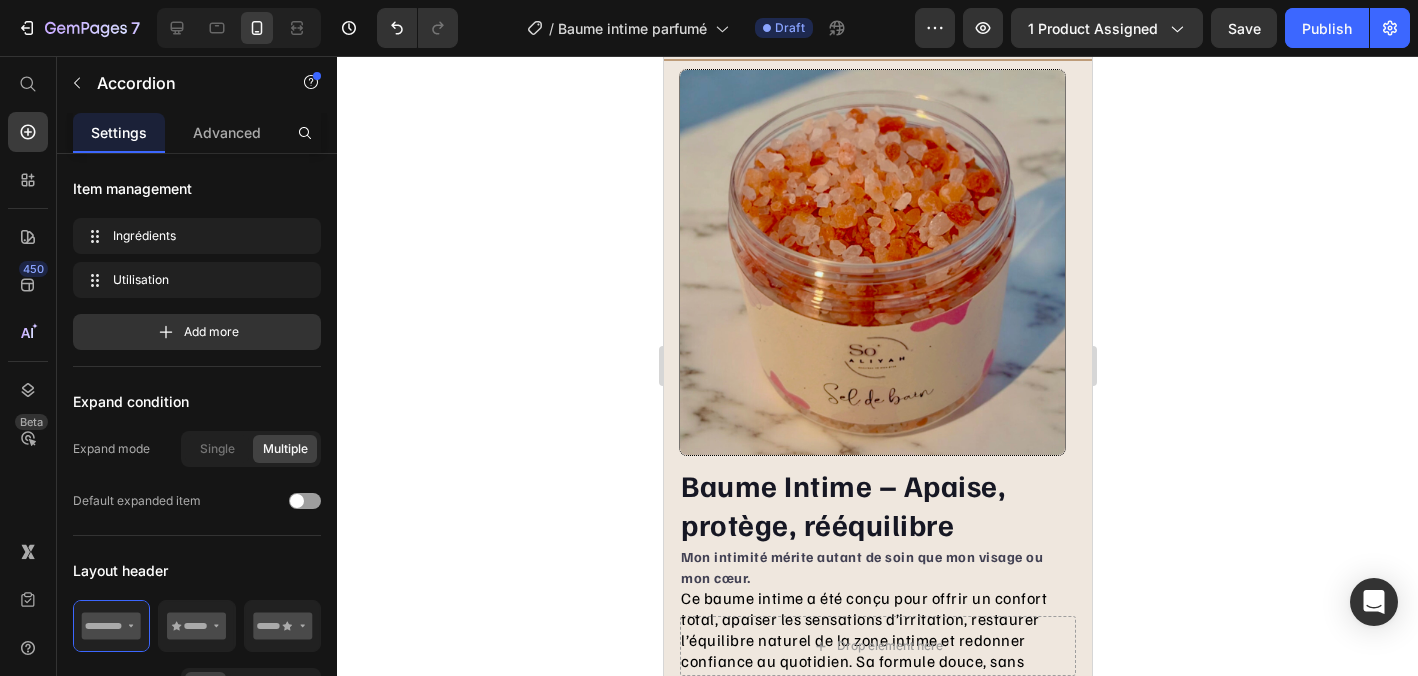 click at bounding box center [876, 262] 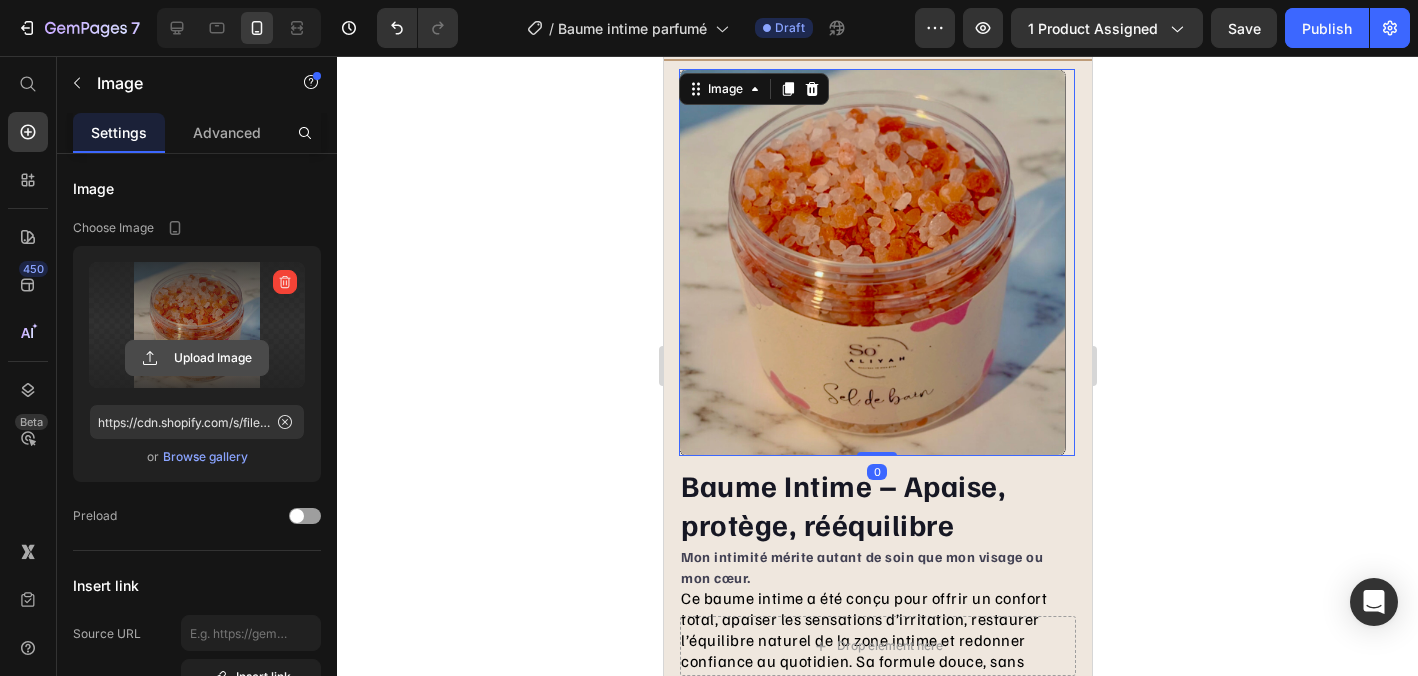 click 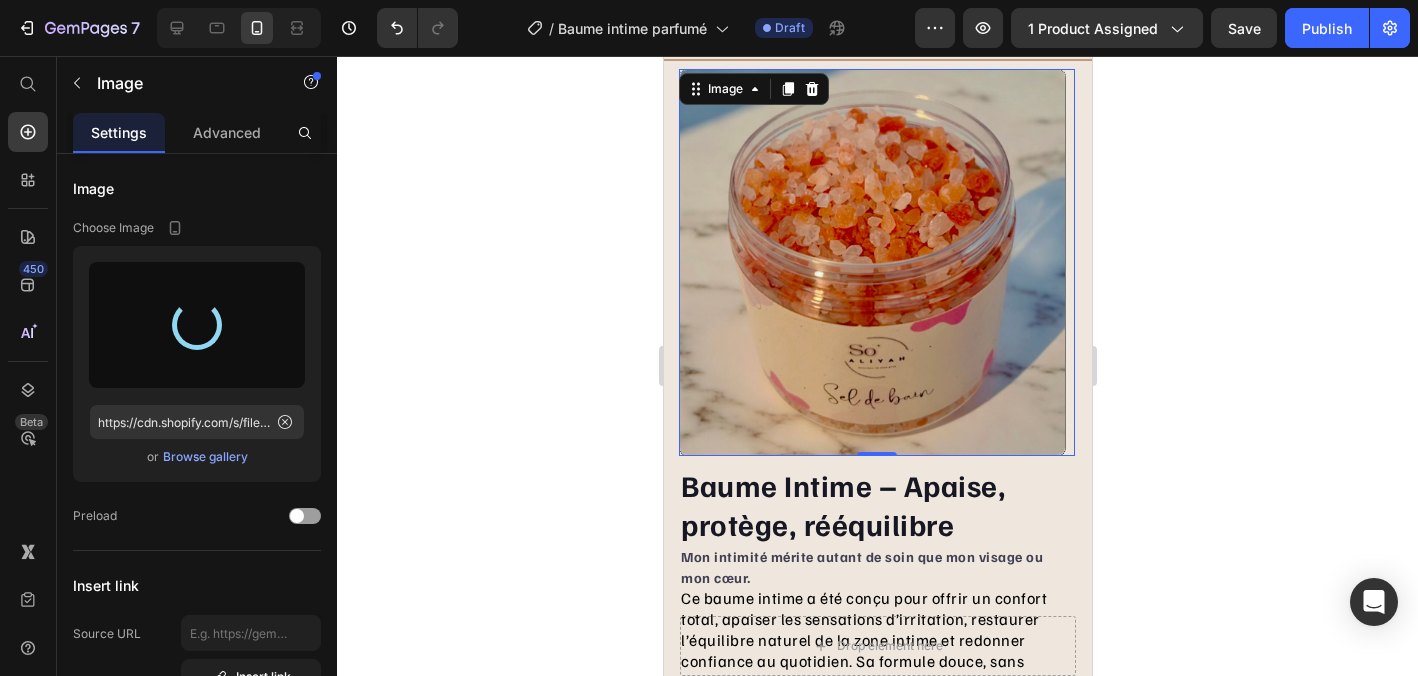 type on "https://cdn.shopify.com/s/files/1/0895/0615/2714/files/gempages_564270153940862117-b3805123-57c6-4adc-abdc-ffb525a67922.jpg" 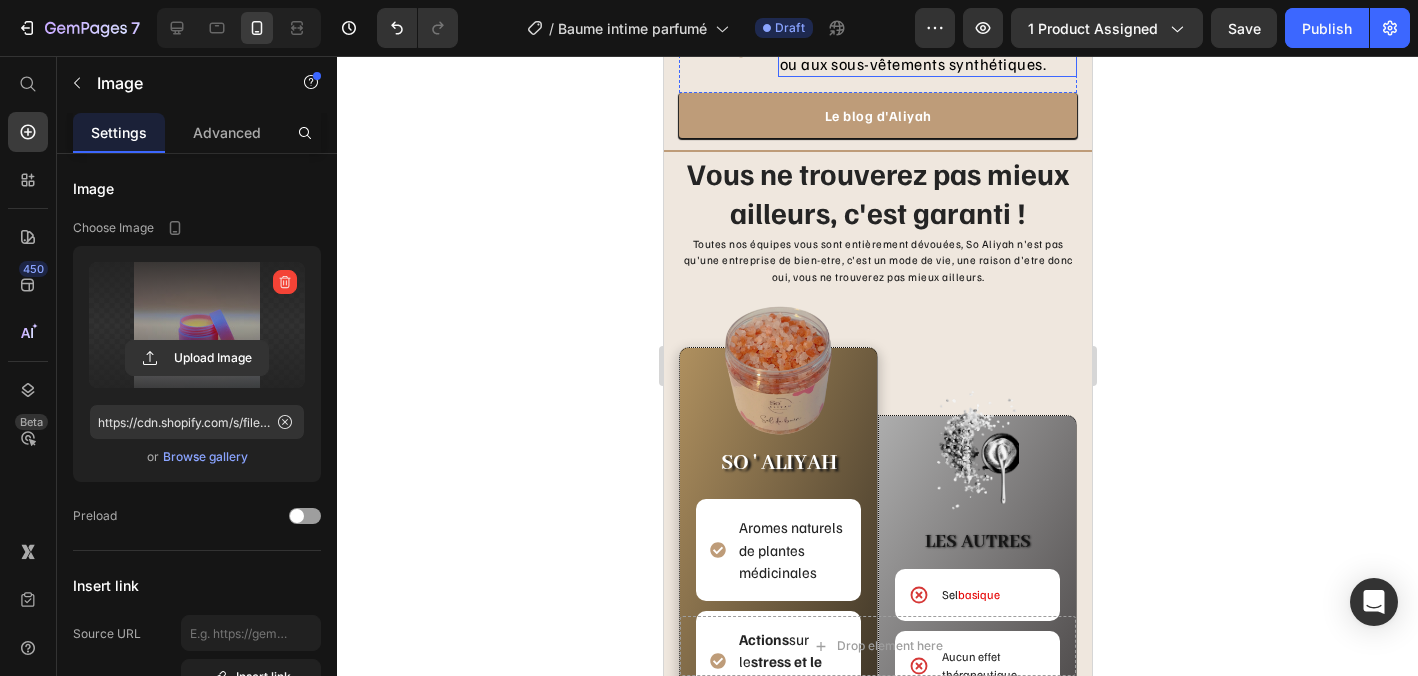 scroll, scrollTop: 2125, scrollLeft: 0, axis: vertical 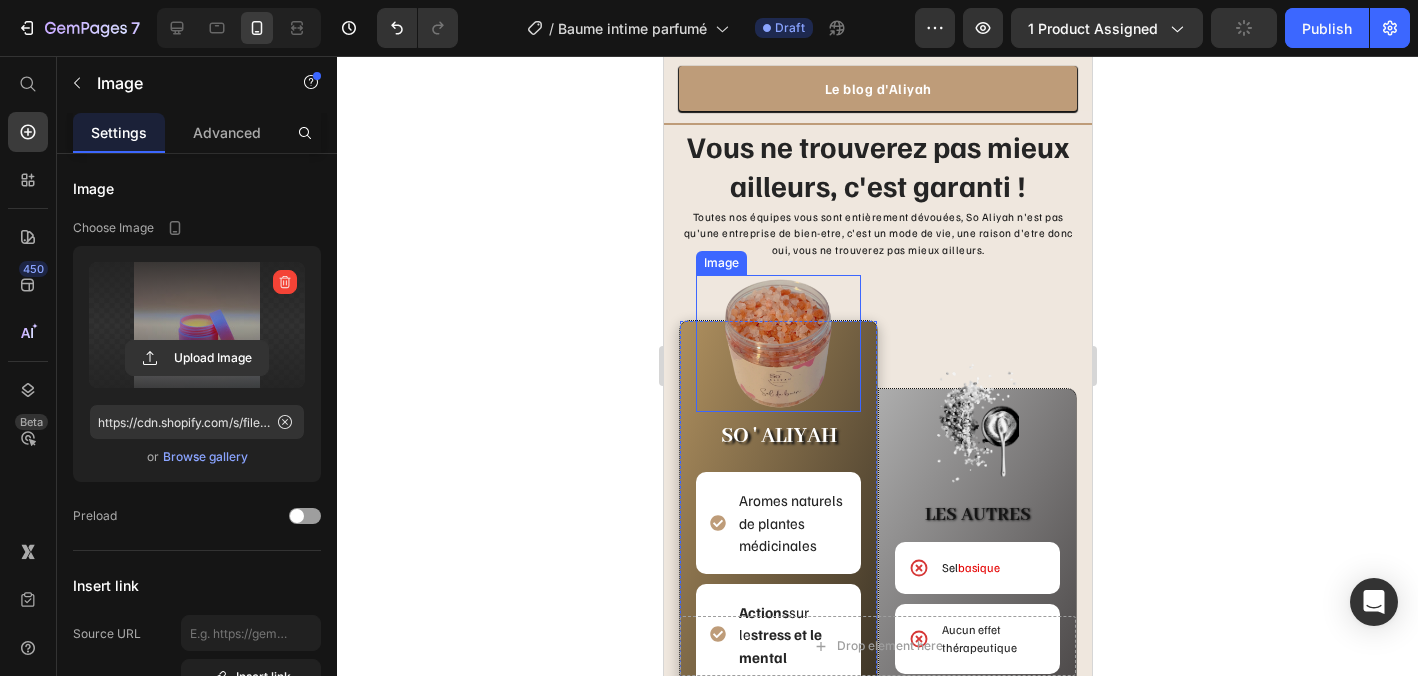 click at bounding box center (777, 343) 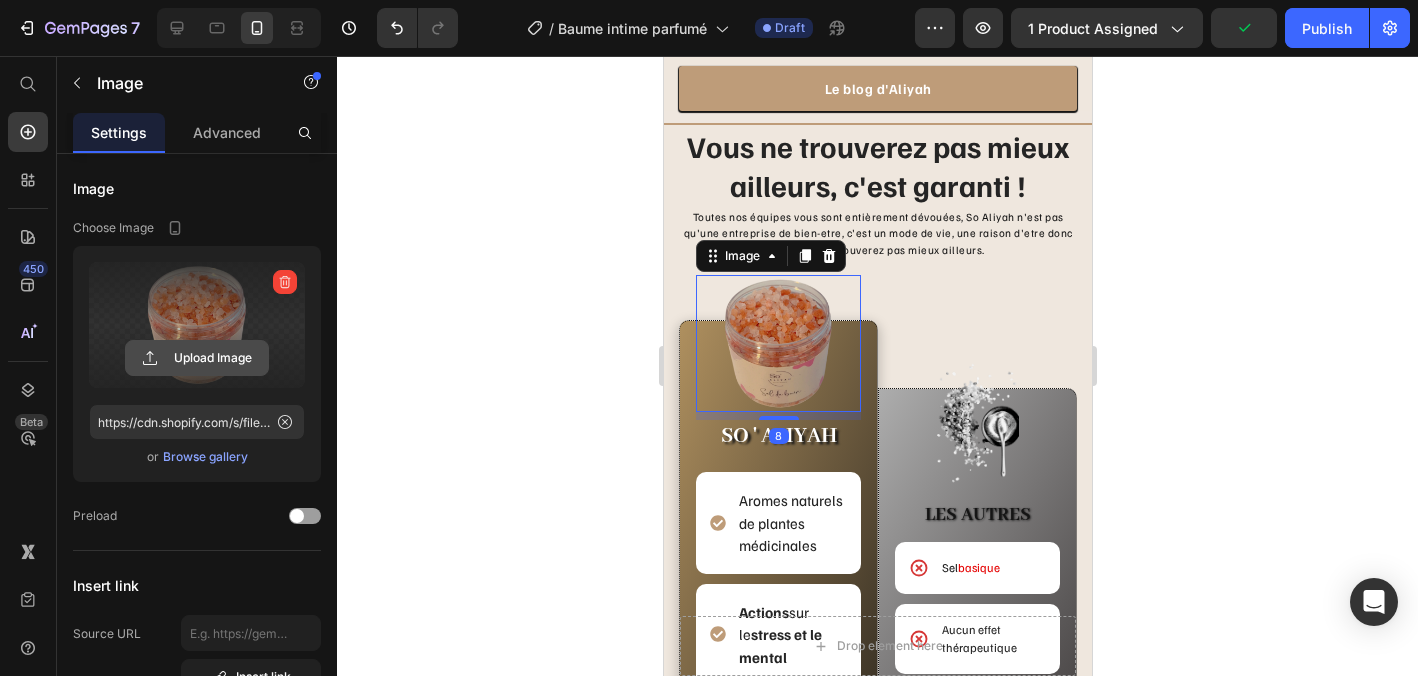 click 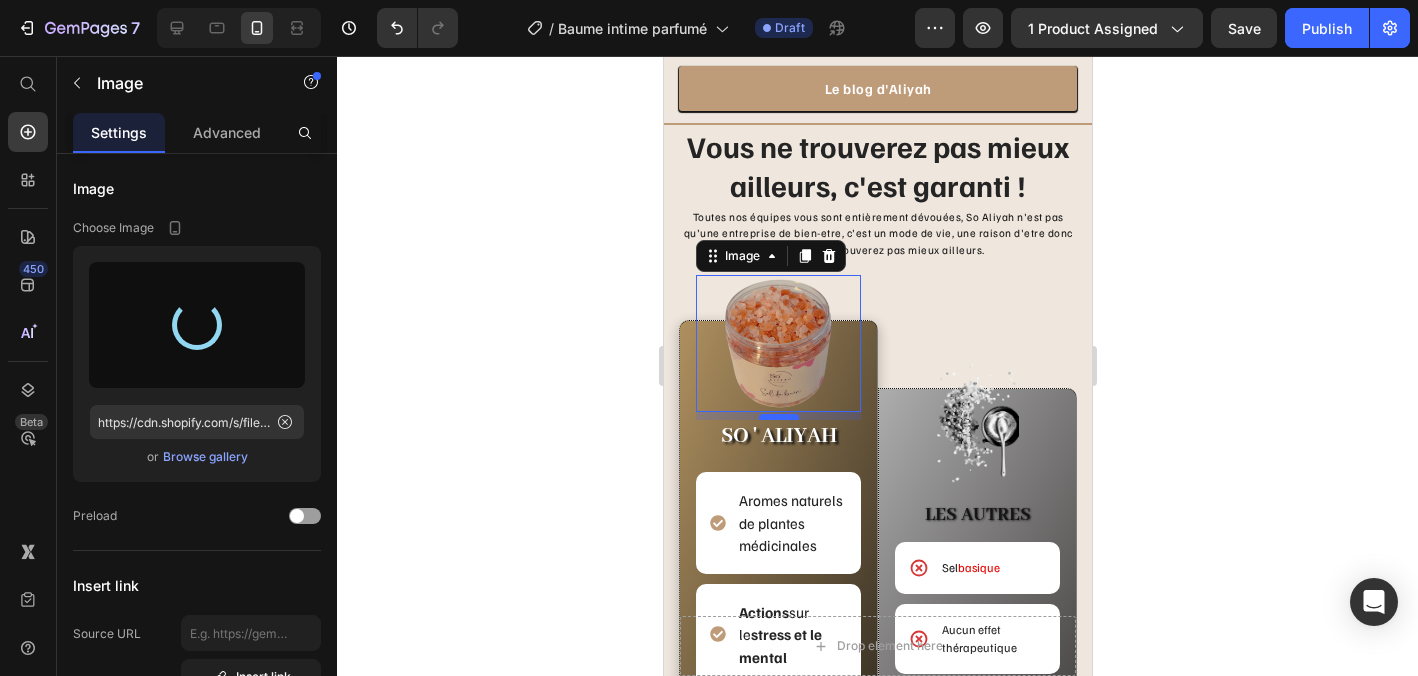 type on "https://cdn.shopify.com/s/files/1/0895/0615/2714/files/gempages_564270153940862117-8fc644f5-2e72-4810-8ded-dd1e9b876173.png" 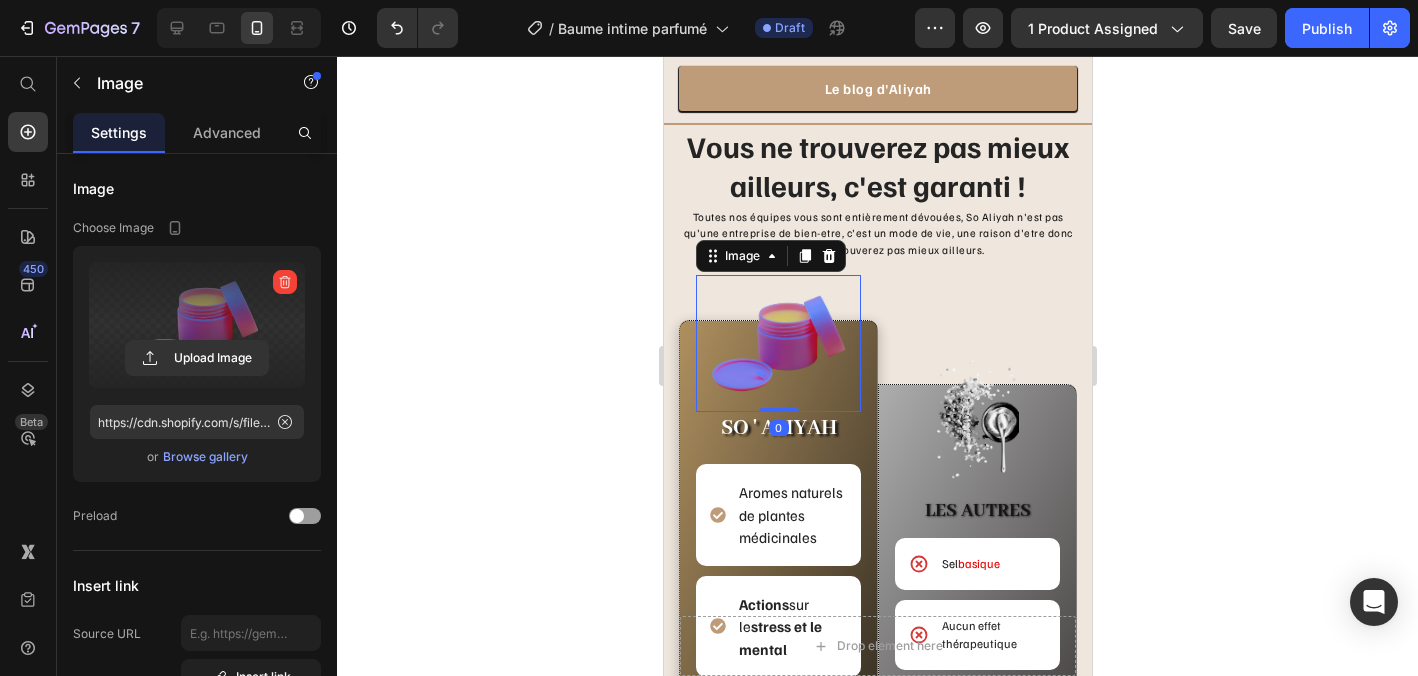 drag, startPoint x: 784, startPoint y: 404, endPoint x: 784, endPoint y: 356, distance: 48 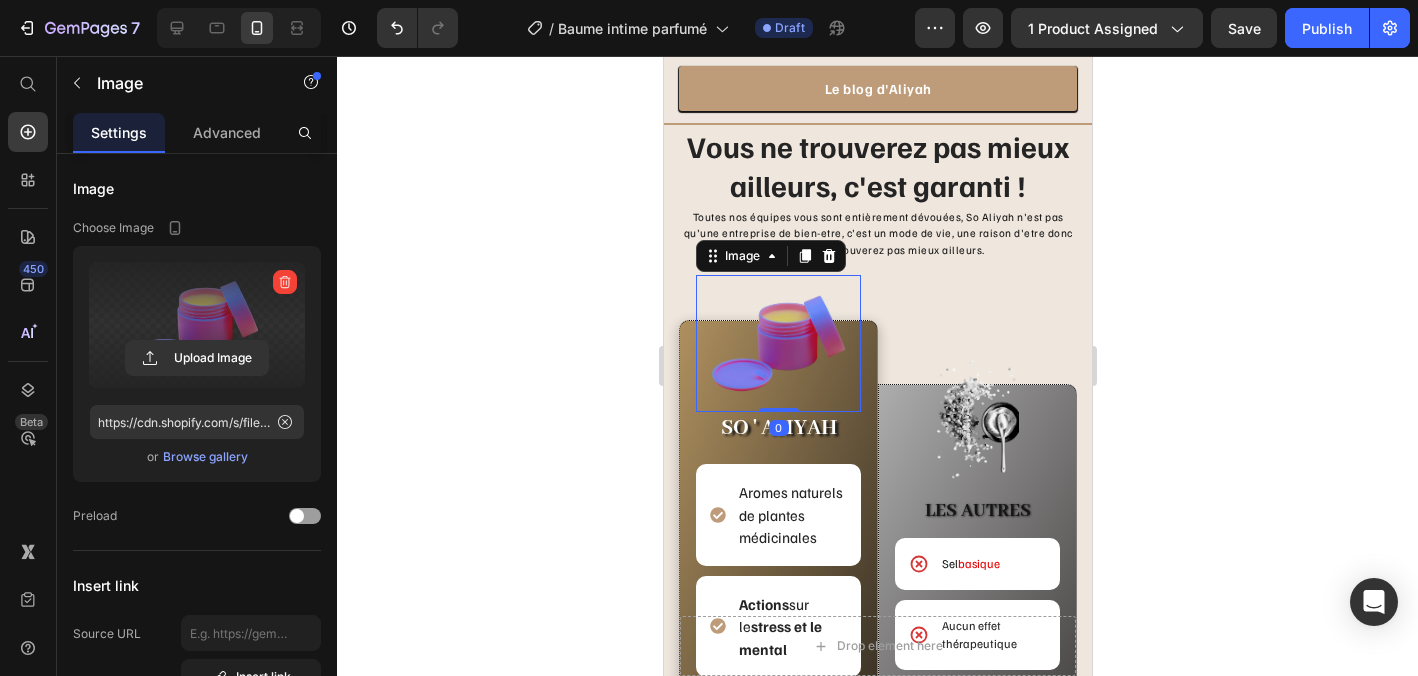 click on "Image   0" at bounding box center [777, 343] 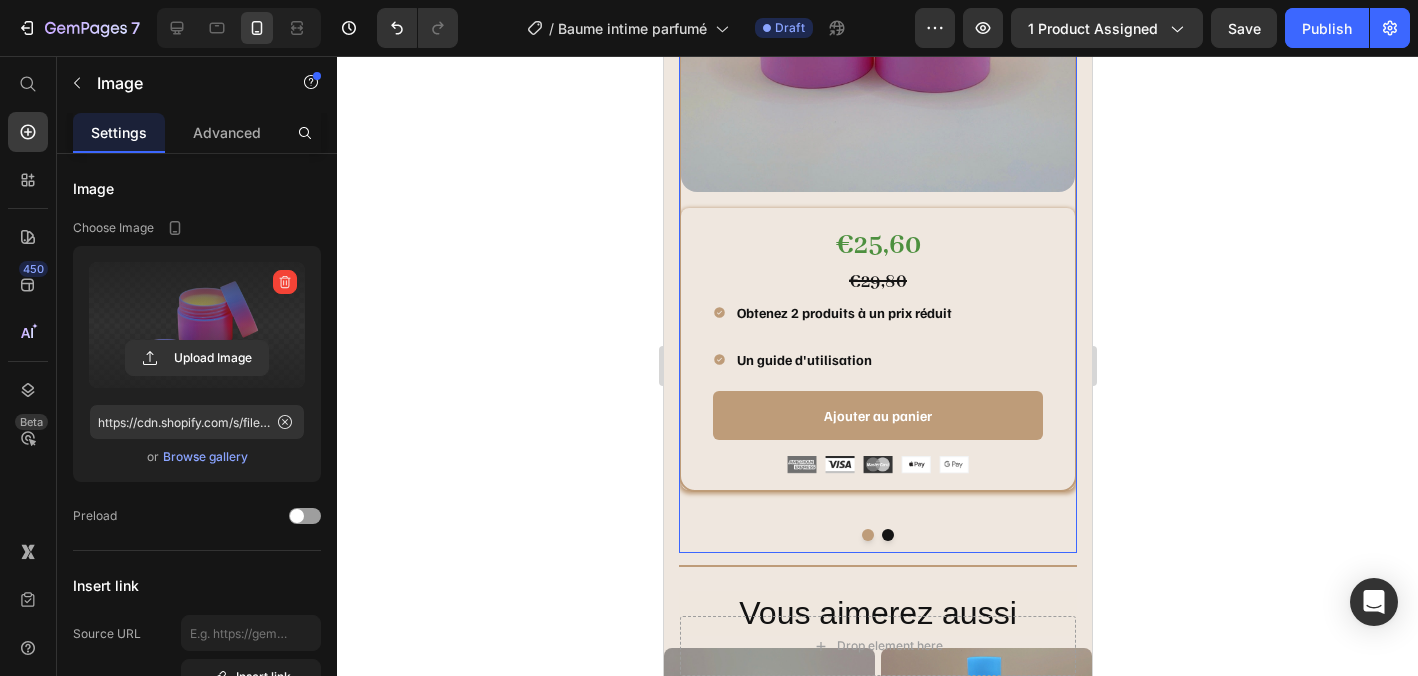 scroll, scrollTop: 3472, scrollLeft: 0, axis: vertical 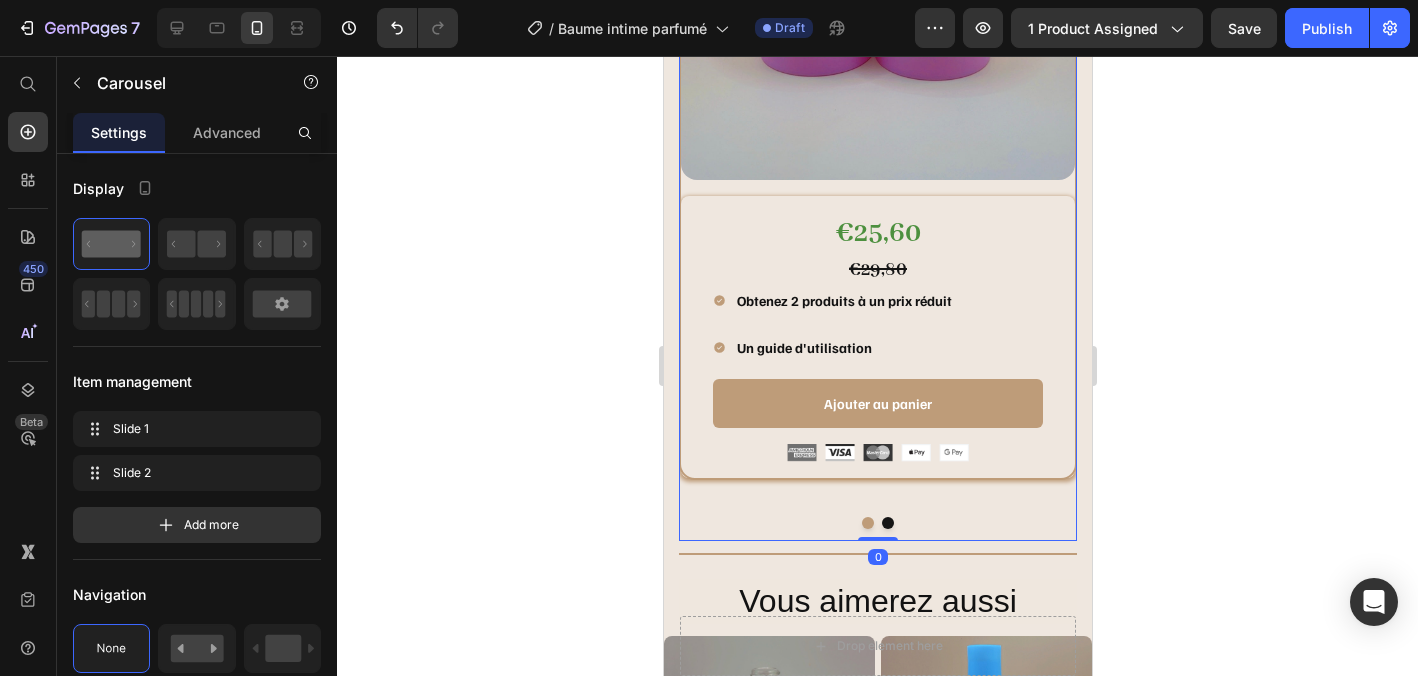 click at bounding box center (887, 523) 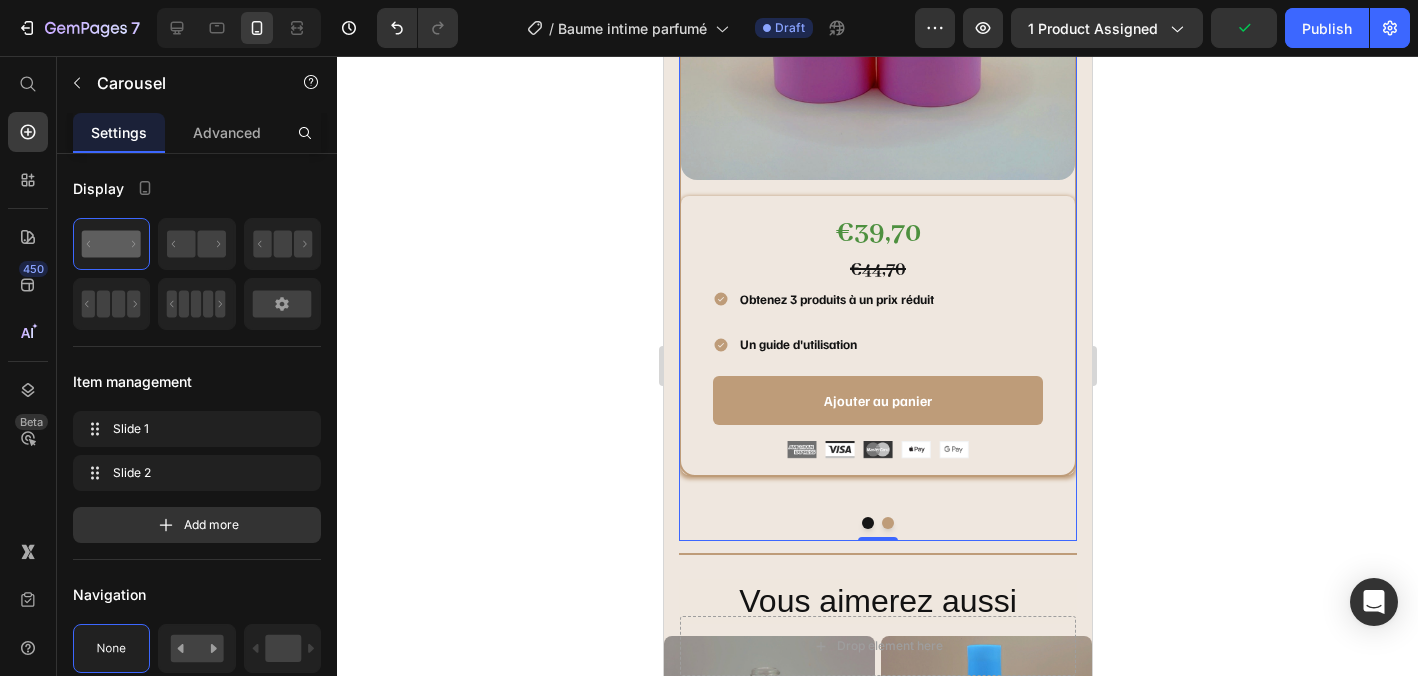 click at bounding box center [867, 523] 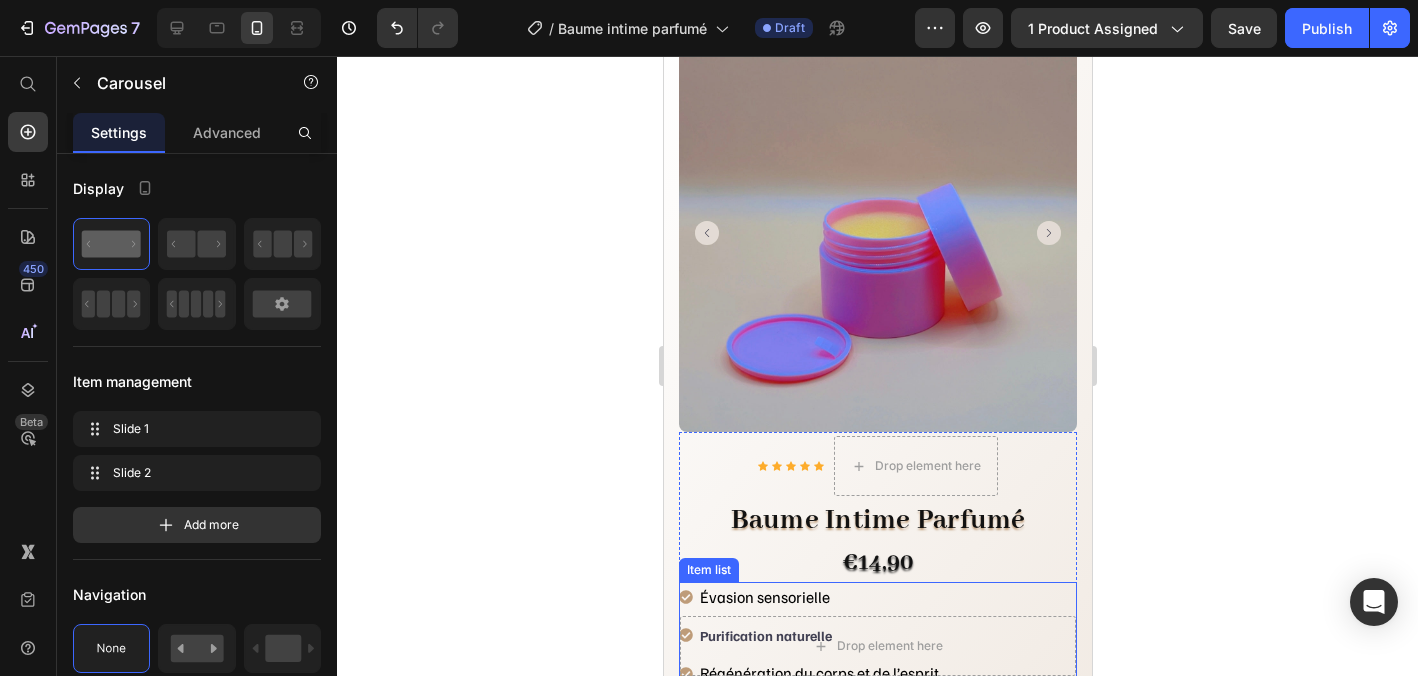 scroll, scrollTop: 36, scrollLeft: 0, axis: vertical 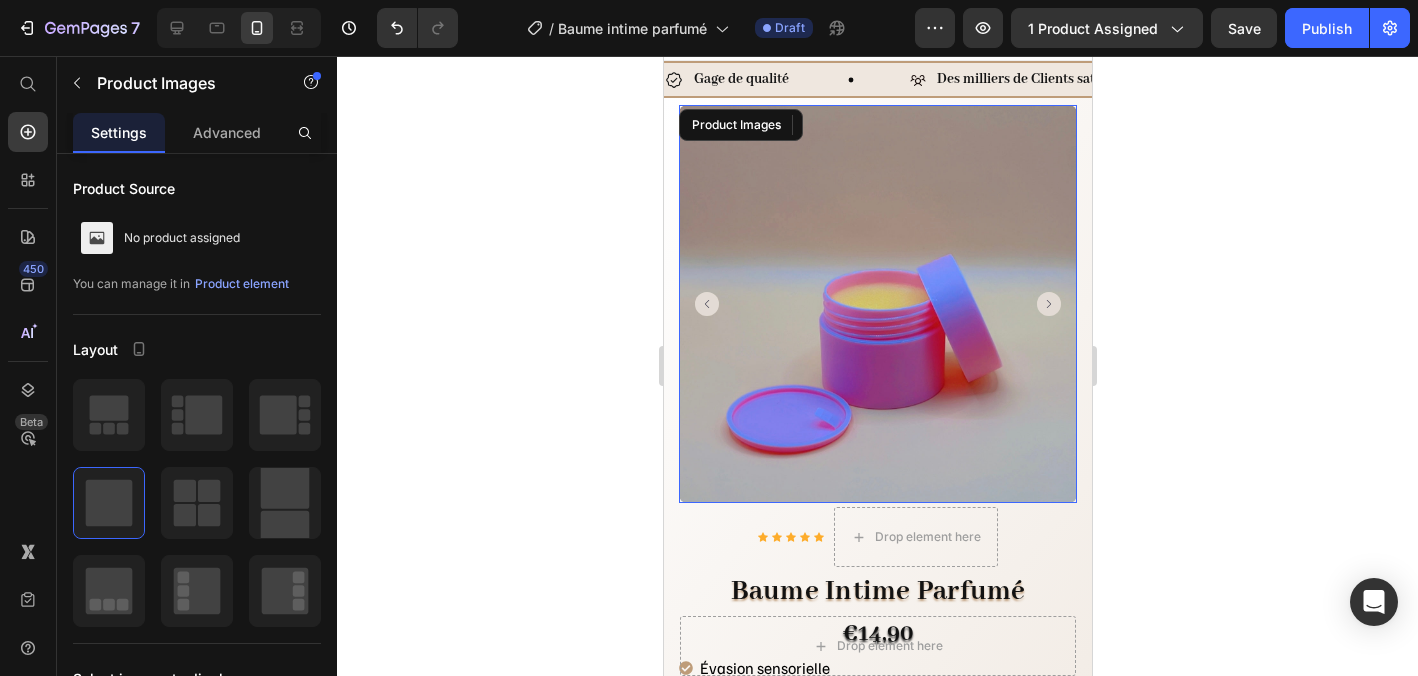 click 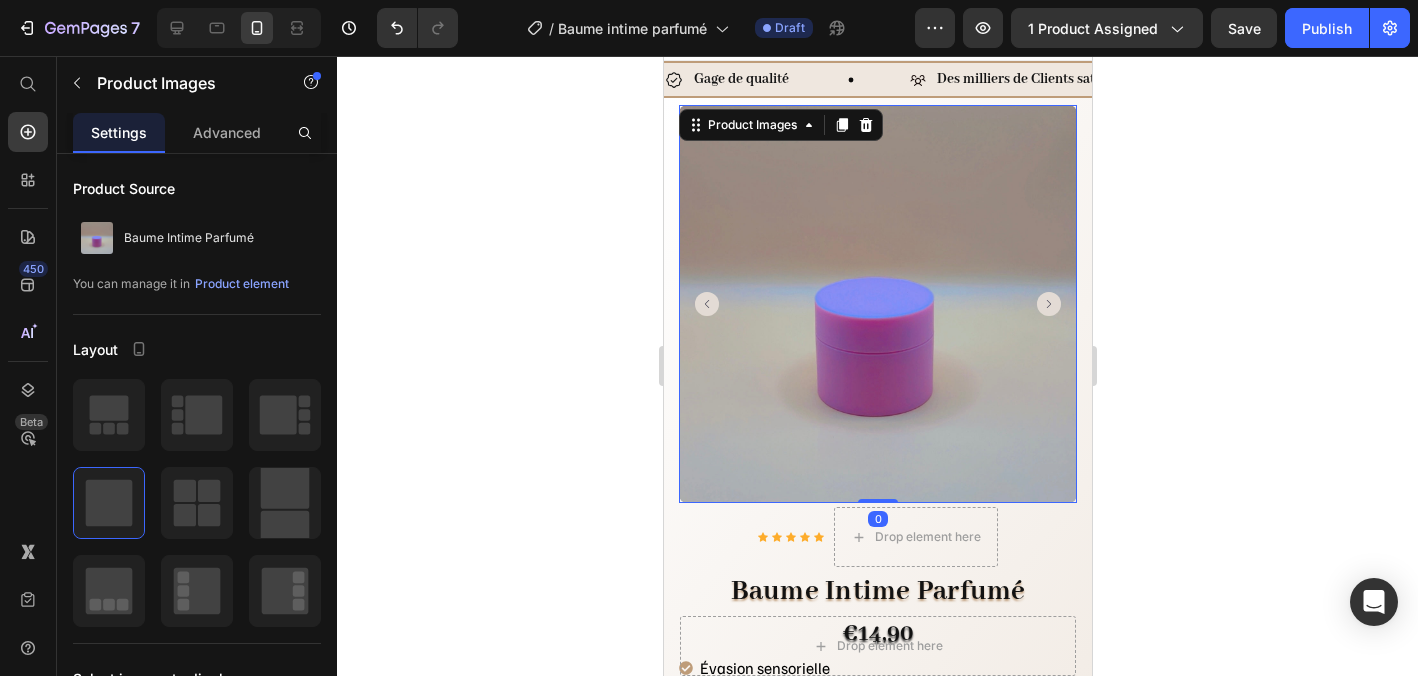 click 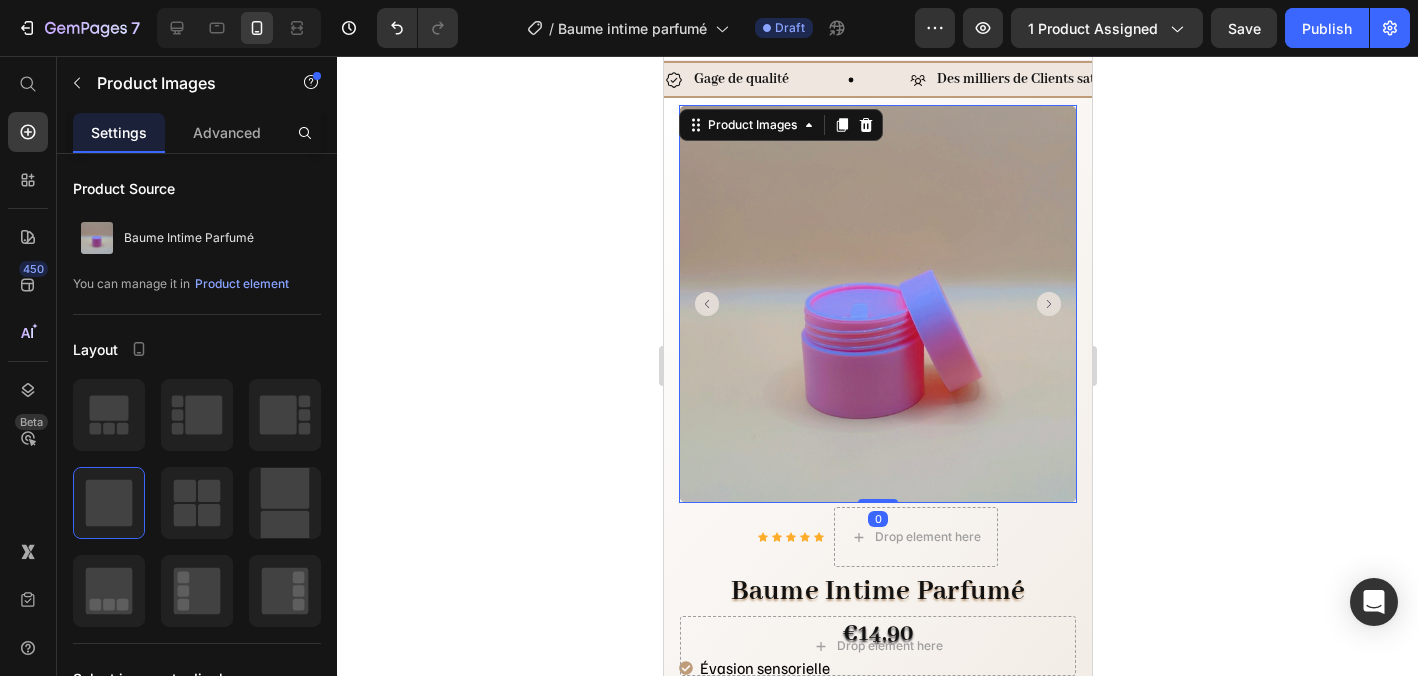 click 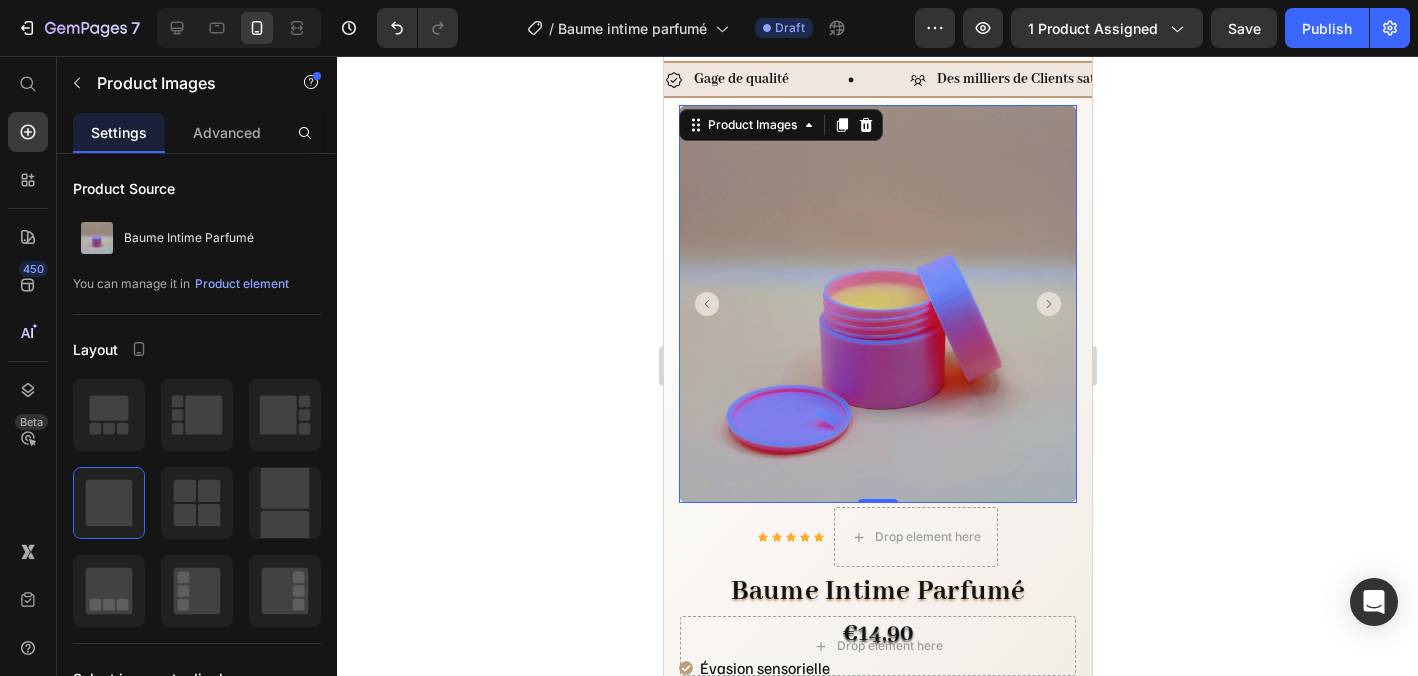 click 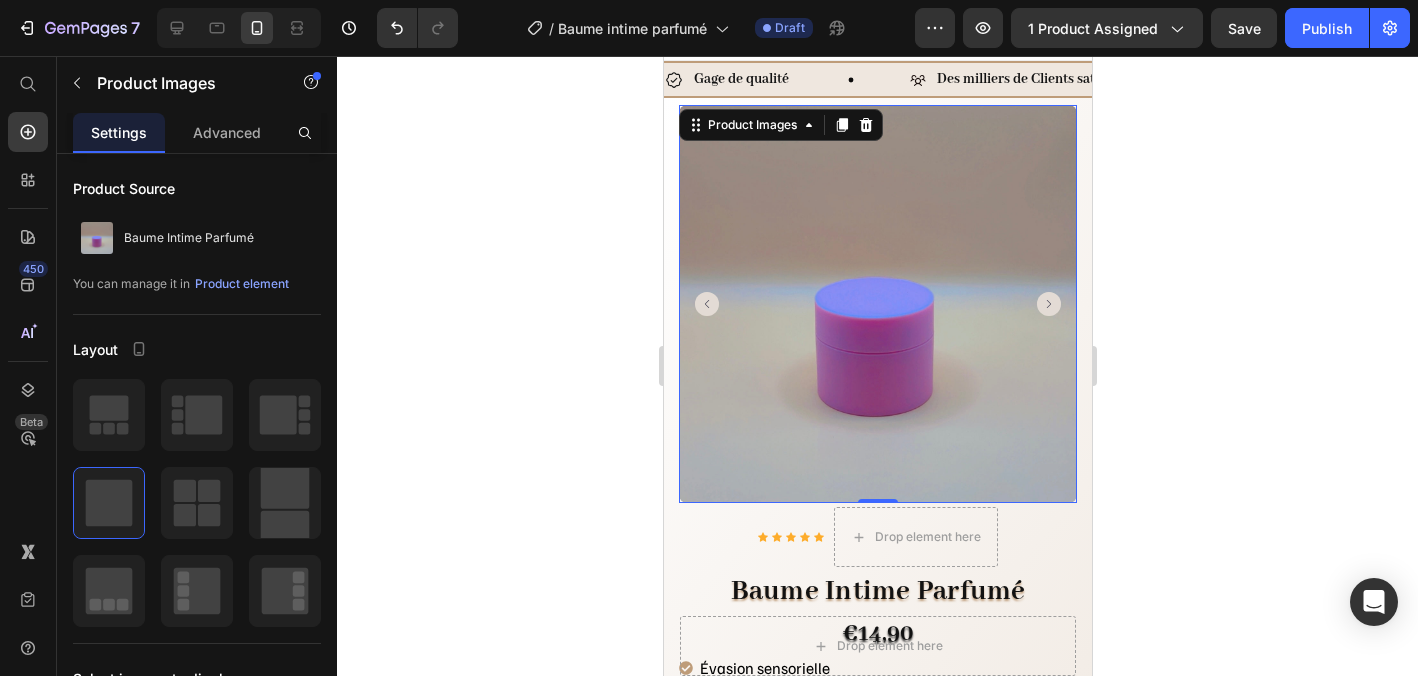 click 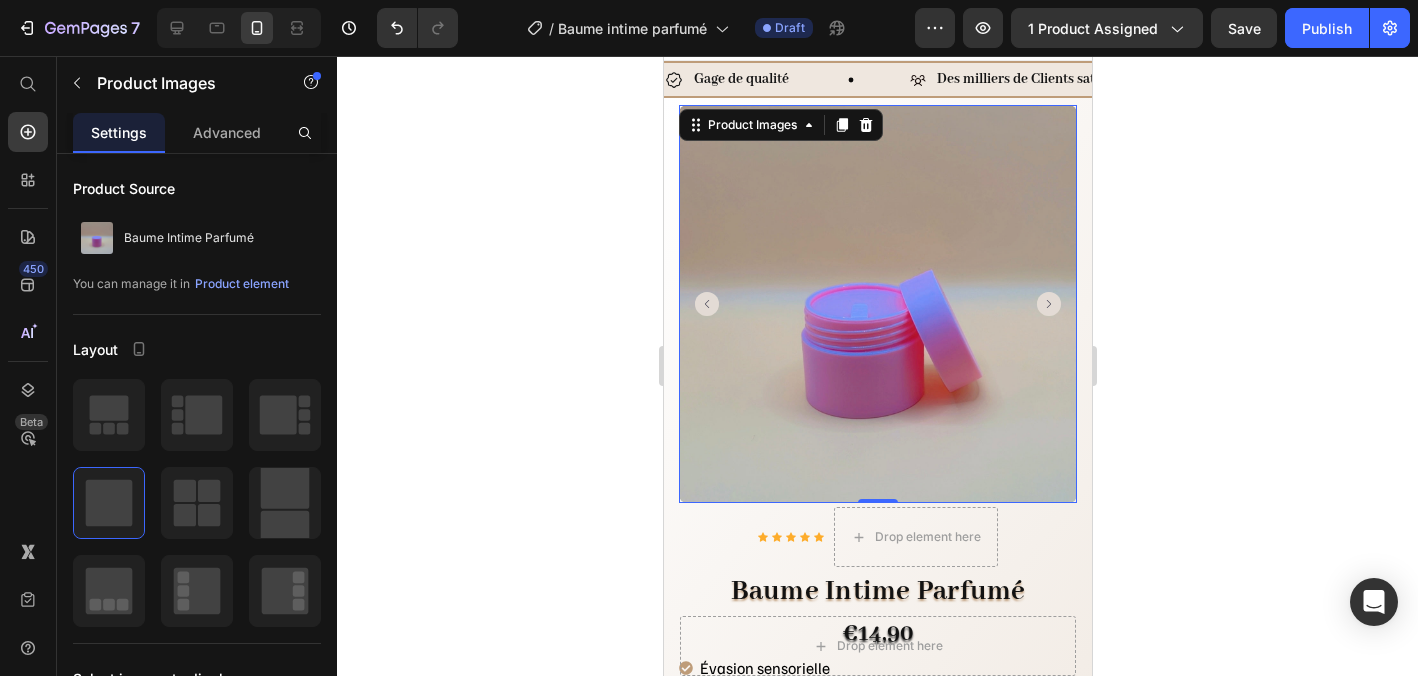 click 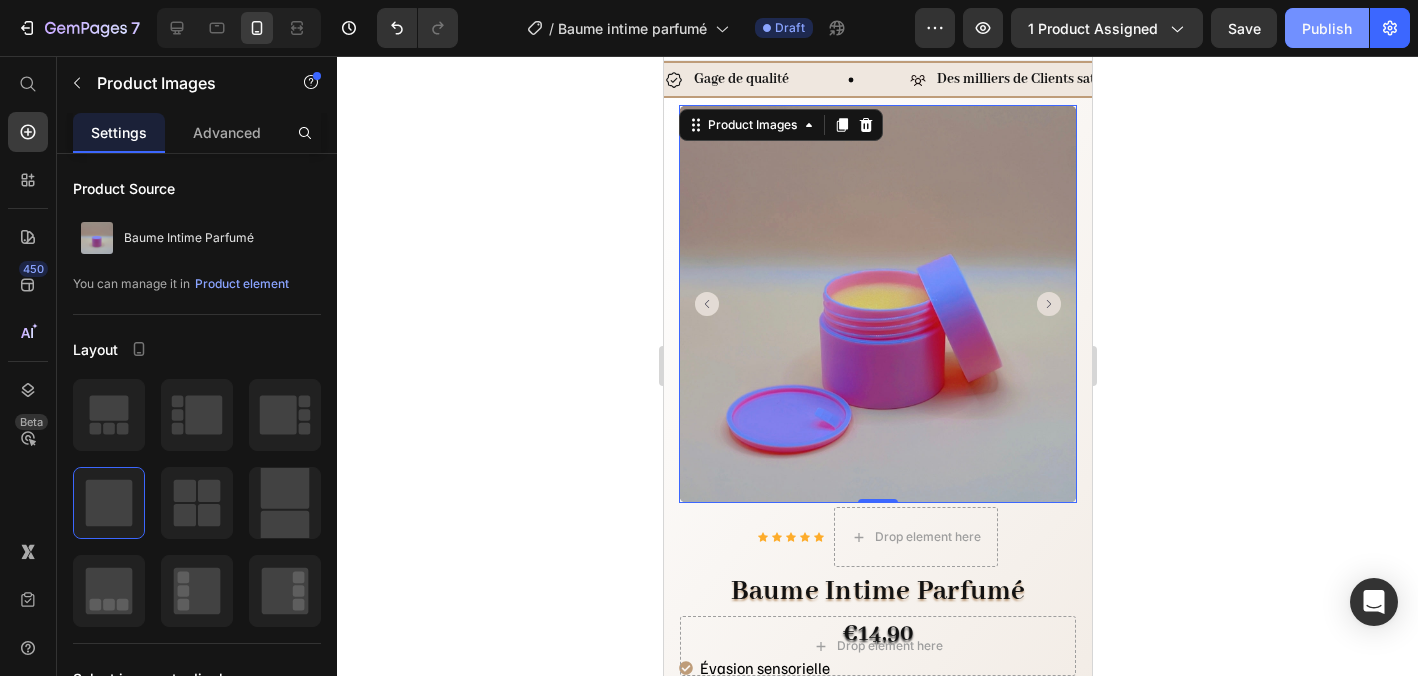 click on "Publish" at bounding box center (1327, 28) 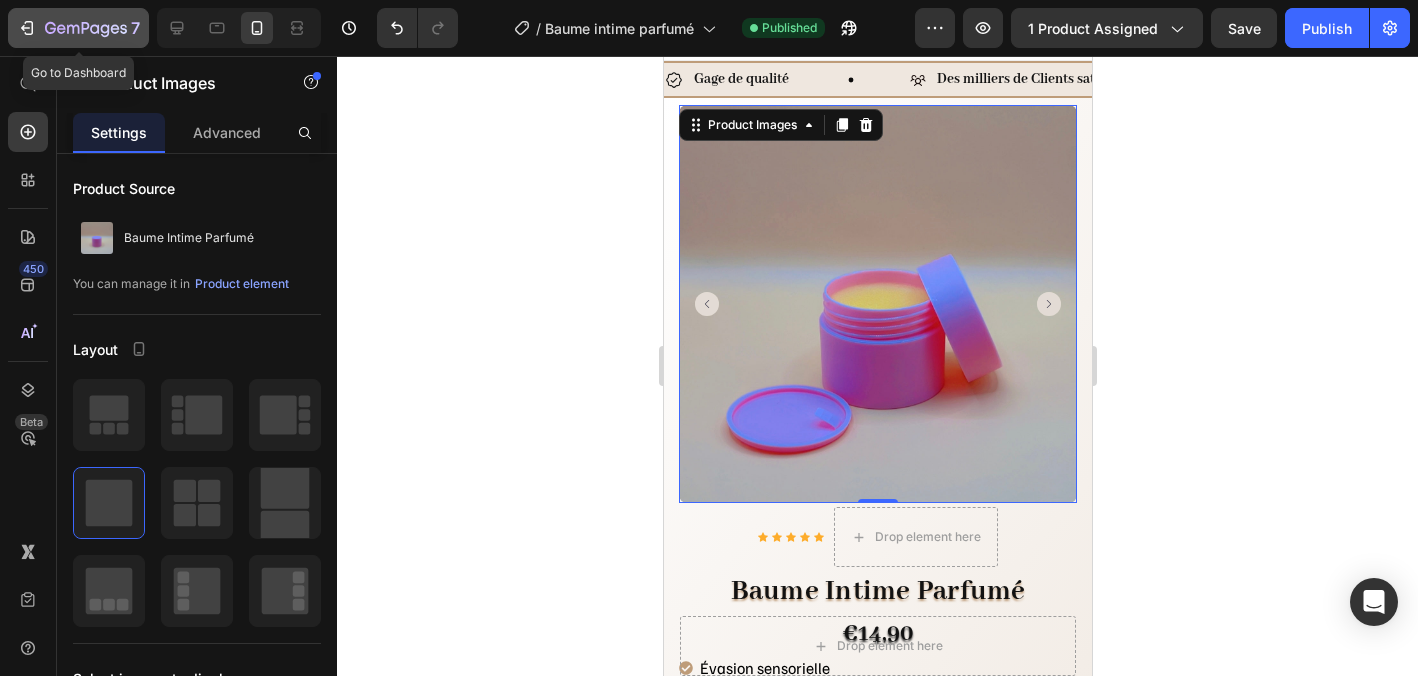 click 